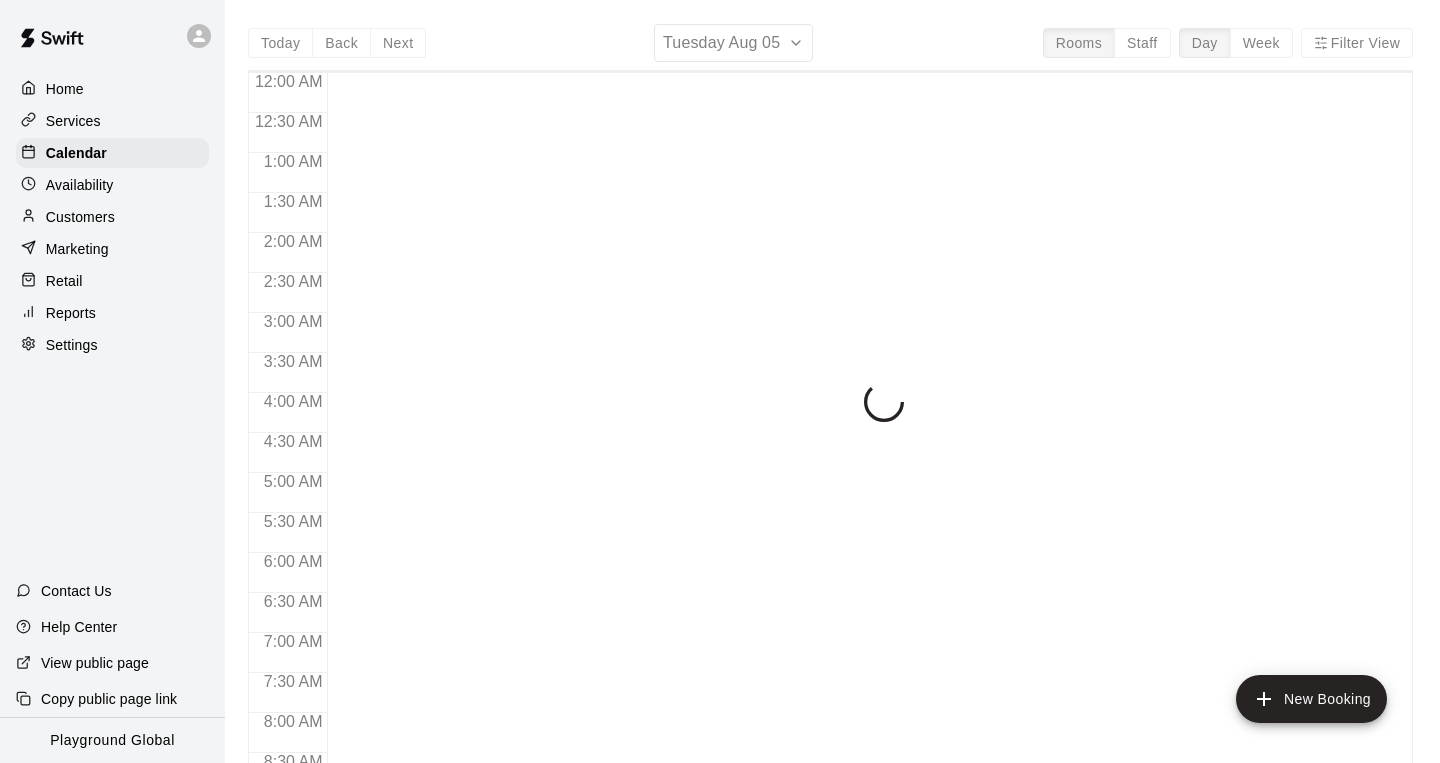 scroll, scrollTop: 0, scrollLeft: 0, axis: both 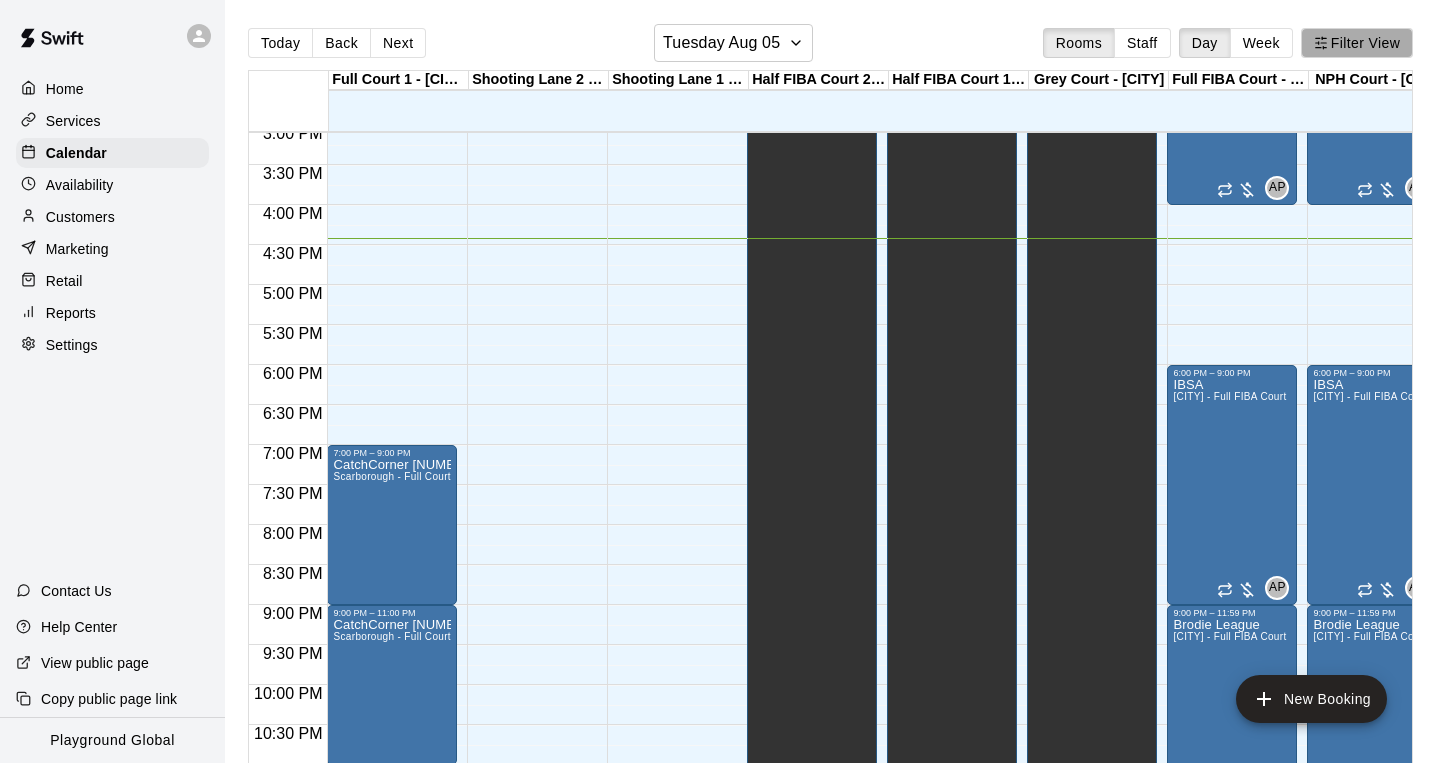 click on "Filter View" at bounding box center [1357, 43] 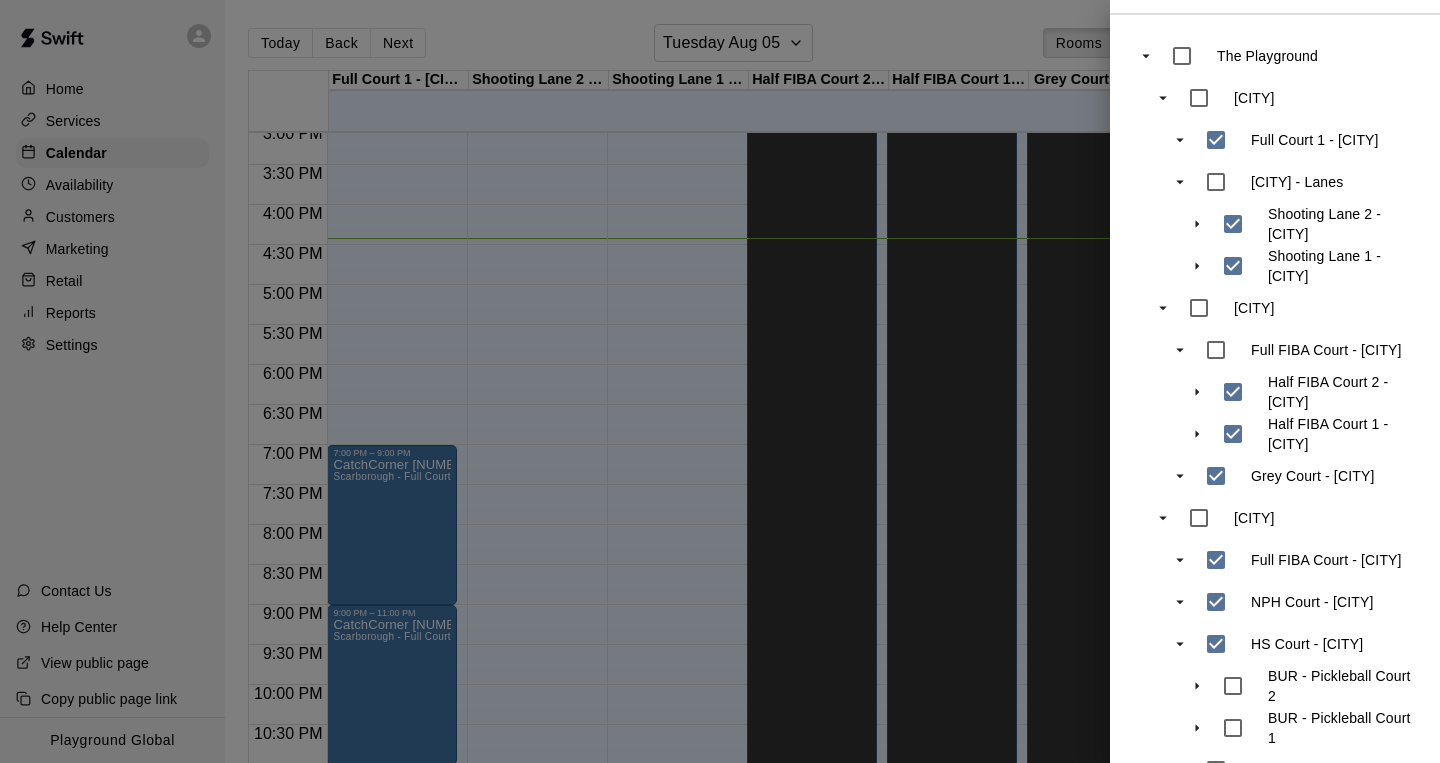 scroll, scrollTop: 542, scrollLeft: 0, axis: vertical 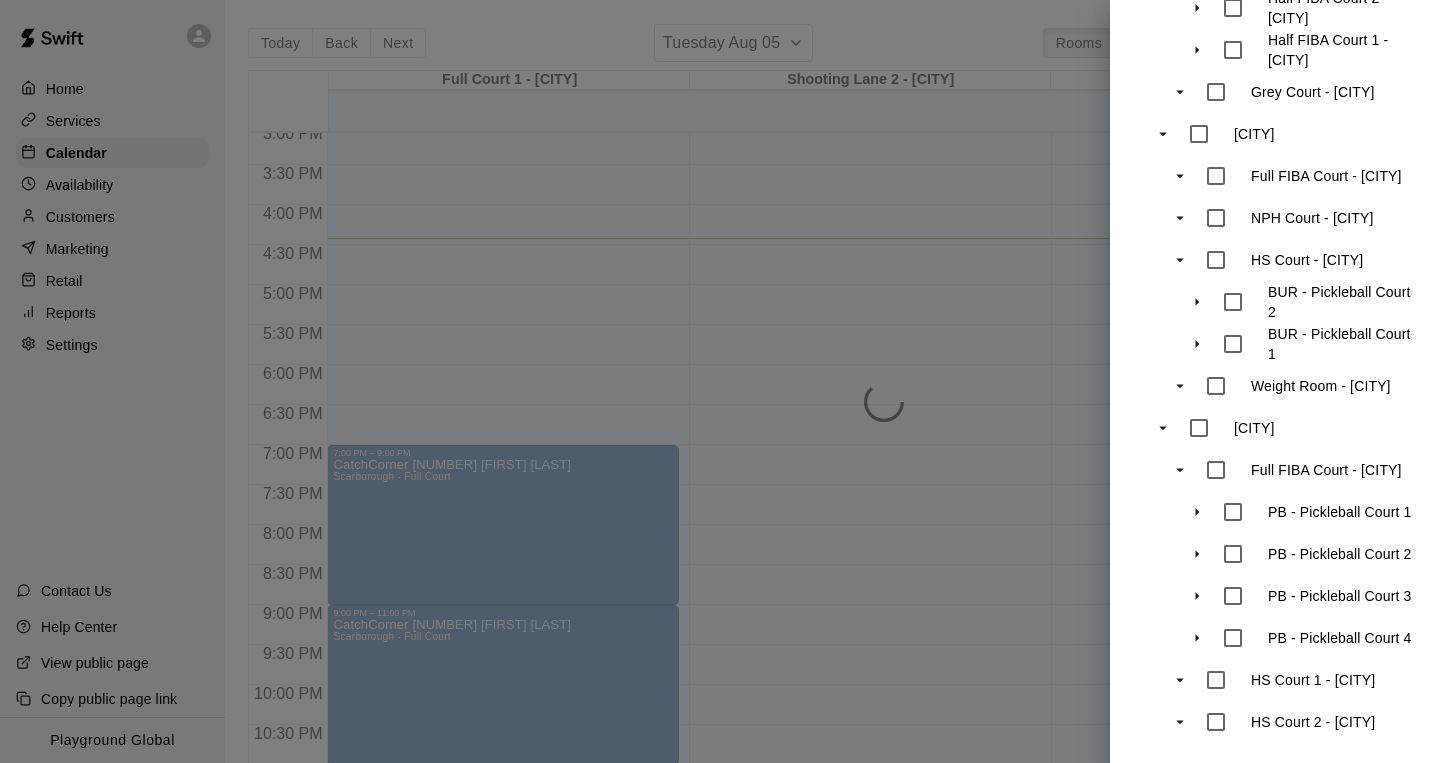click at bounding box center [720, 381] 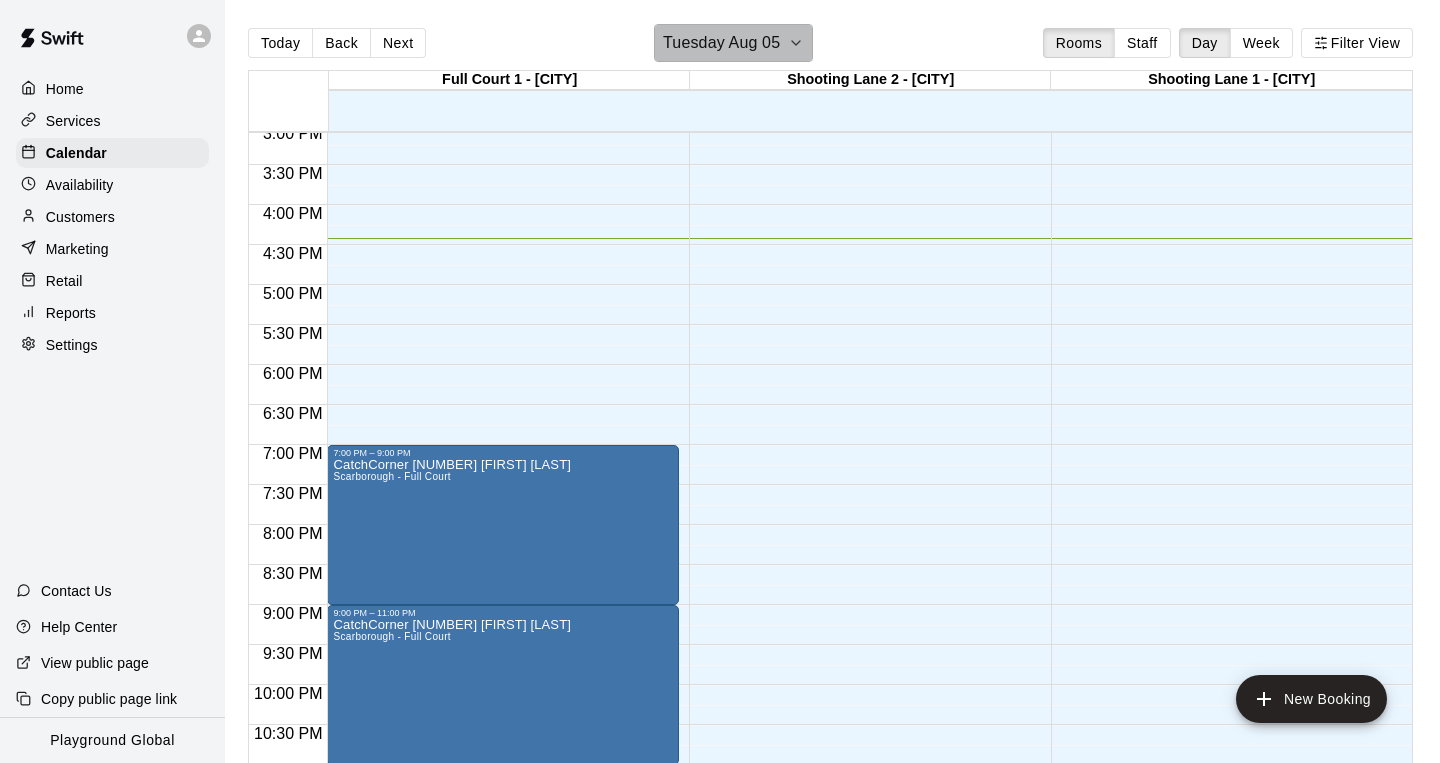 click on "Tuesday Aug 05" at bounding box center (721, 43) 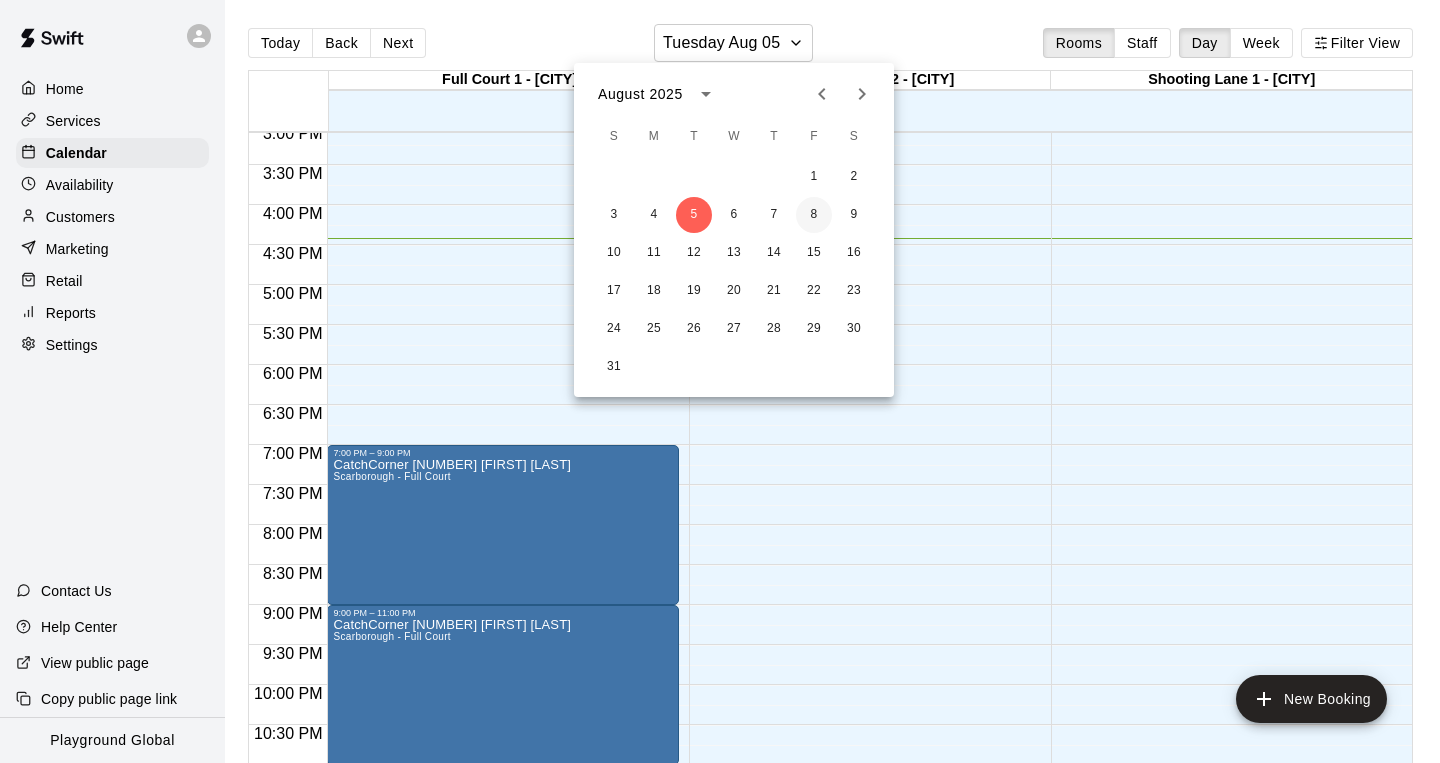 click on "8" at bounding box center [814, 215] 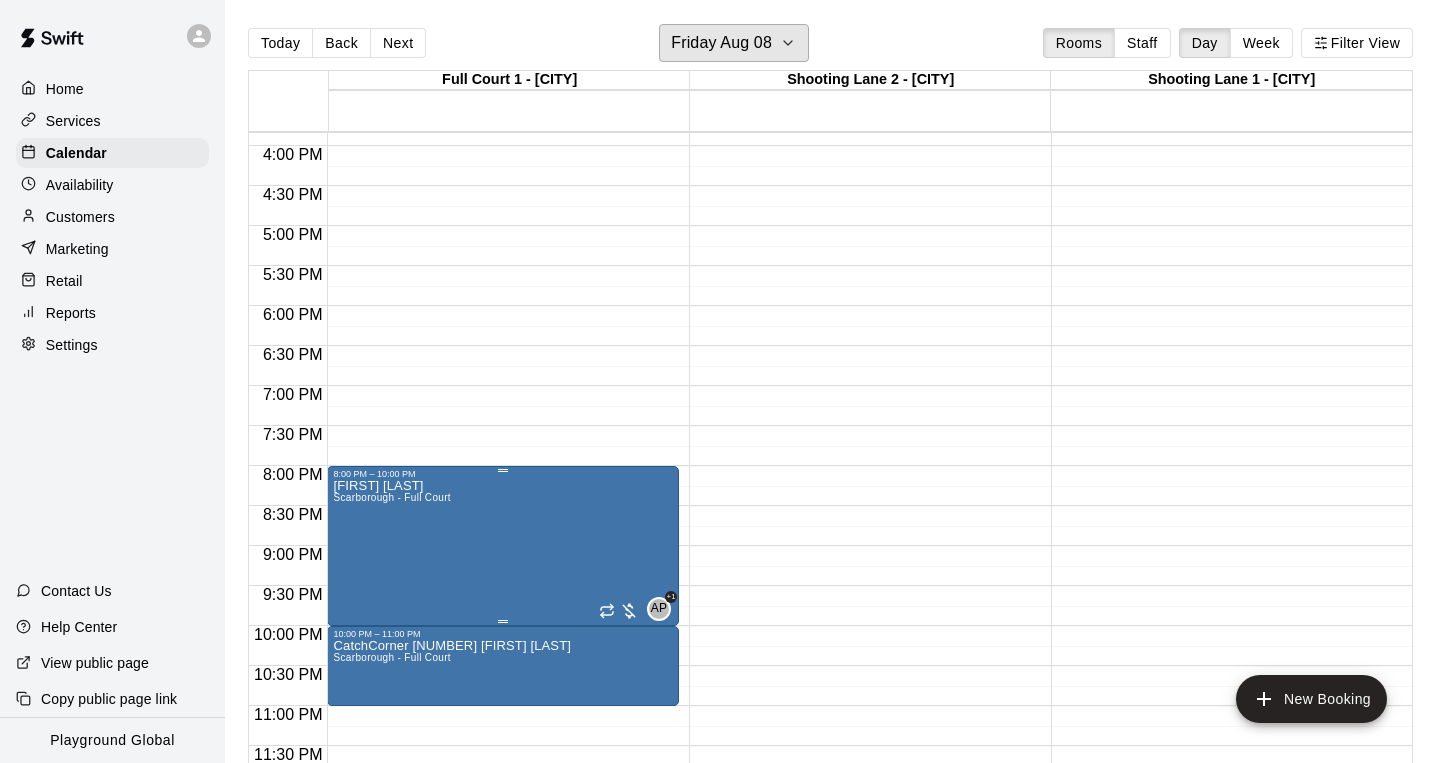 scroll, scrollTop: 1268, scrollLeft: 0, axis: vertical 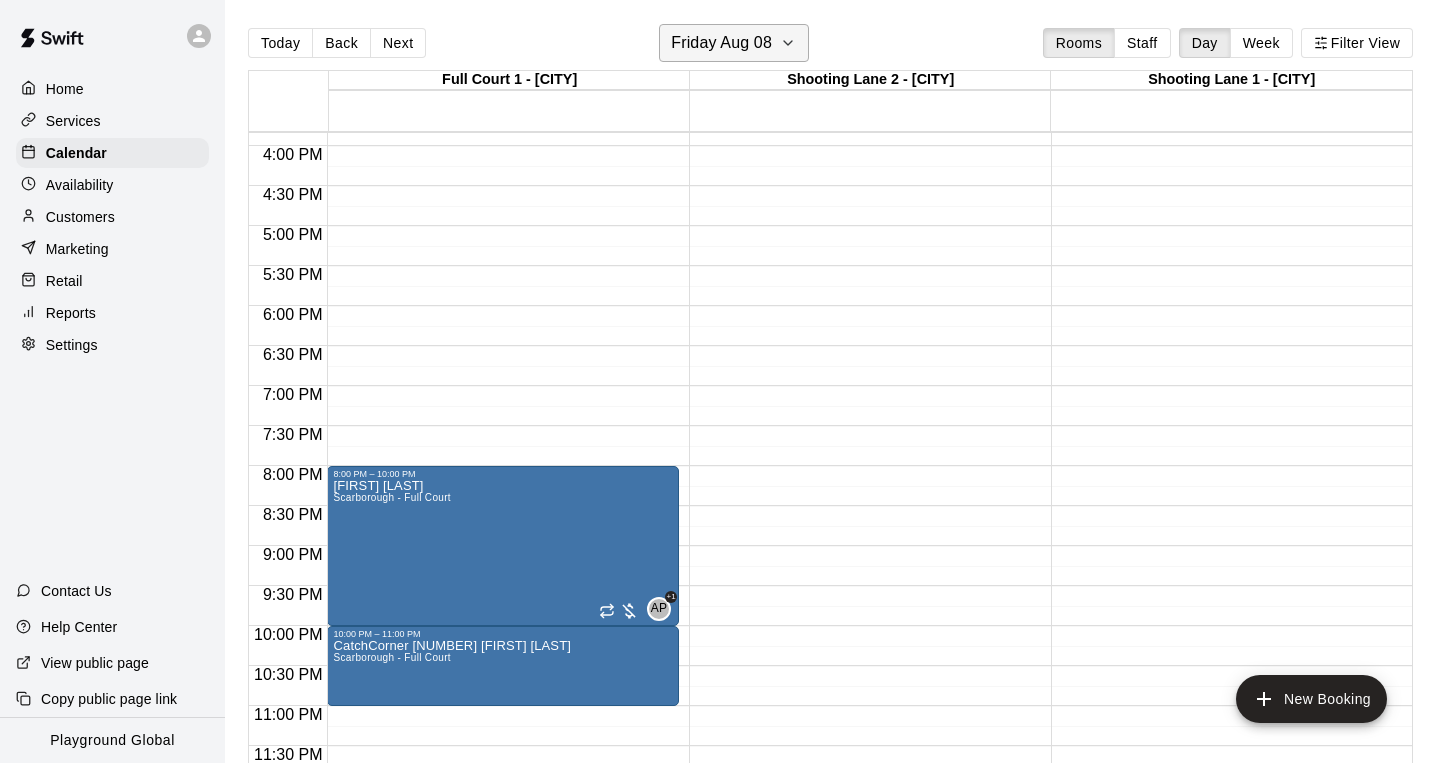 click on "Friday Aug 08" at bounding box center [734, 43] 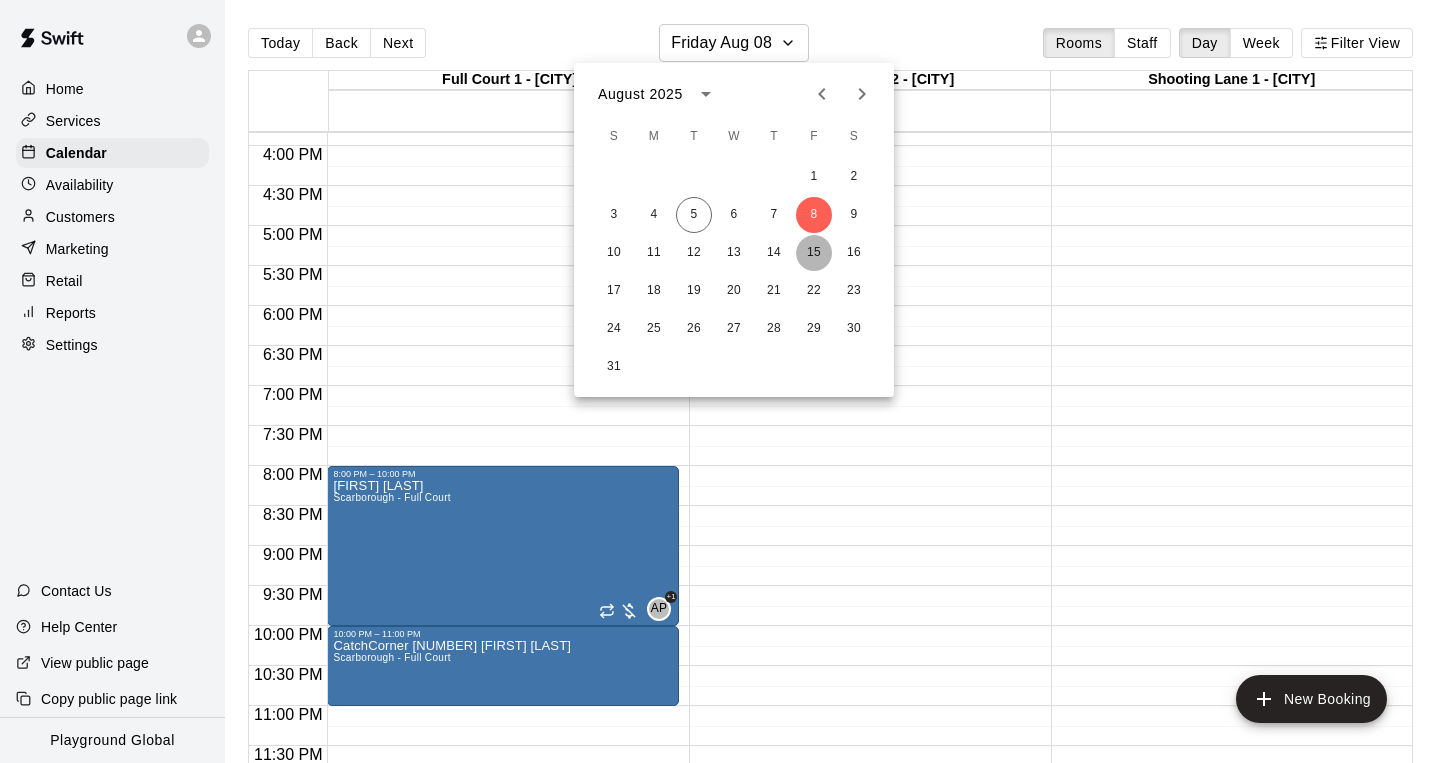 click on "15" at bounding box center (814, 253) 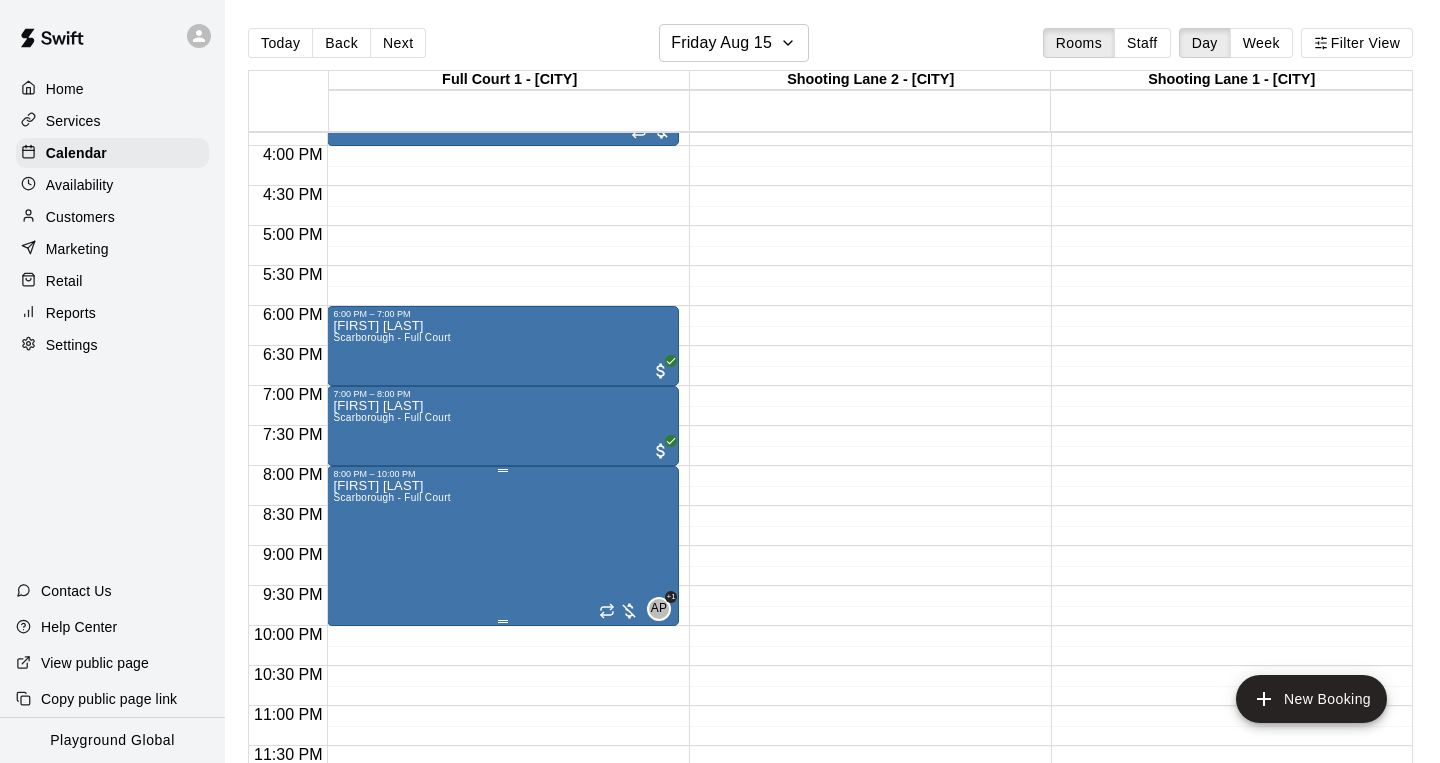 click on "[FIRST] [LAST] [CITY] - Full Court AP +1" at bounding box center [503, 860] 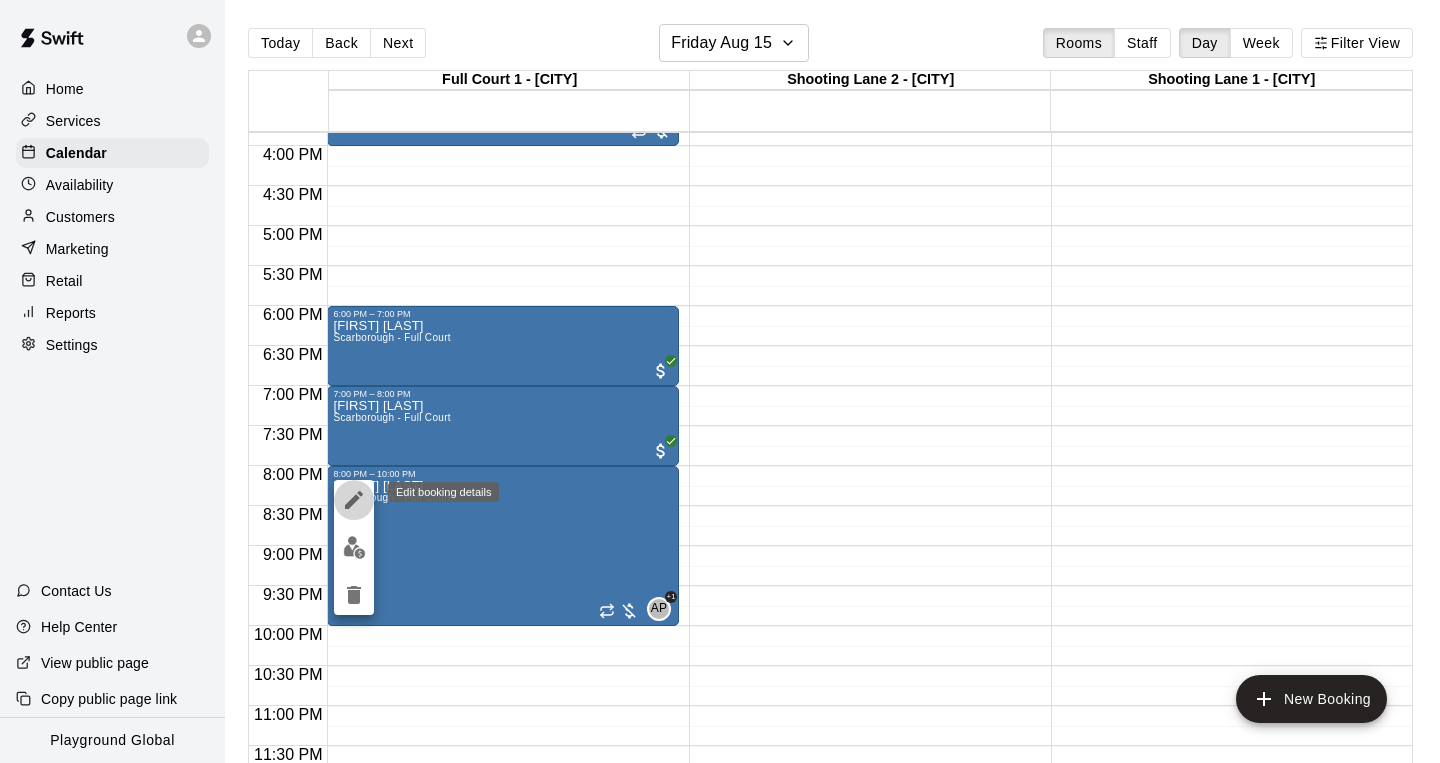 click 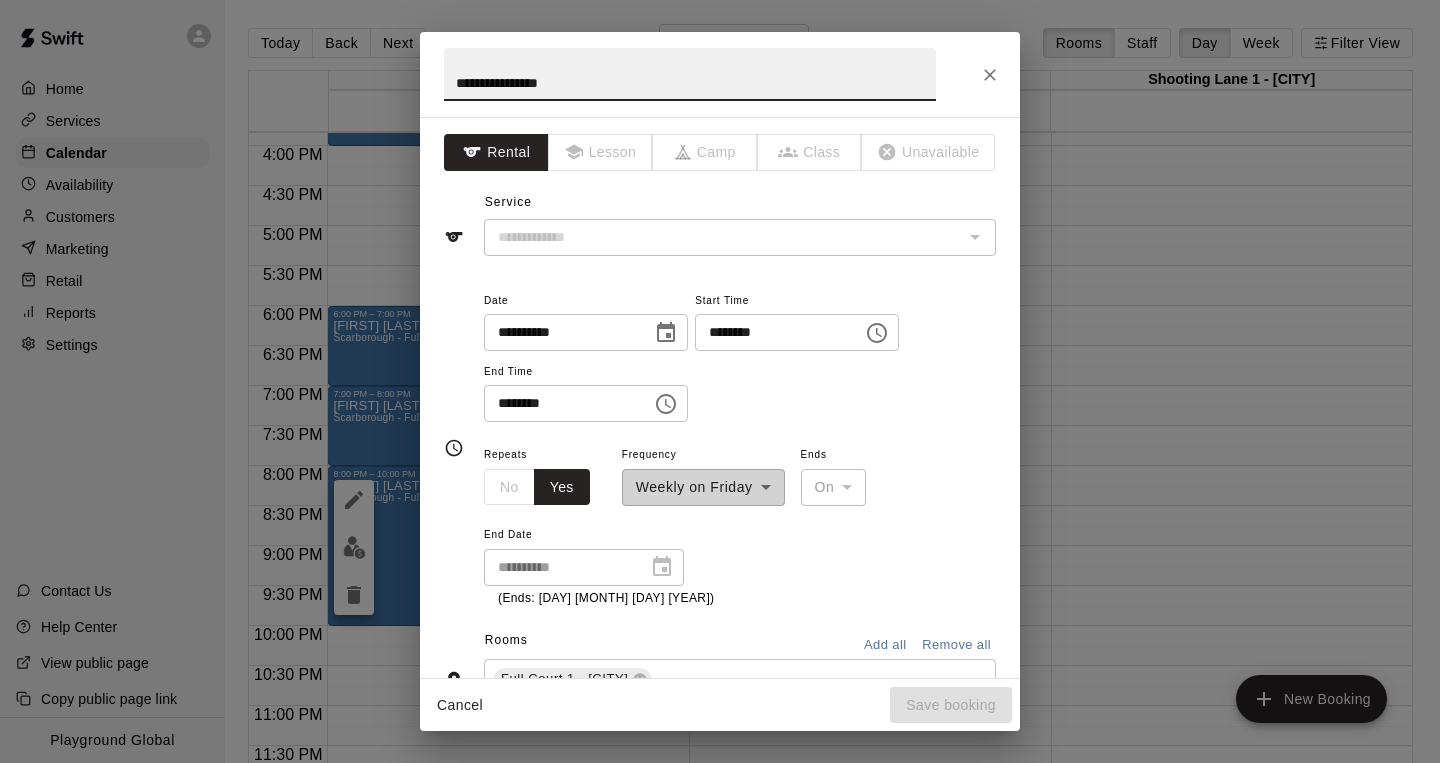 type on "**********" 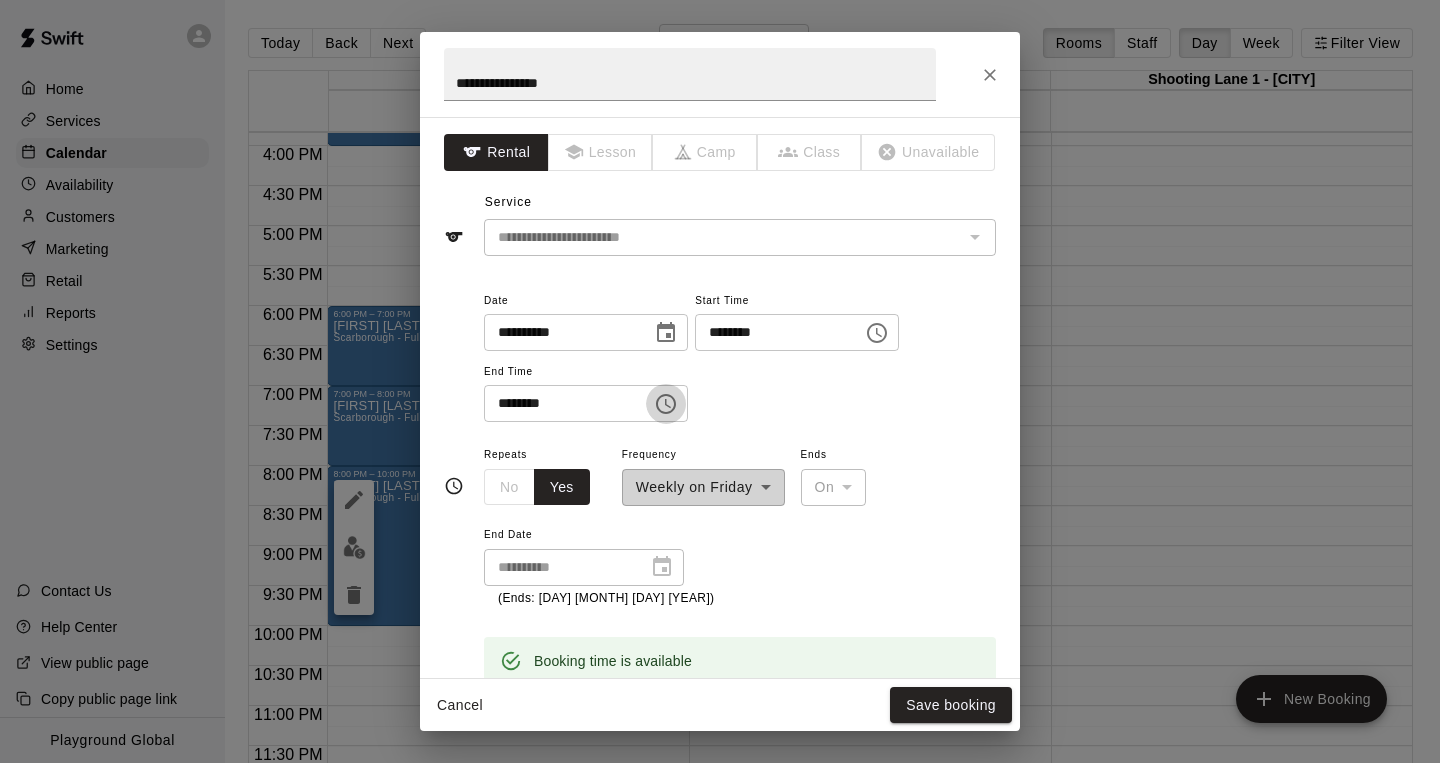 click 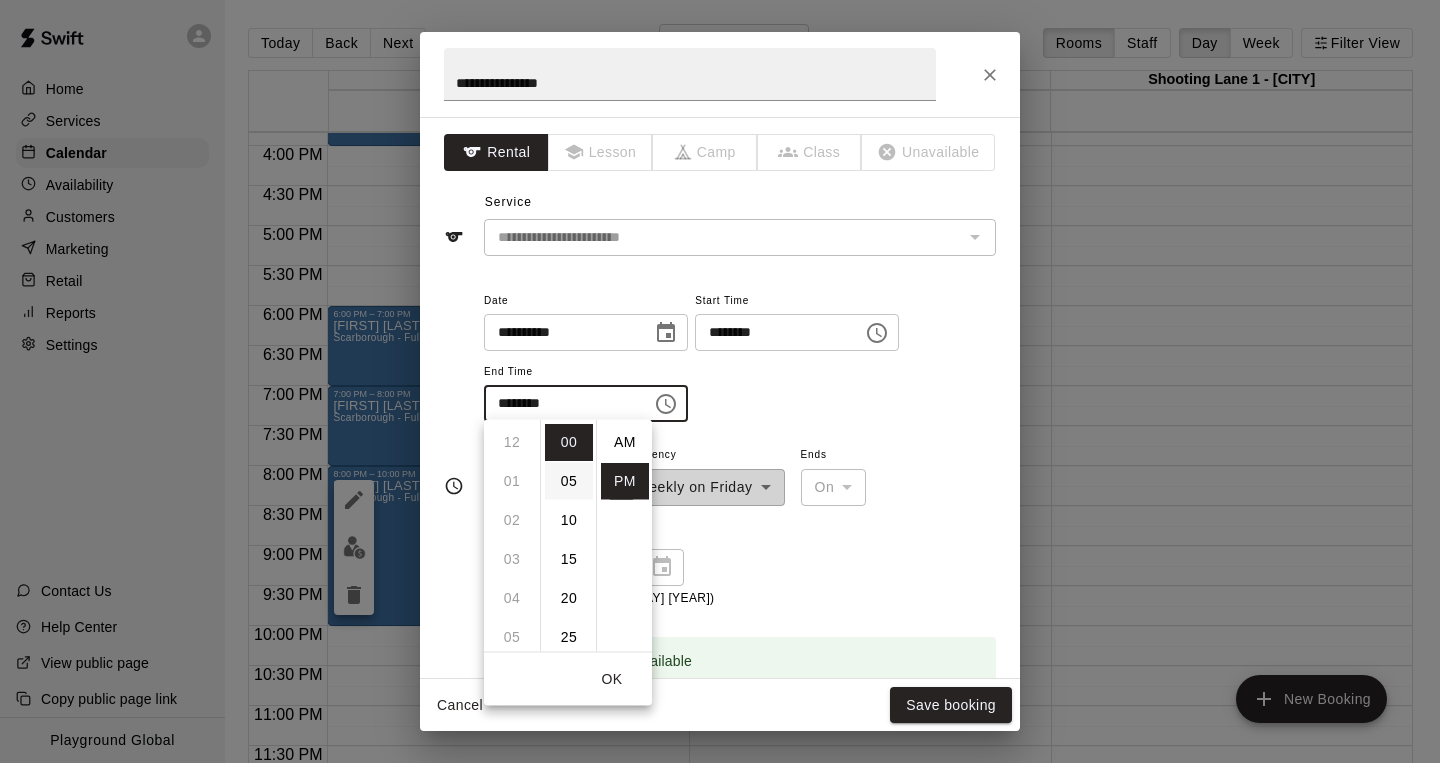 scroll, scrollTop: 390, scrollLeft: 0, axis: vertical 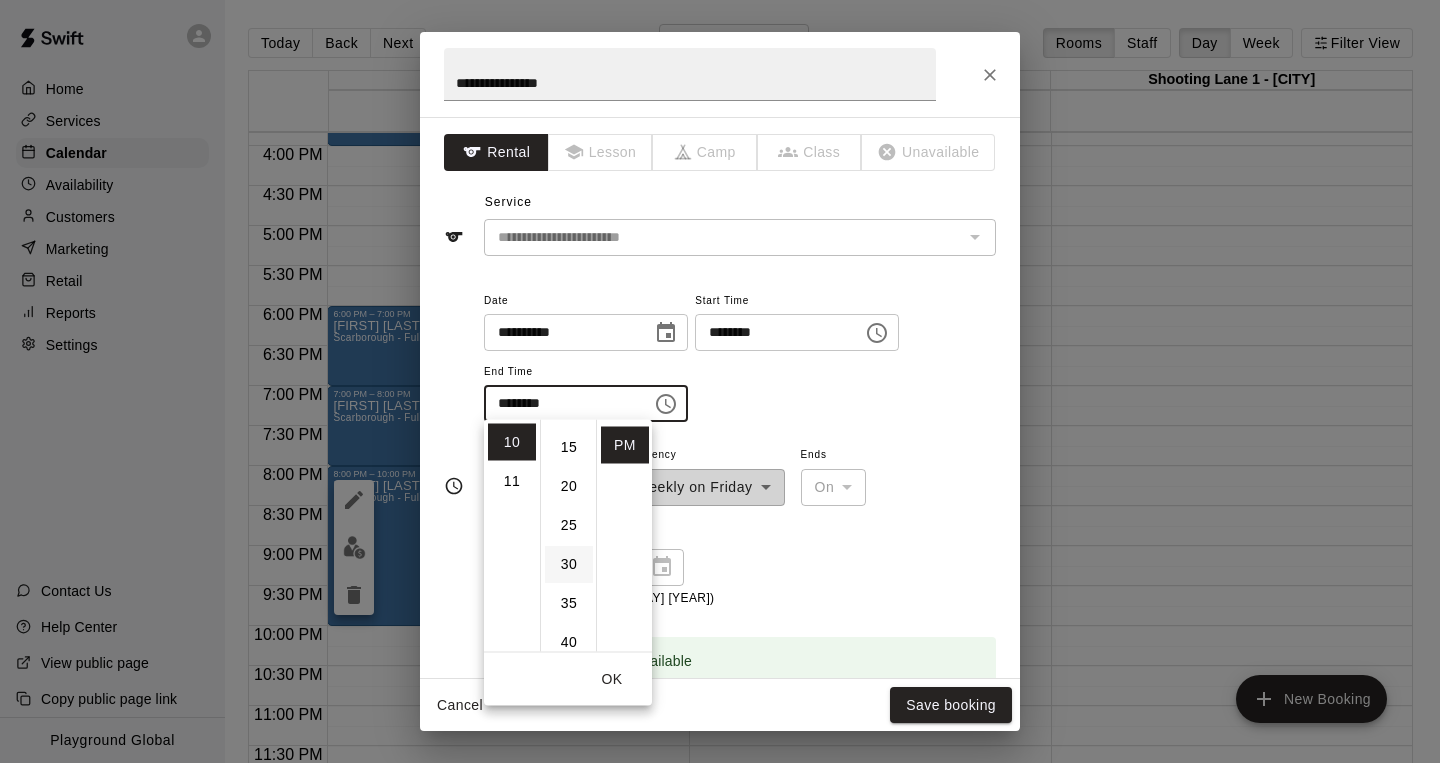 click on "30" at bounding box center [569, 564] 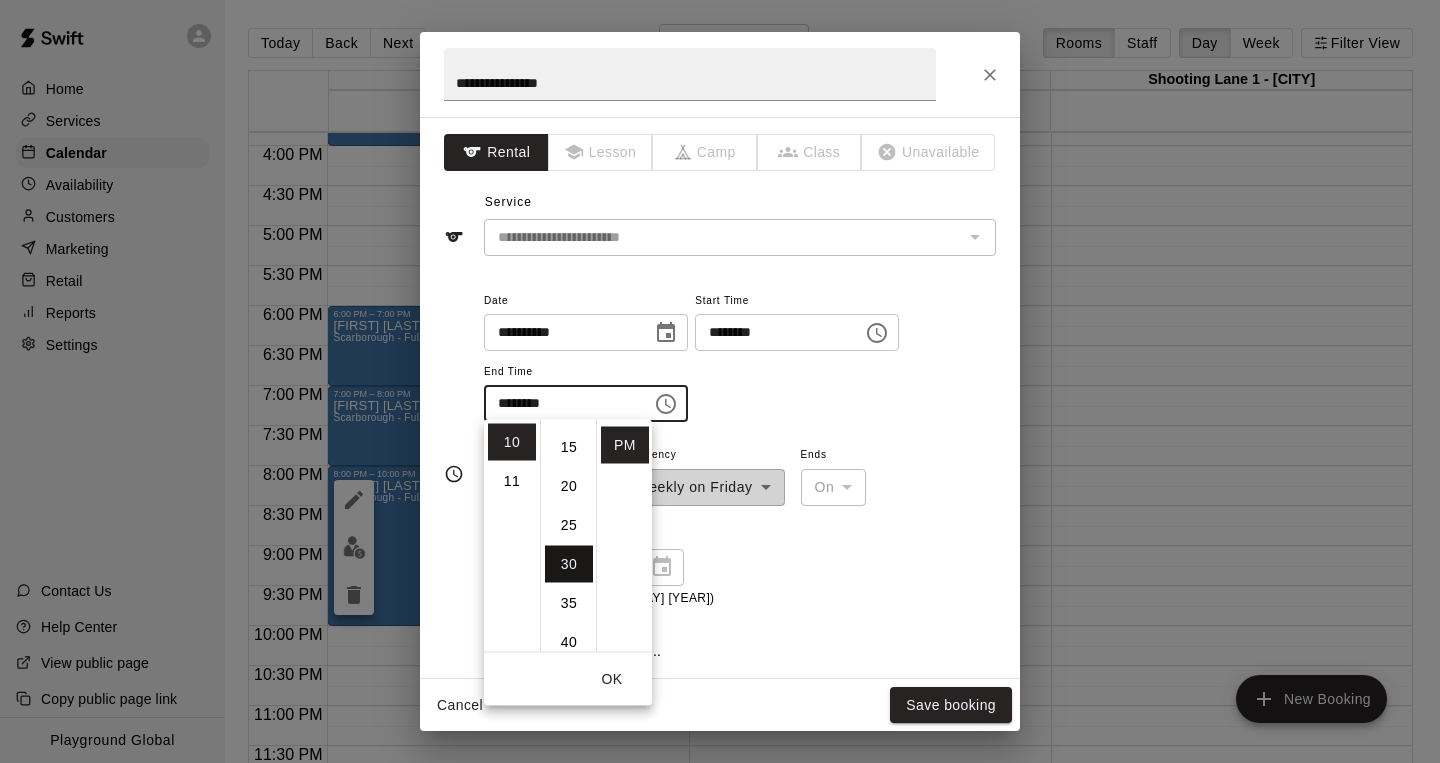 type on "********" 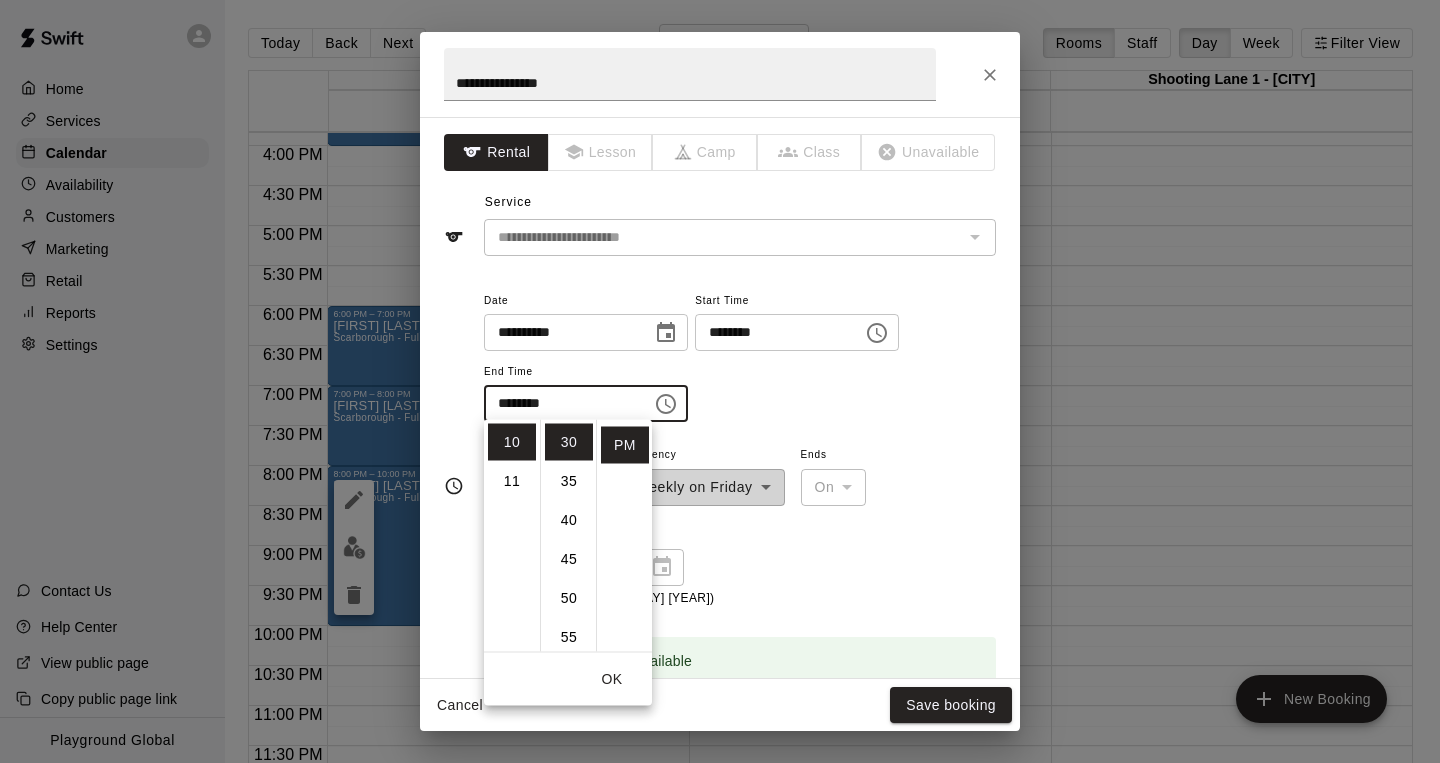 click on "**********" at bounding box center [740, 525] 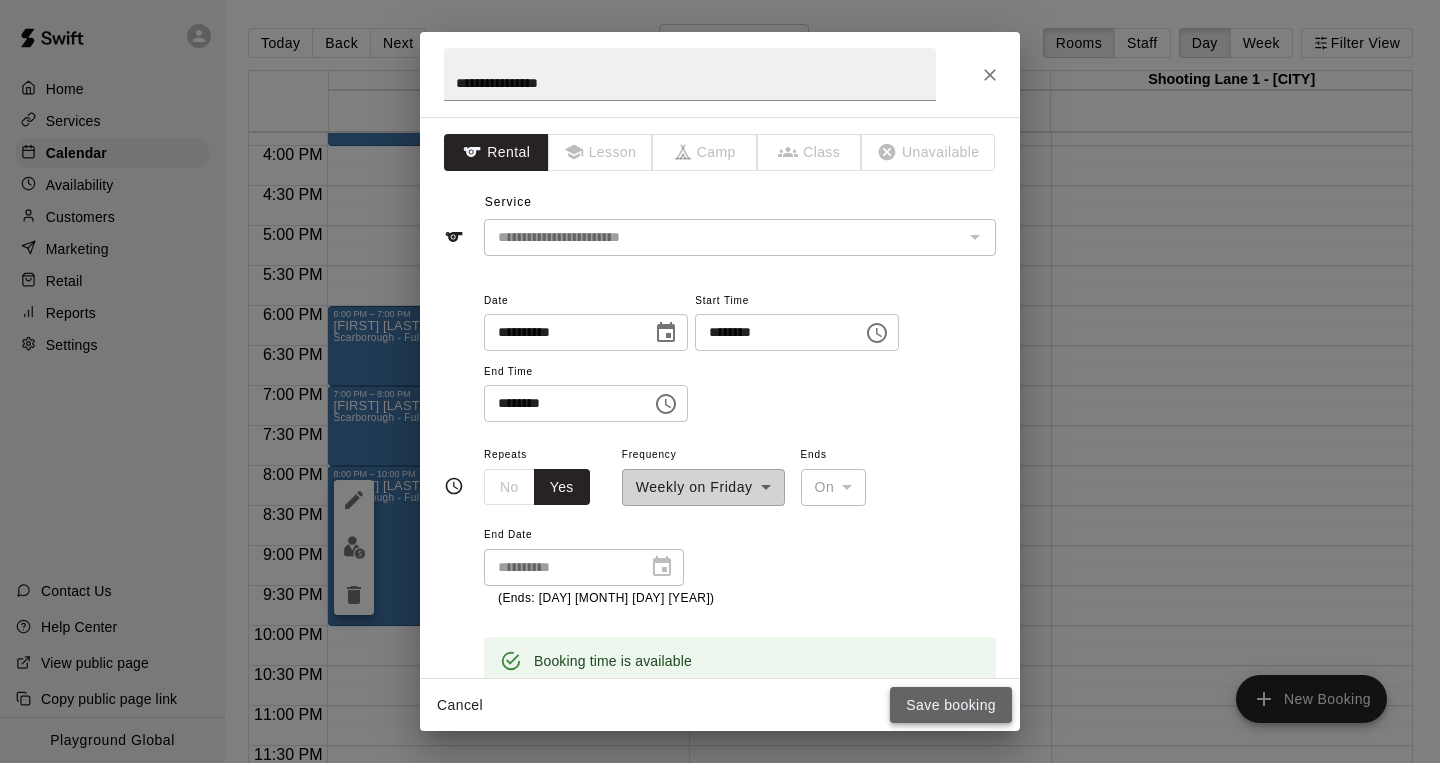 click on "Save booking" at bounding box center (951, 705) 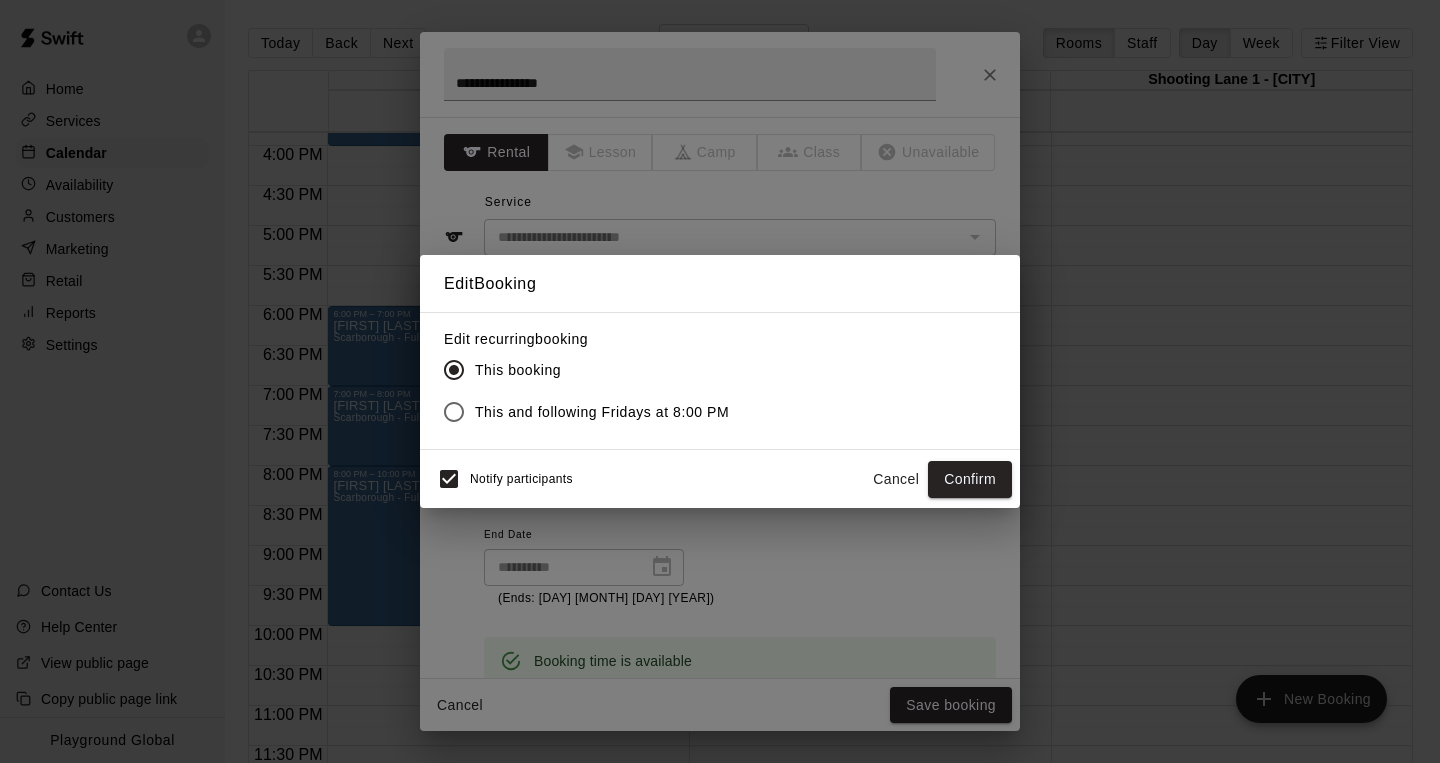 click on "This and following Fridays at 8:00 PM" at bounding box center (602, 412) 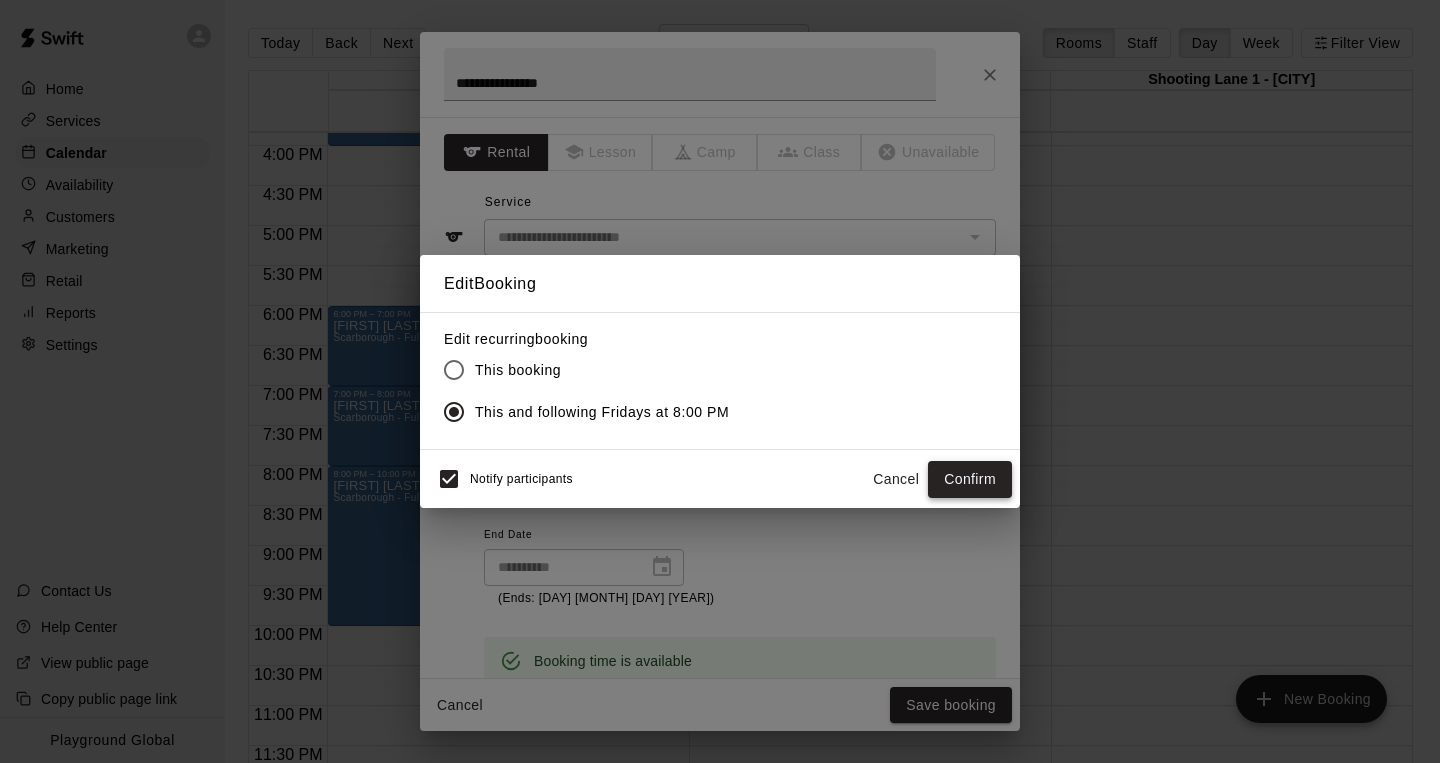 click on "Confirm" at bounding box center (970, 479) 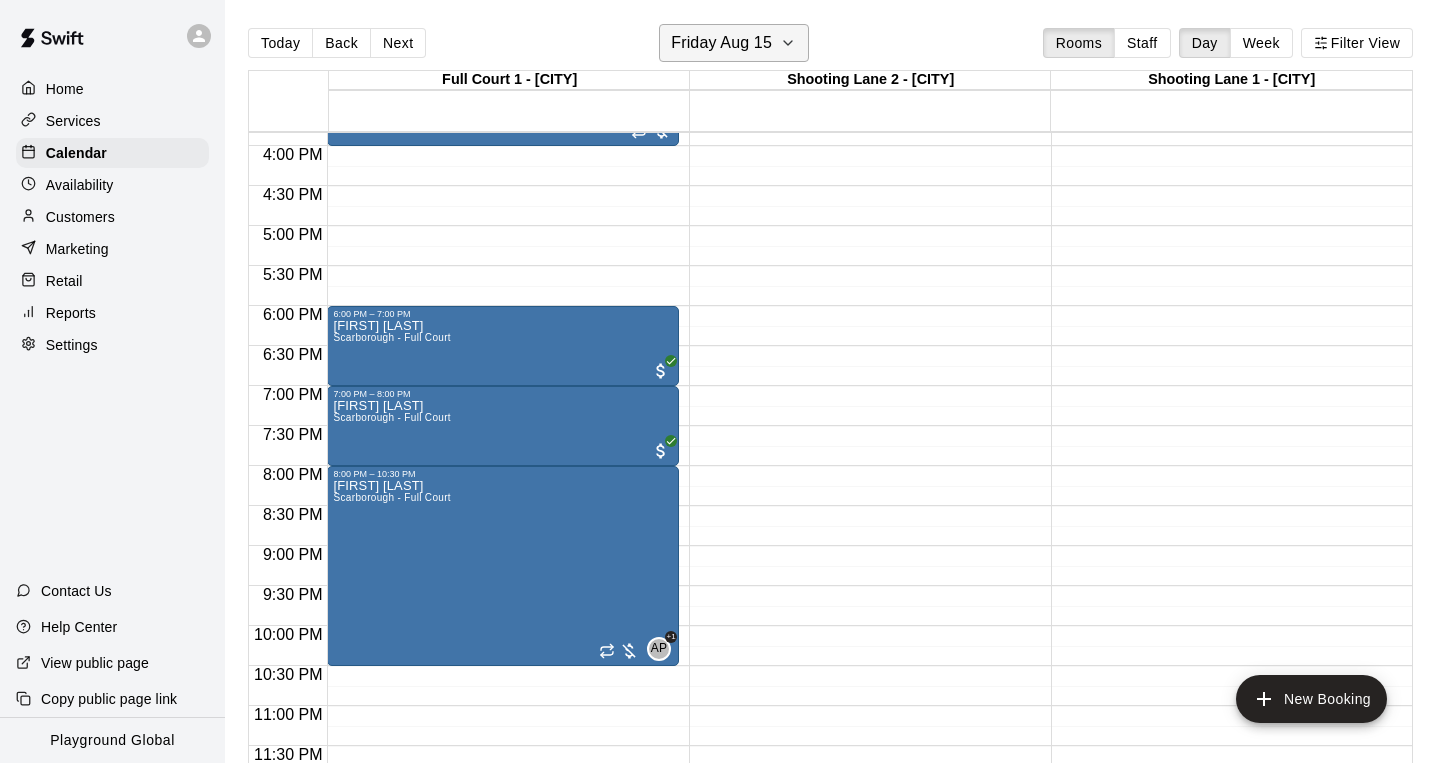 click on "Friday Aug 15" at bounding box center [721, 43] 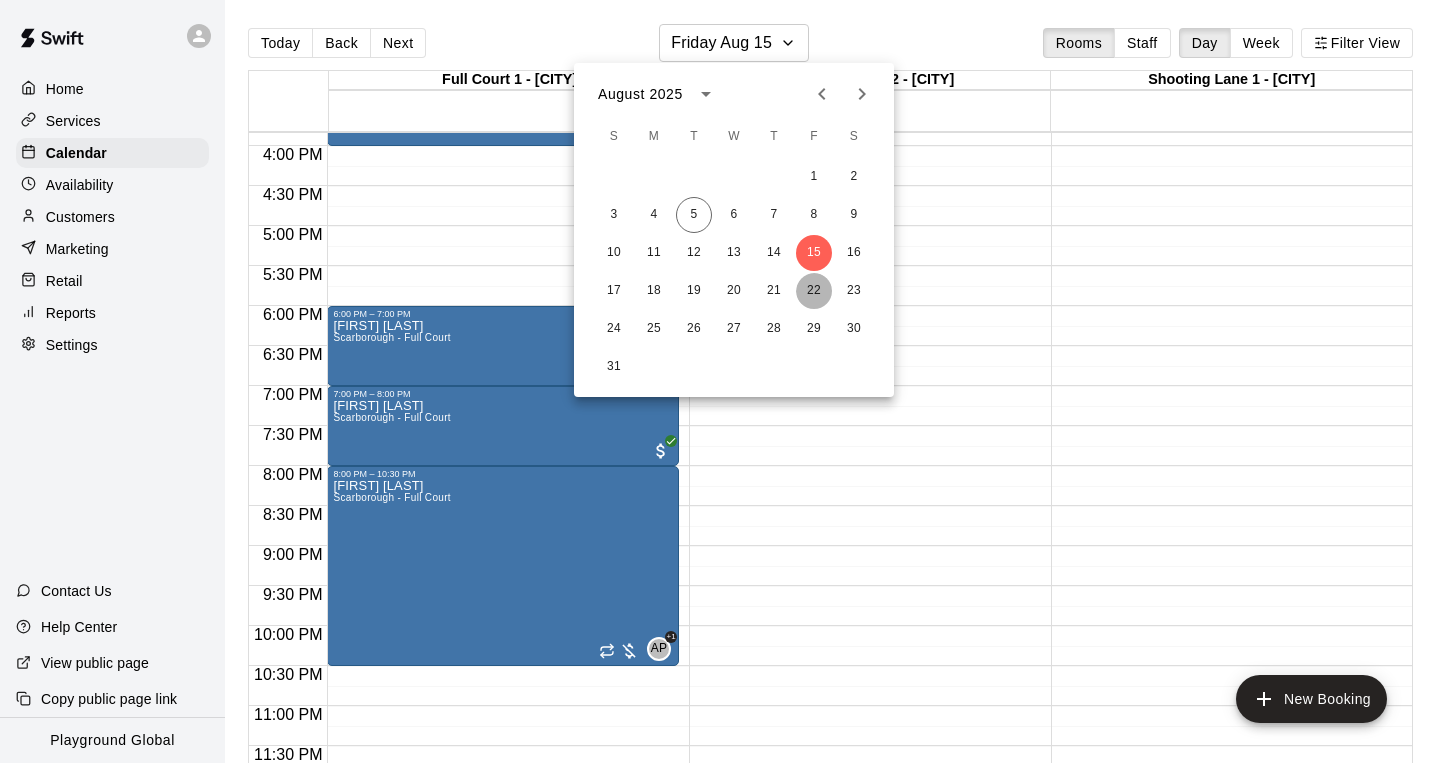 click on "22" at bounding box center [814, 291] 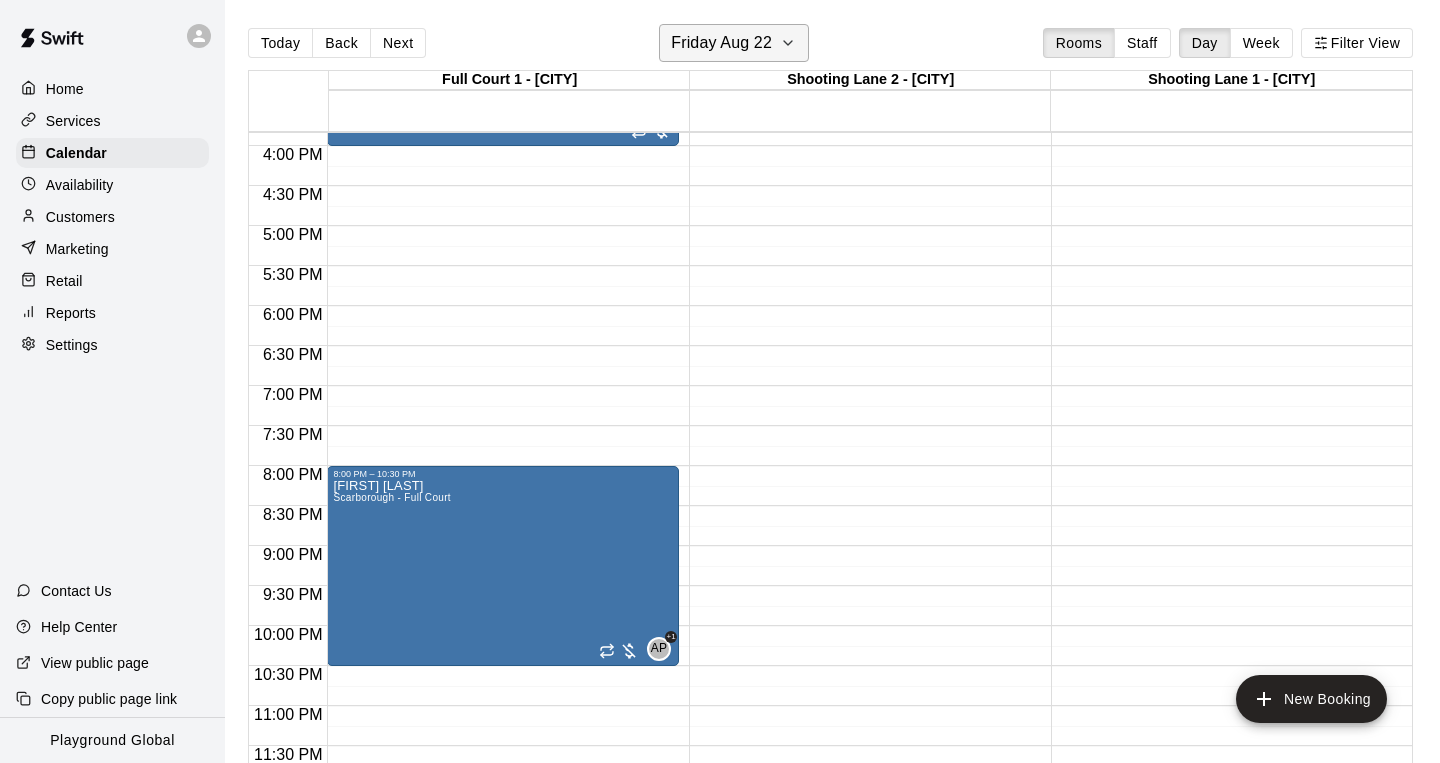 click 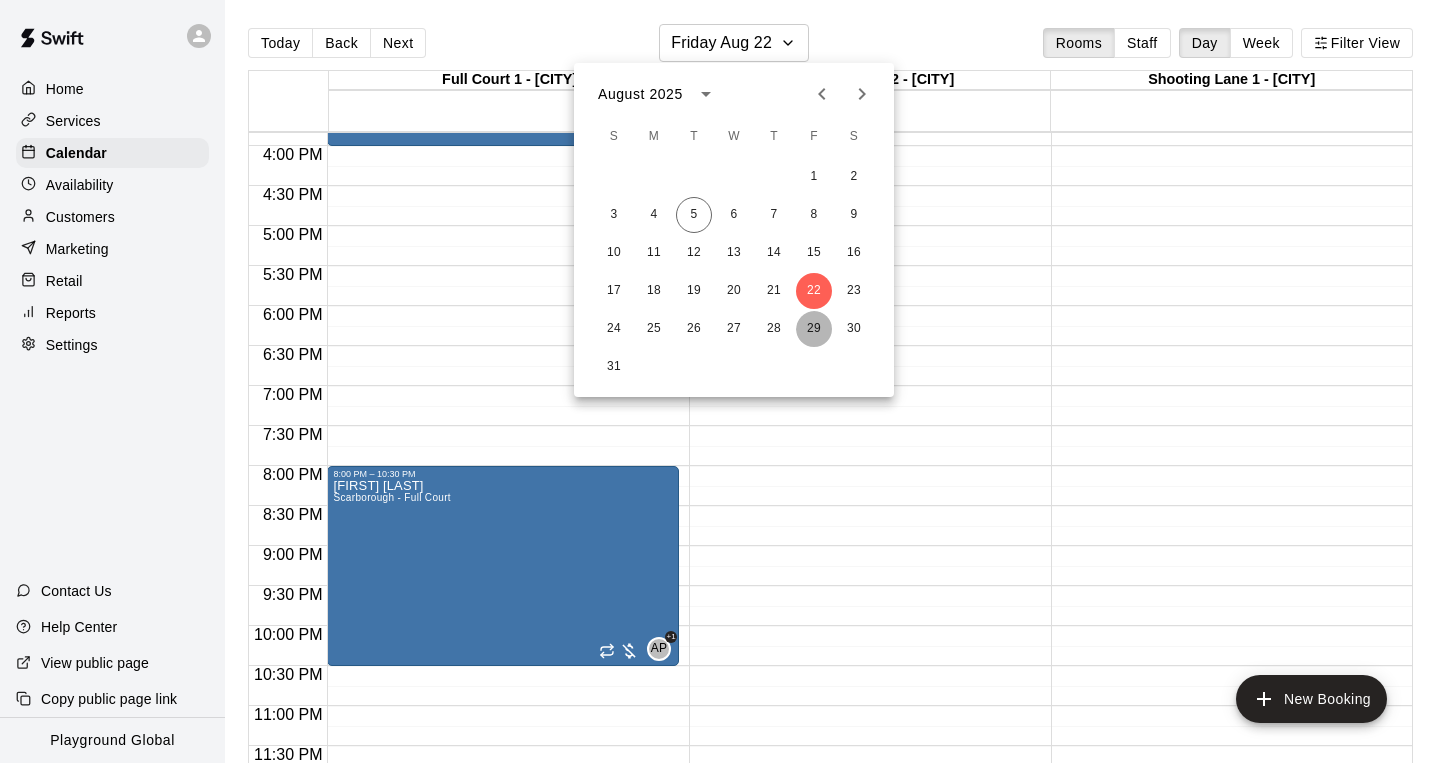 click on "29" at bounding box center (814, 329) 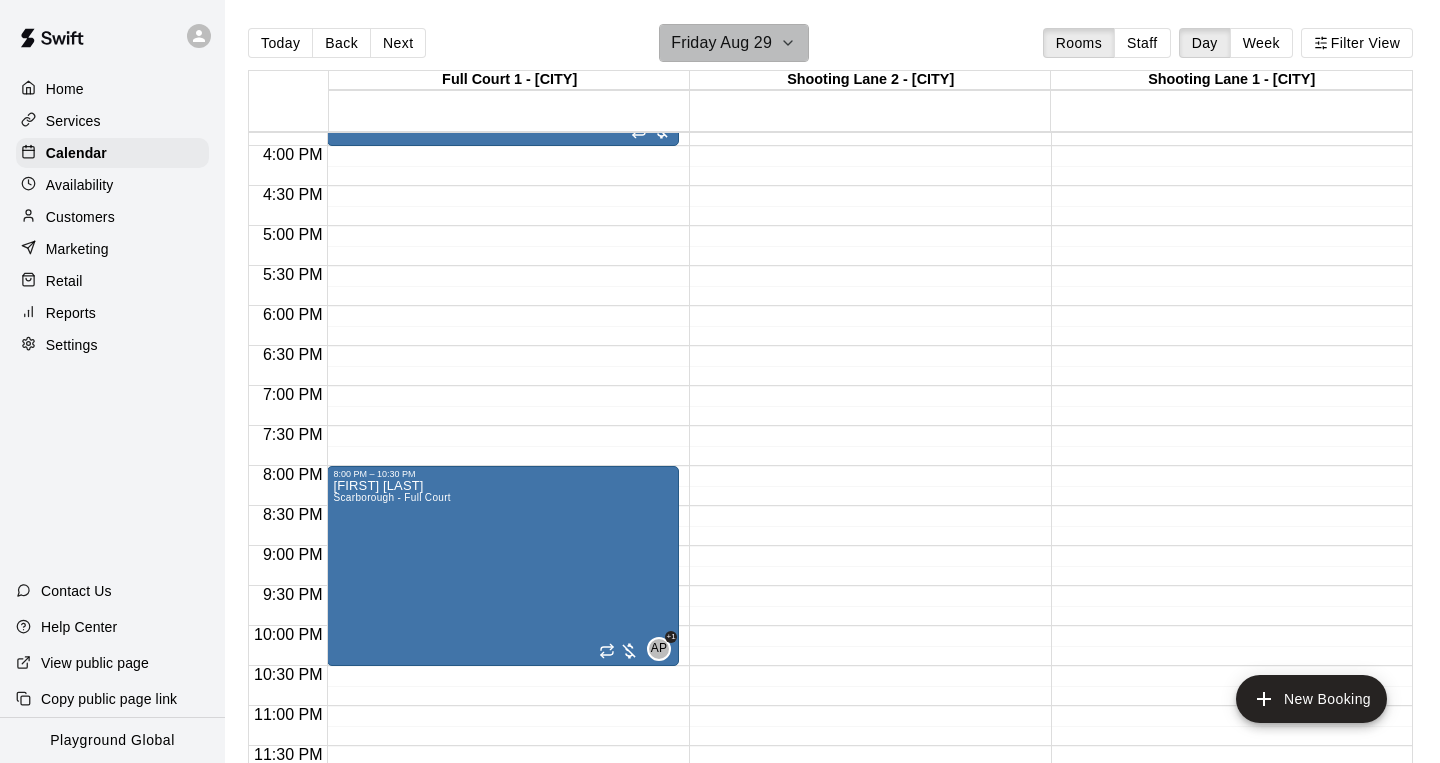 click on "Friday Aug 29" at bounding box center (721, 43) 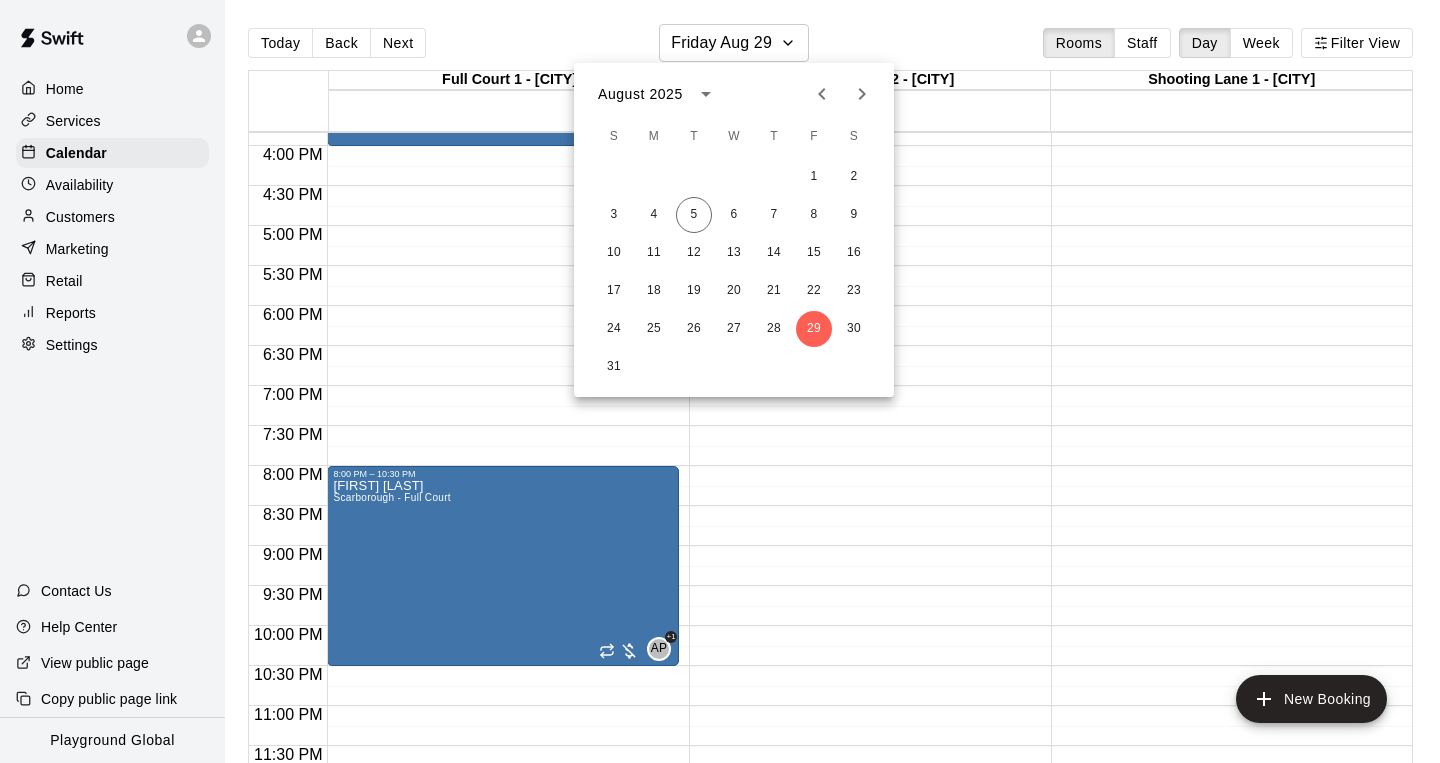 click 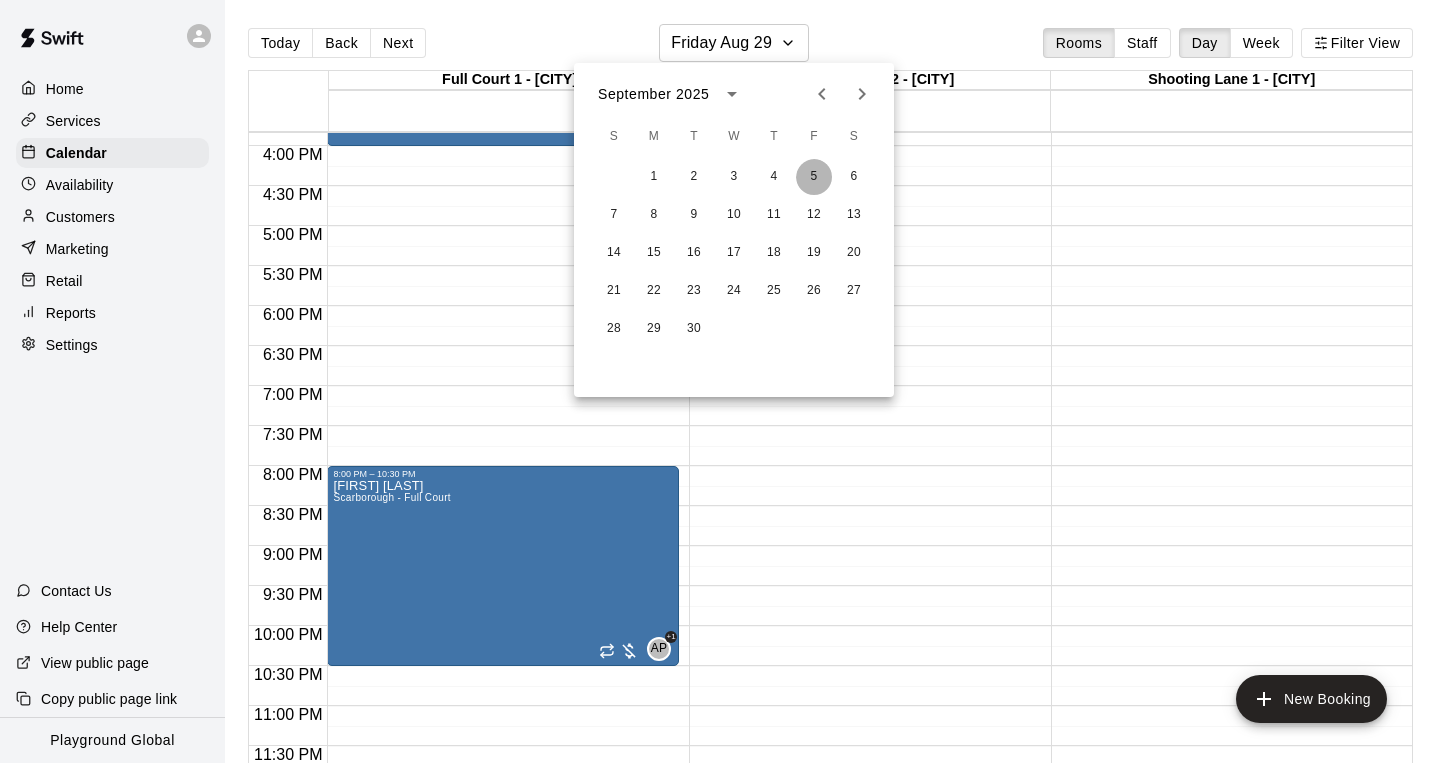 click on "5" at bounding box center (814, 177) 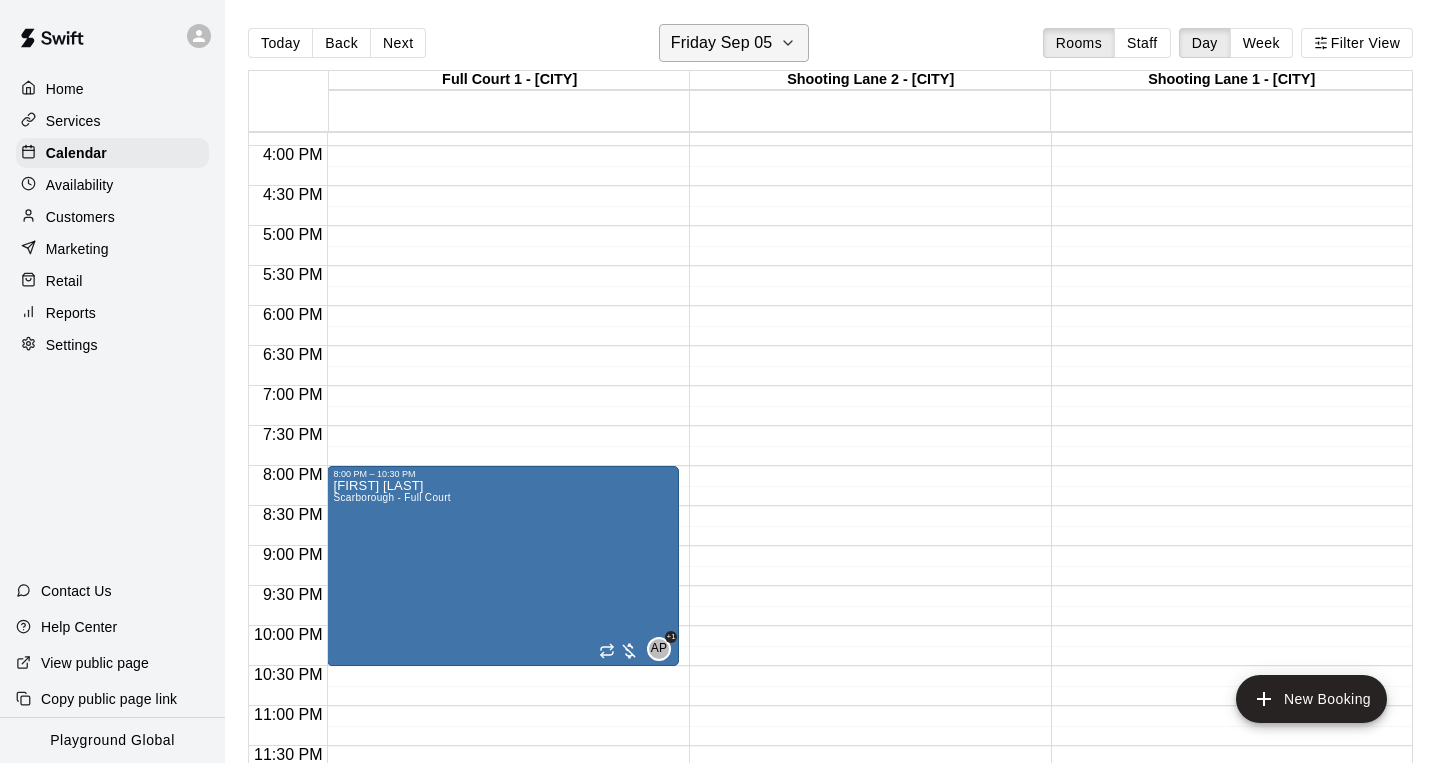 click 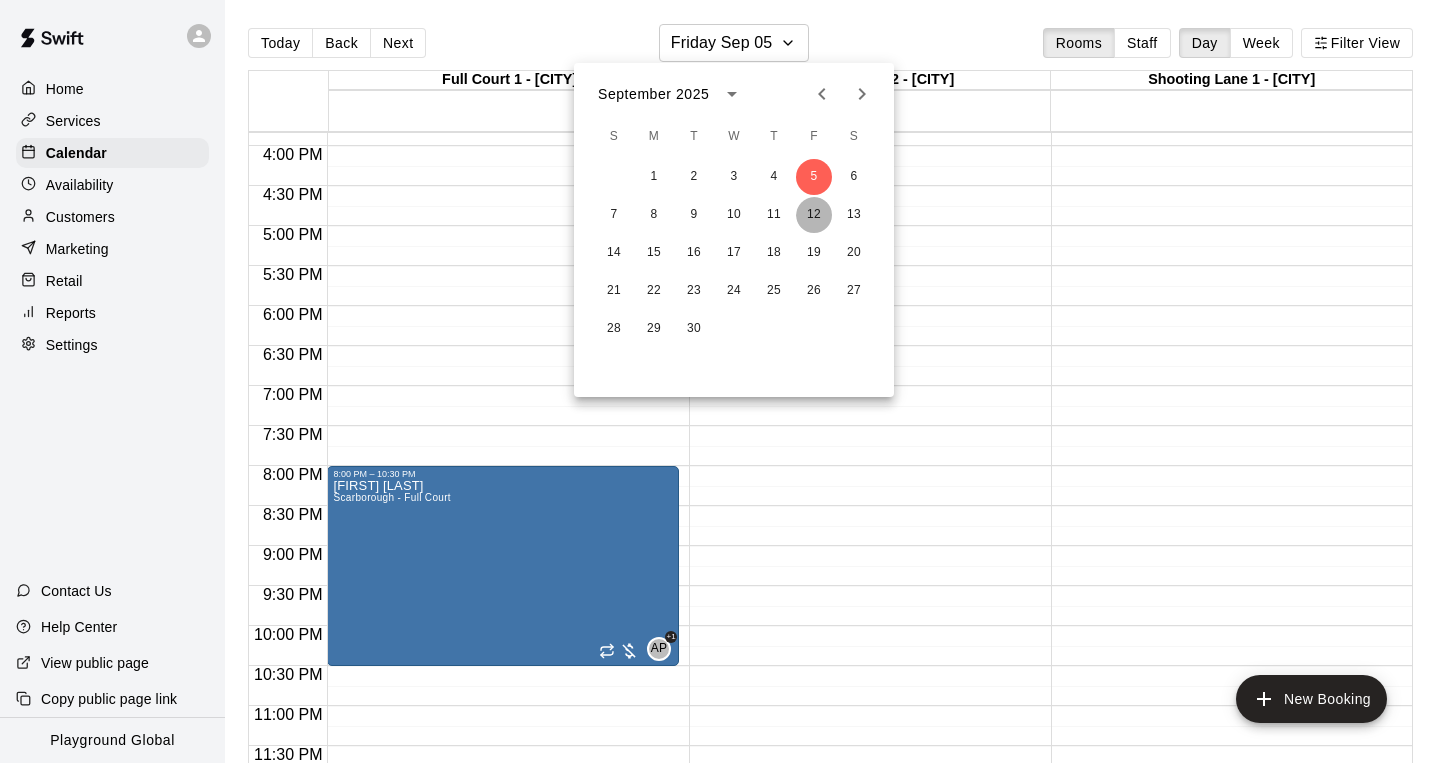click on "12" at bounding box center [814, 215] 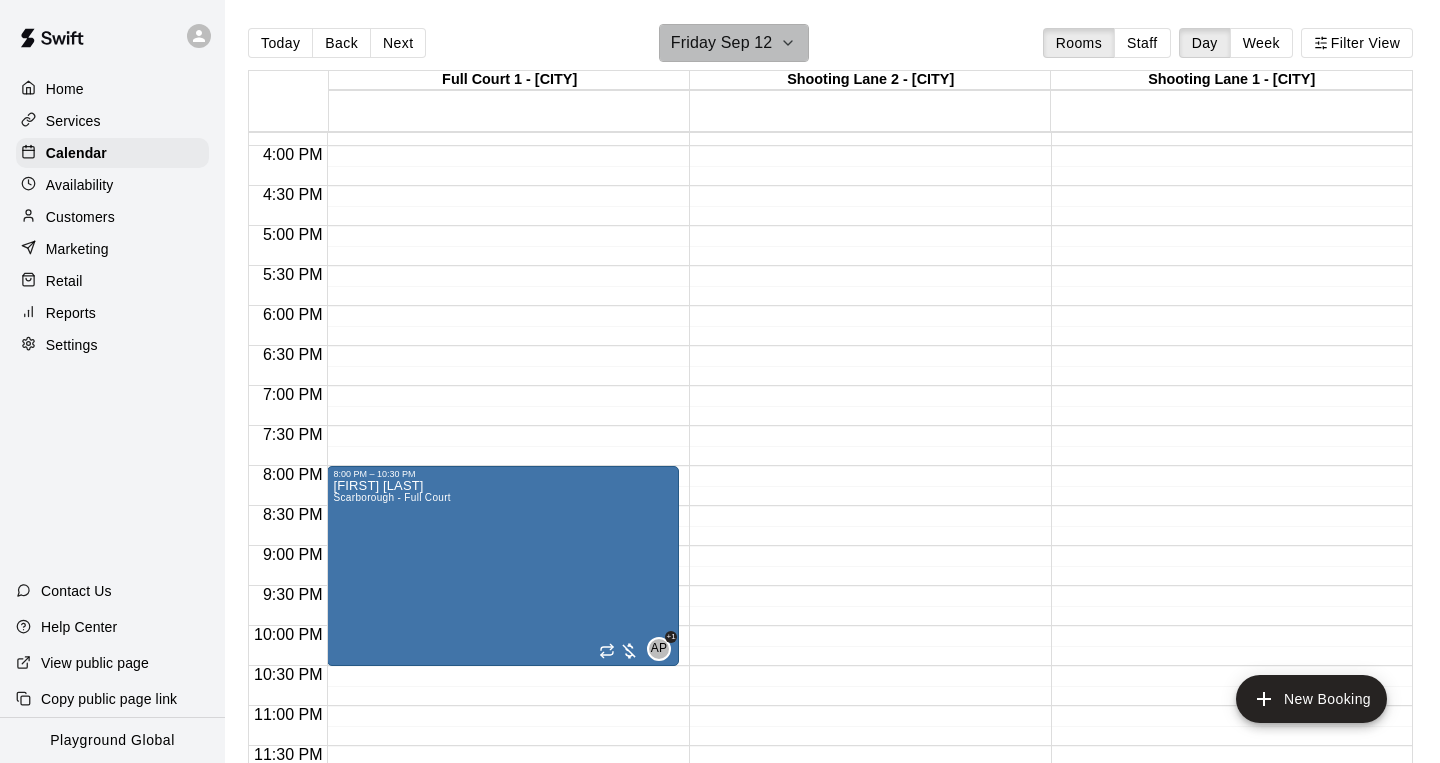 click on "Friday Sep 12" at bounding box center (734, 43) 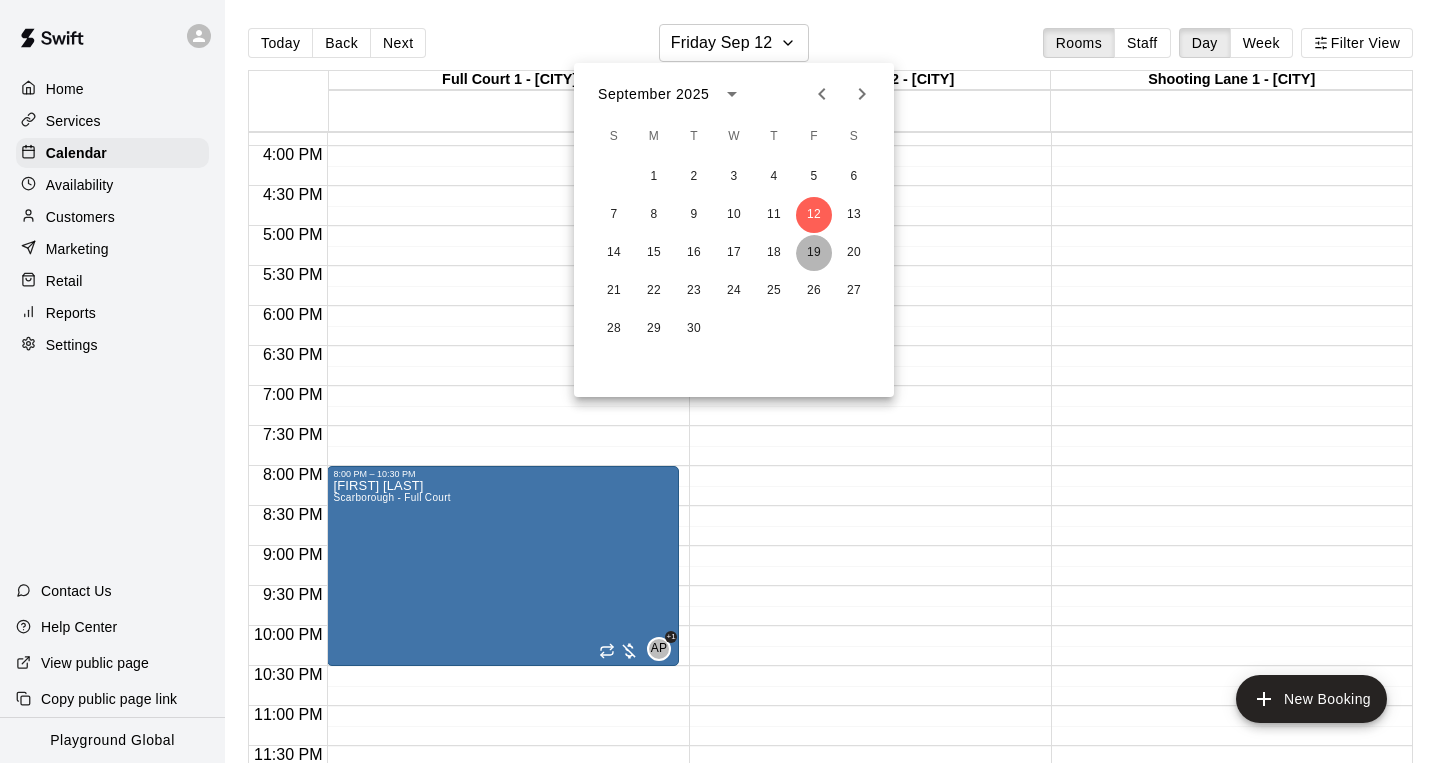 click on "19" at bounding box center [814, 253] 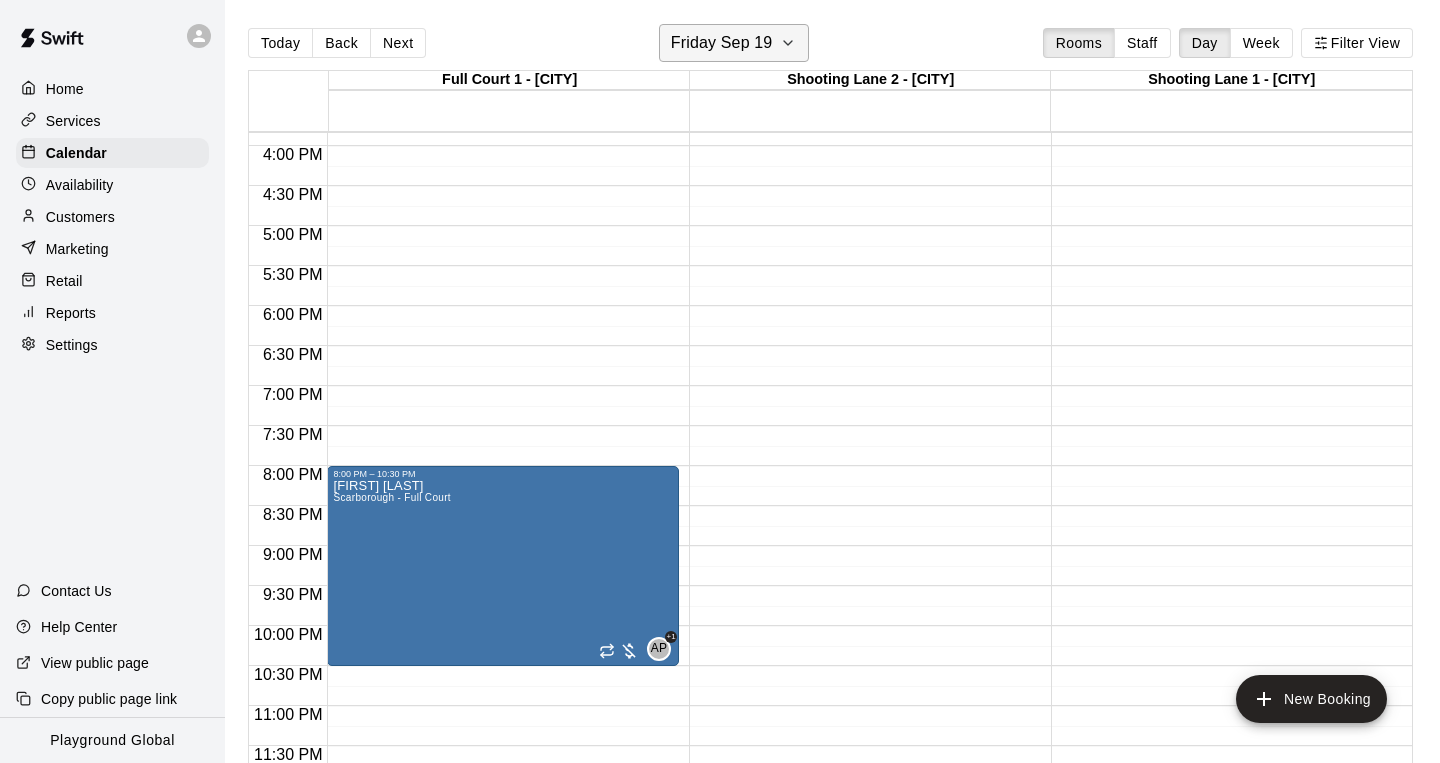 click on "Friday Sep 19" at bounding box center [722, 43] 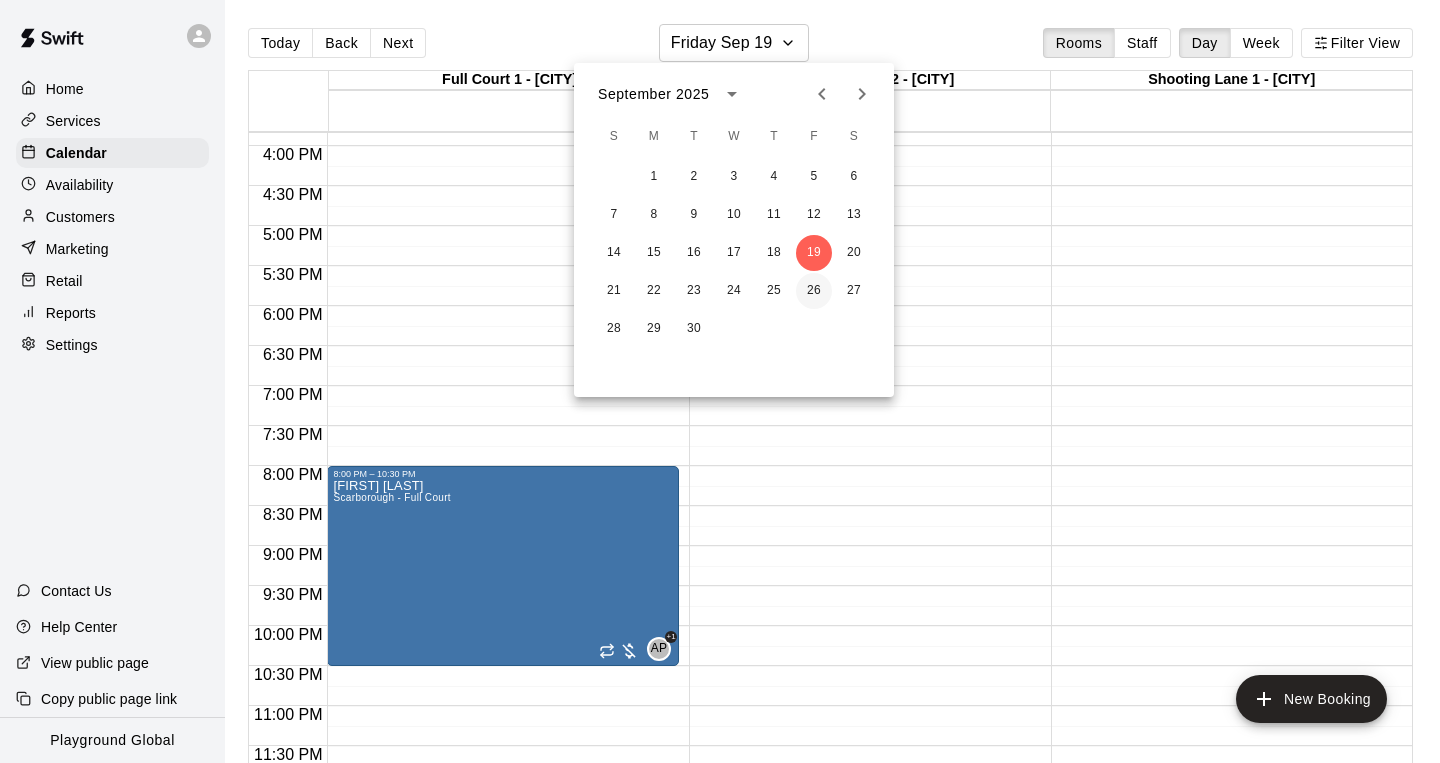 click on "26" at bounding box center [814, 291] 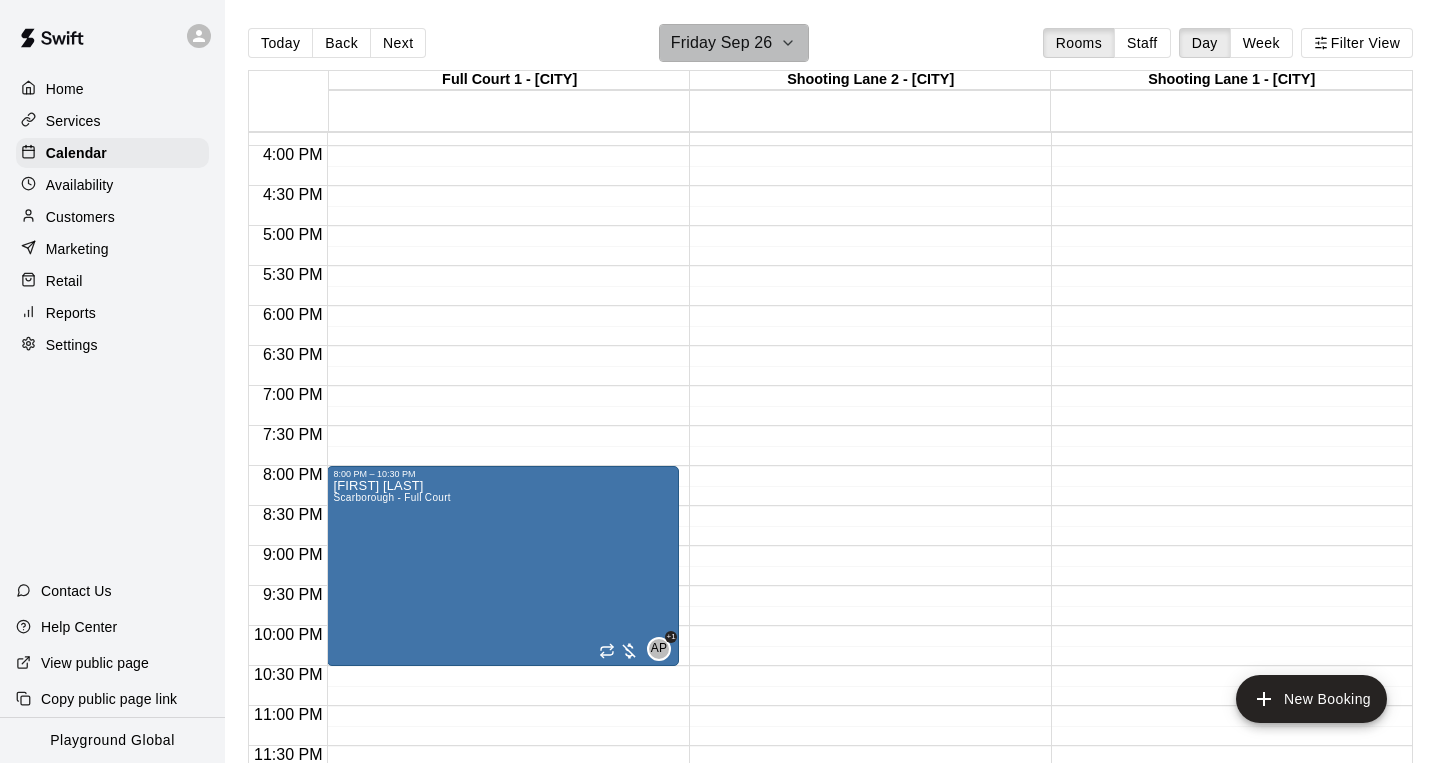 click on "Friday Sep 26" at bounding box center (722, 43) 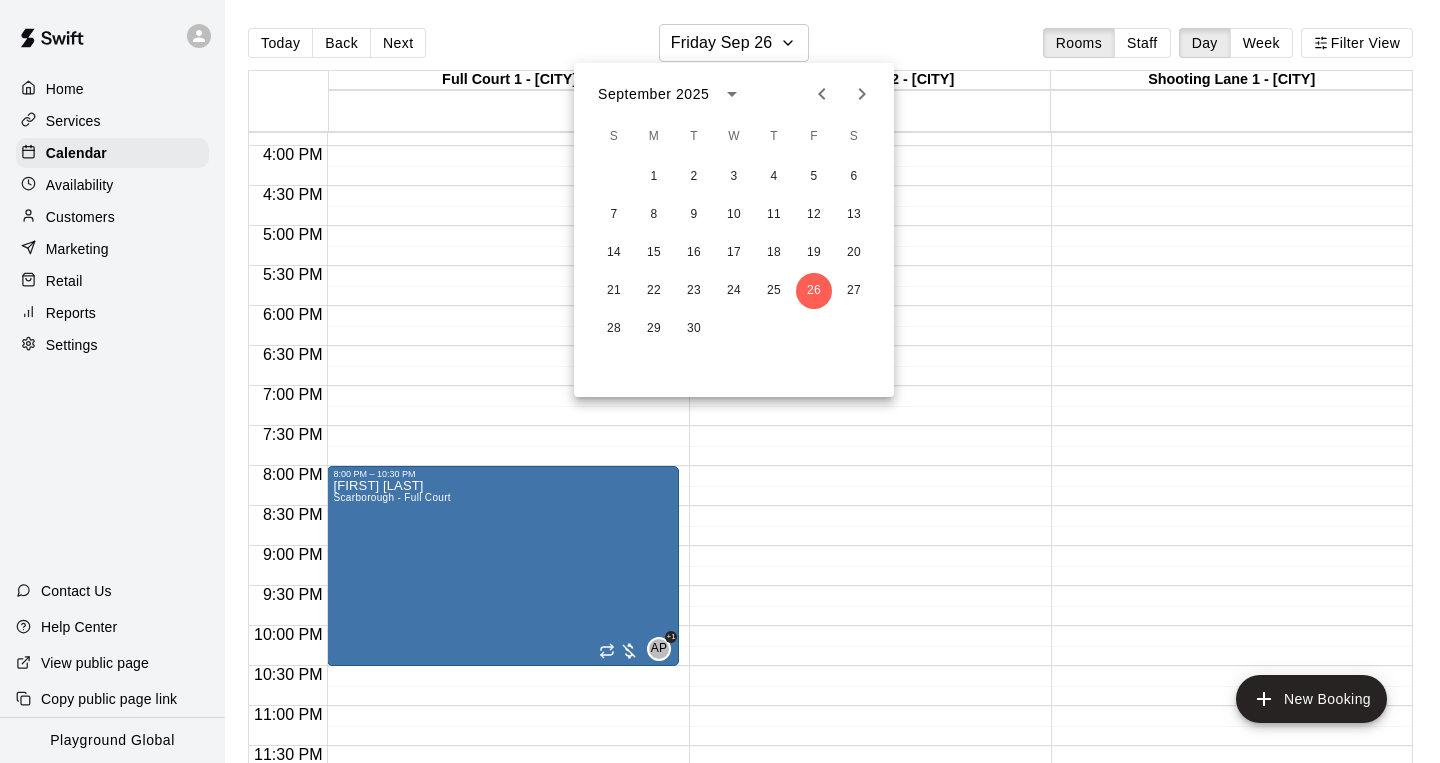 click 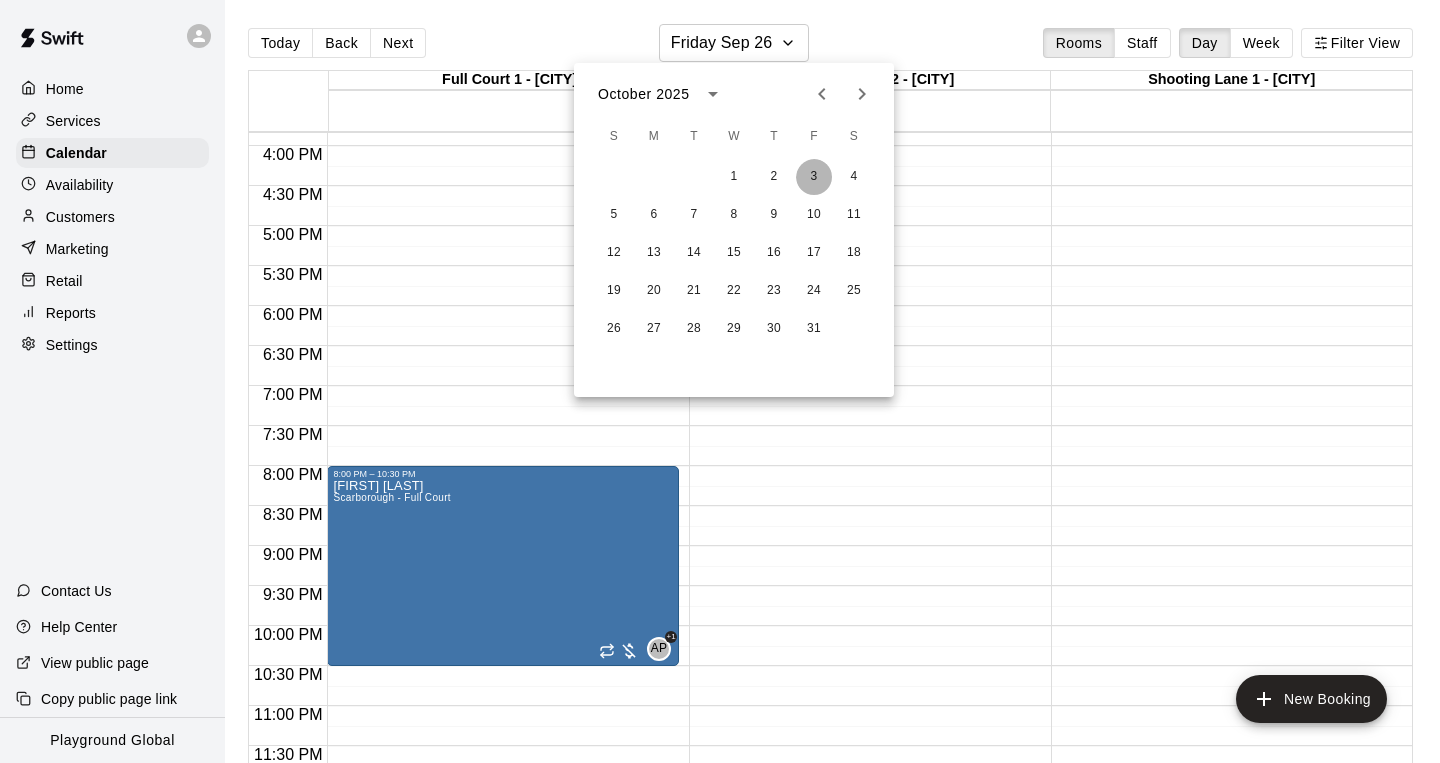 click on "3" at bounding box center [814, 177] 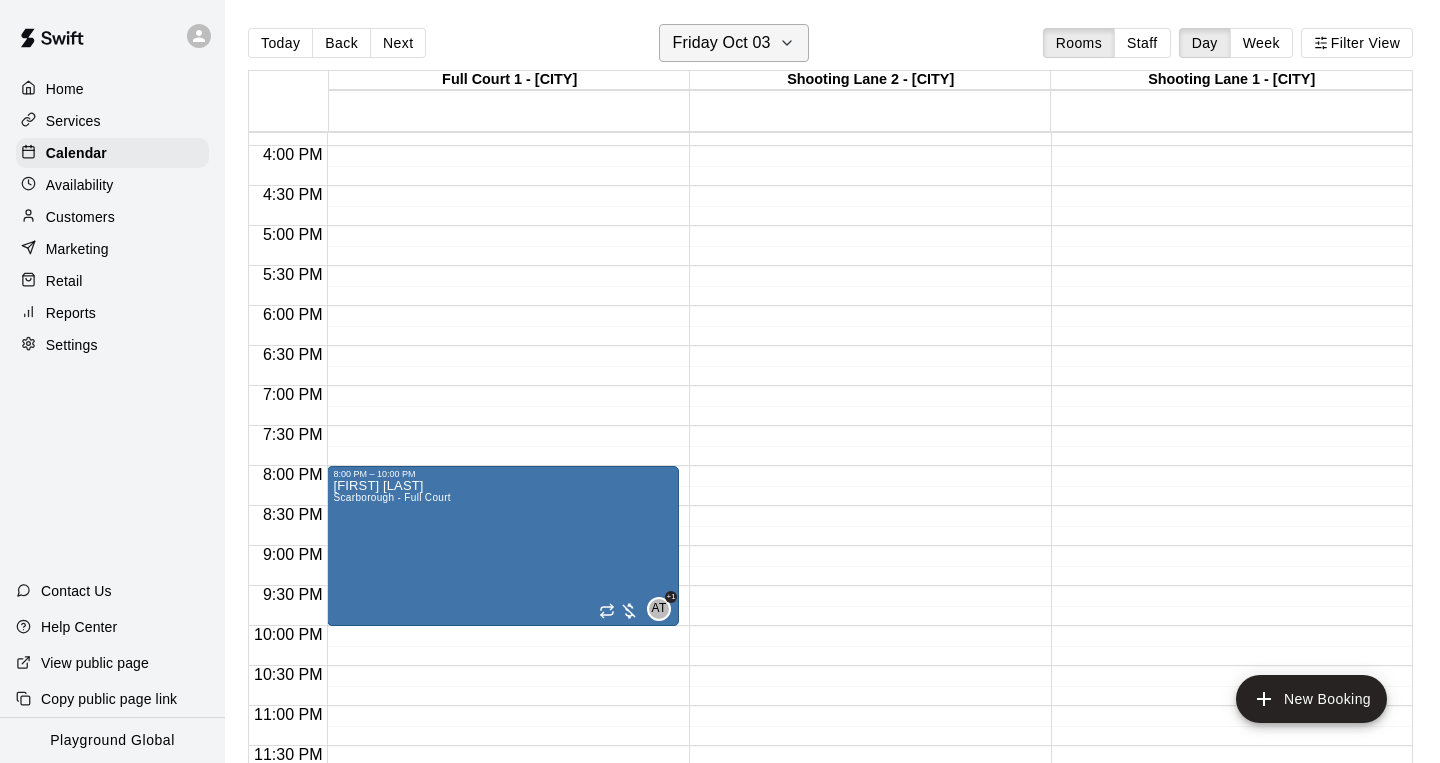click 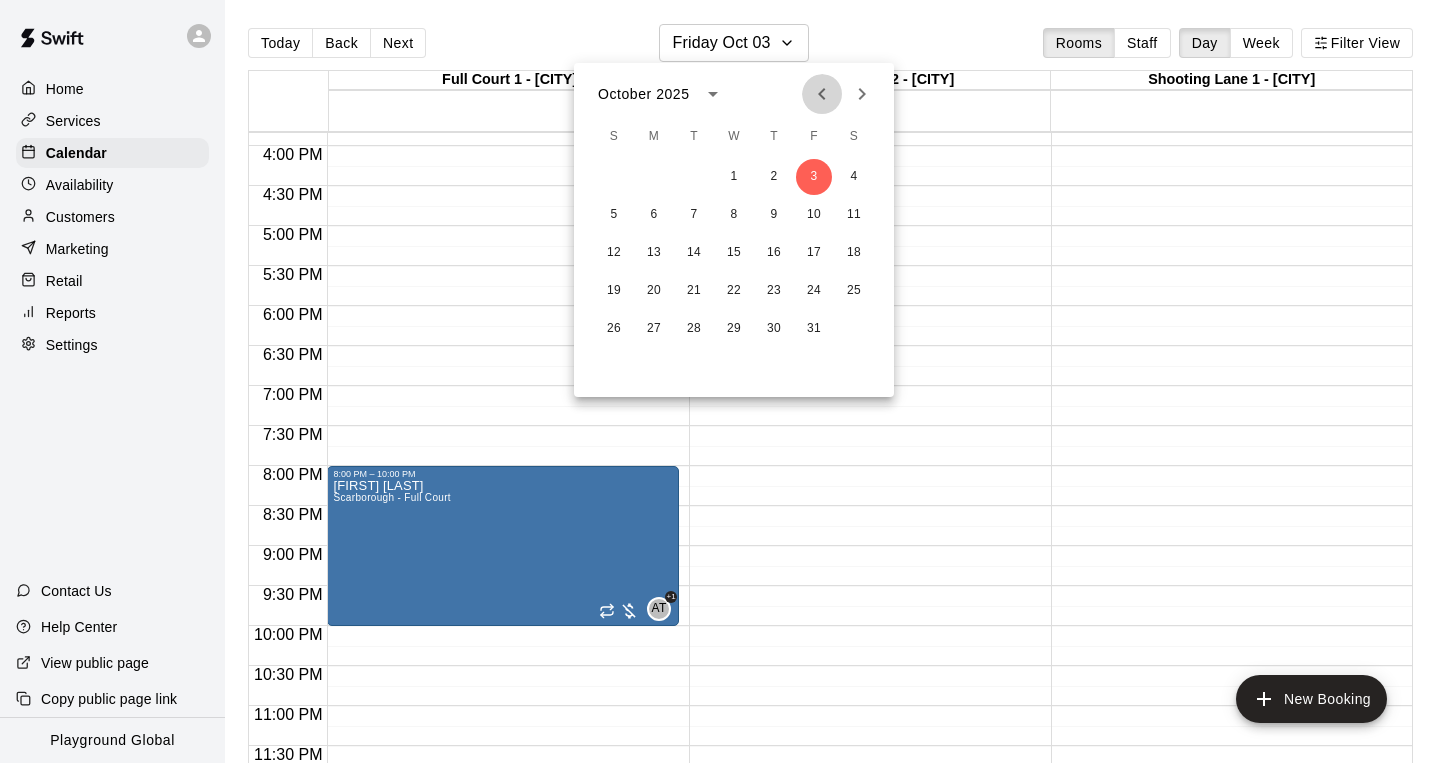 click 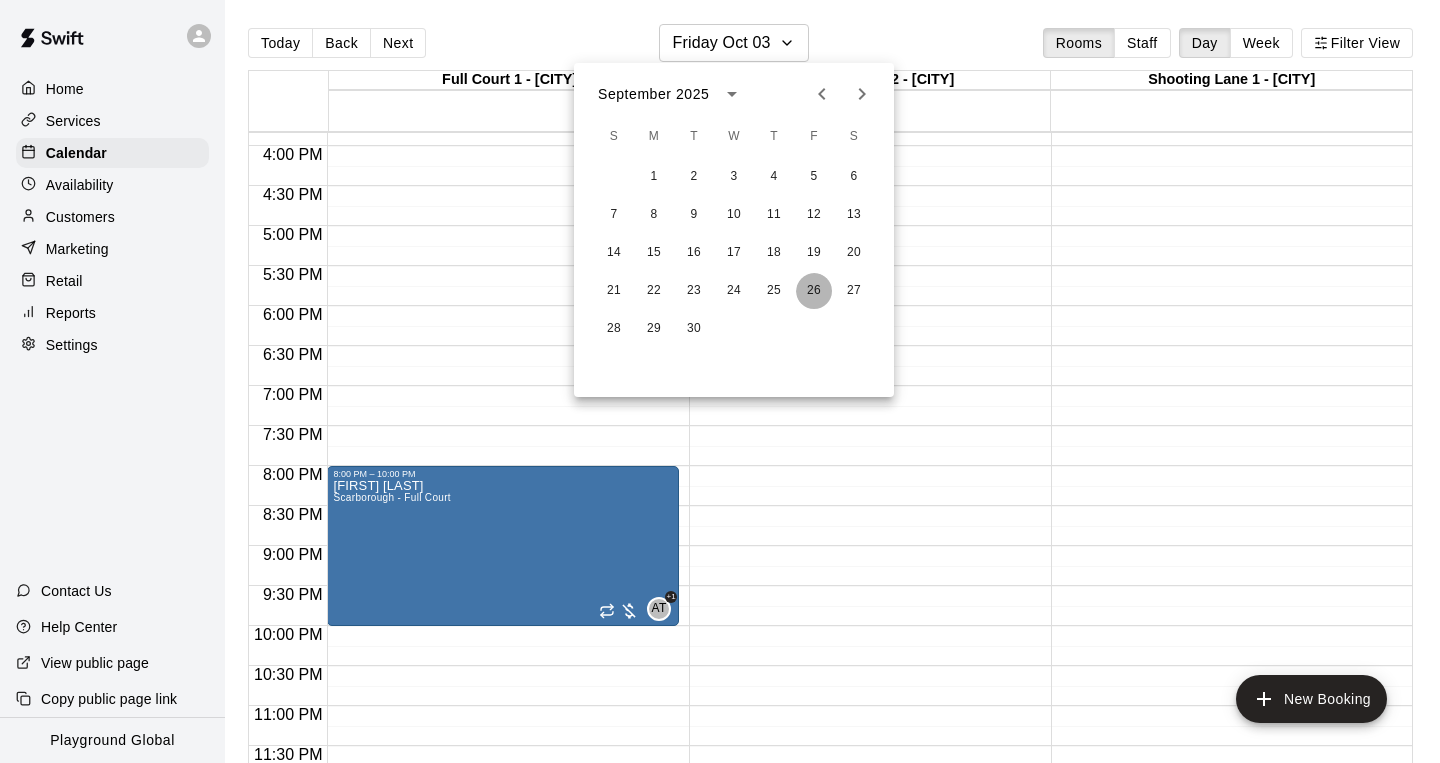 click on "26" at bounding box center [814, 291] 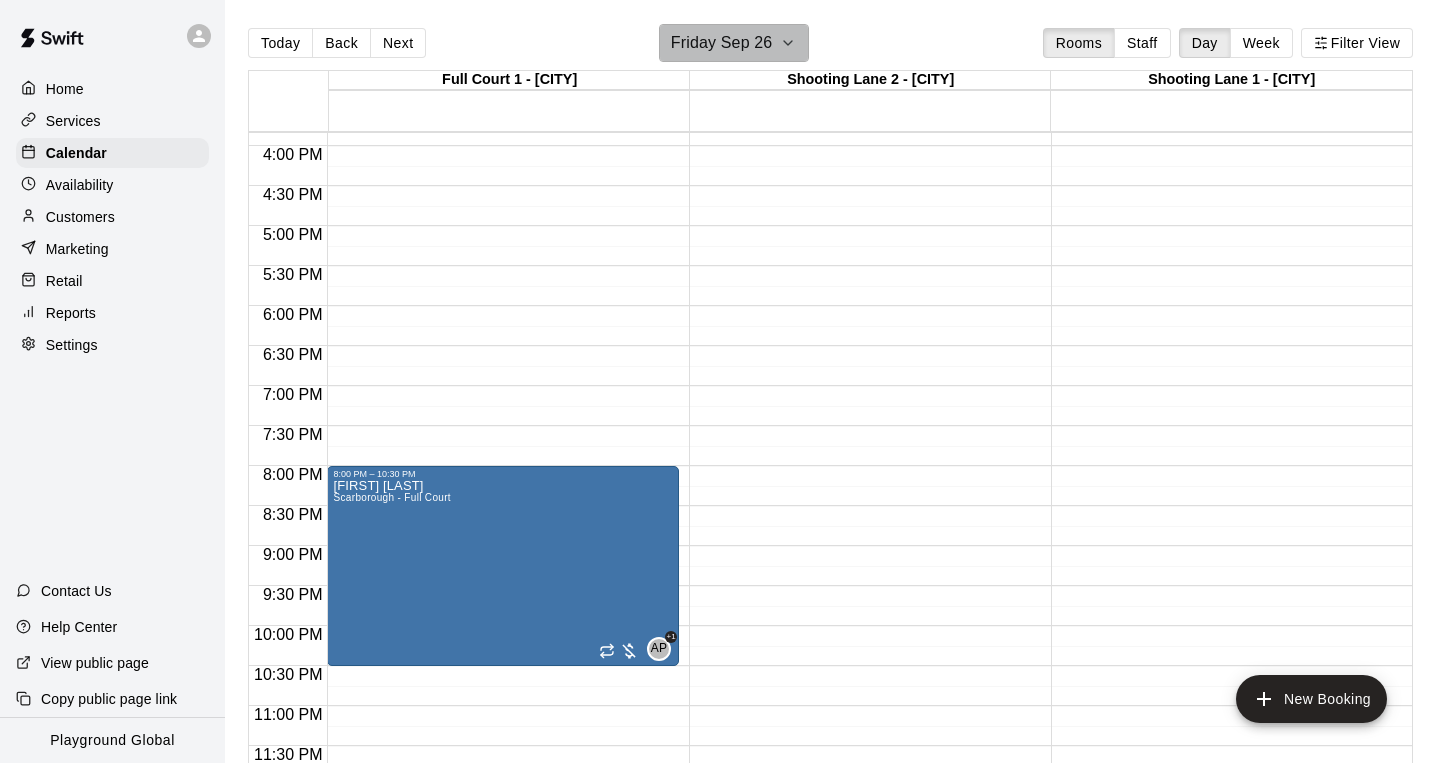 click on "Friday Sep 26" at bounding box center [722, 43] 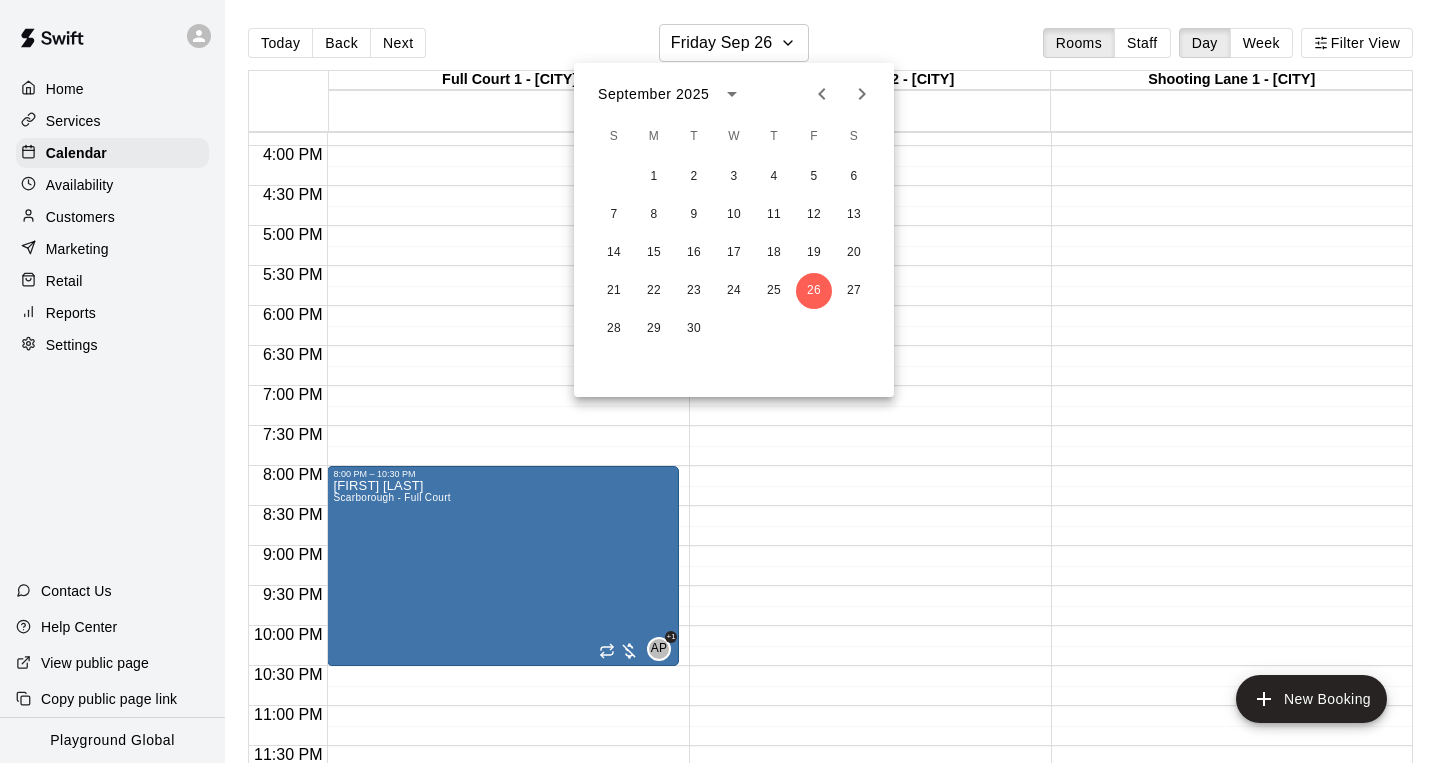 click 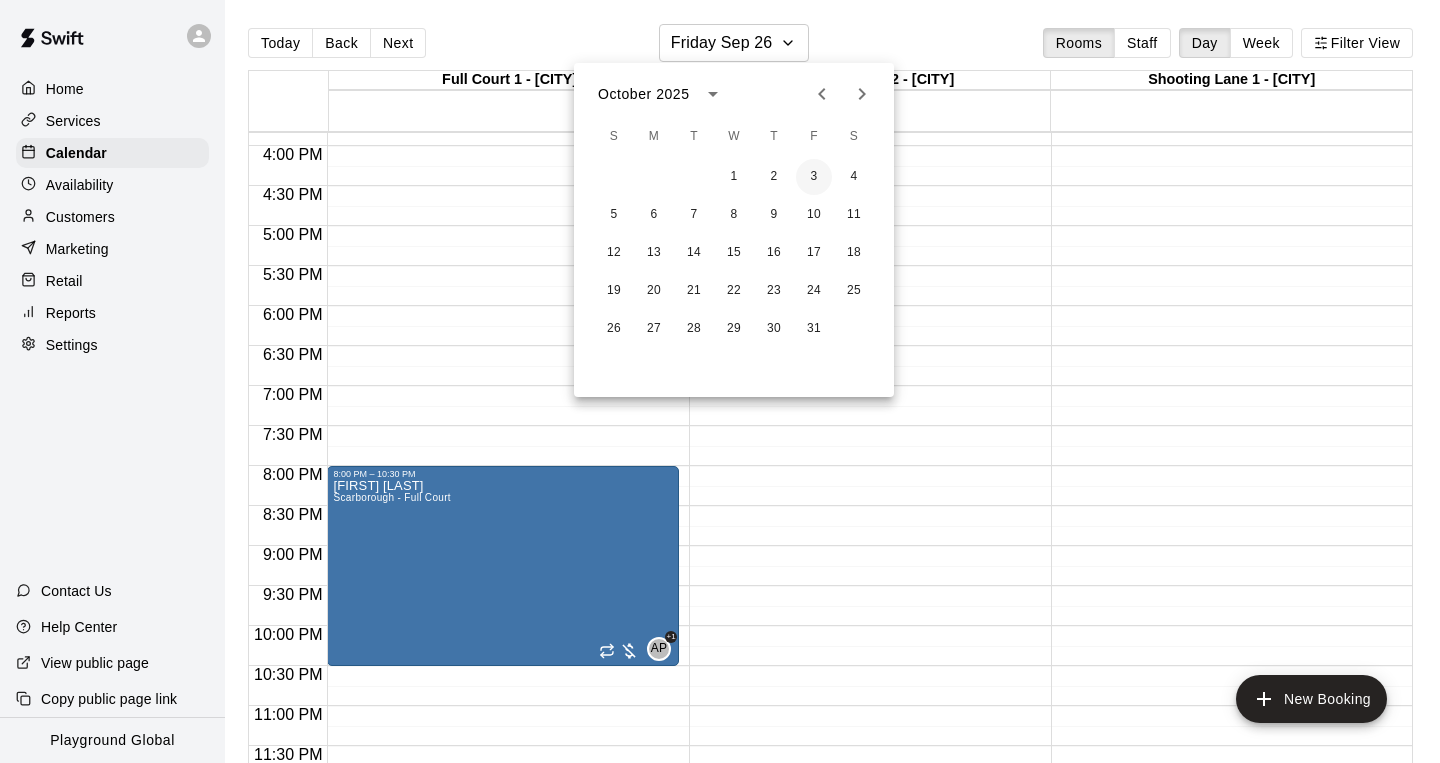click on "3" at bounding box center [814, 177] 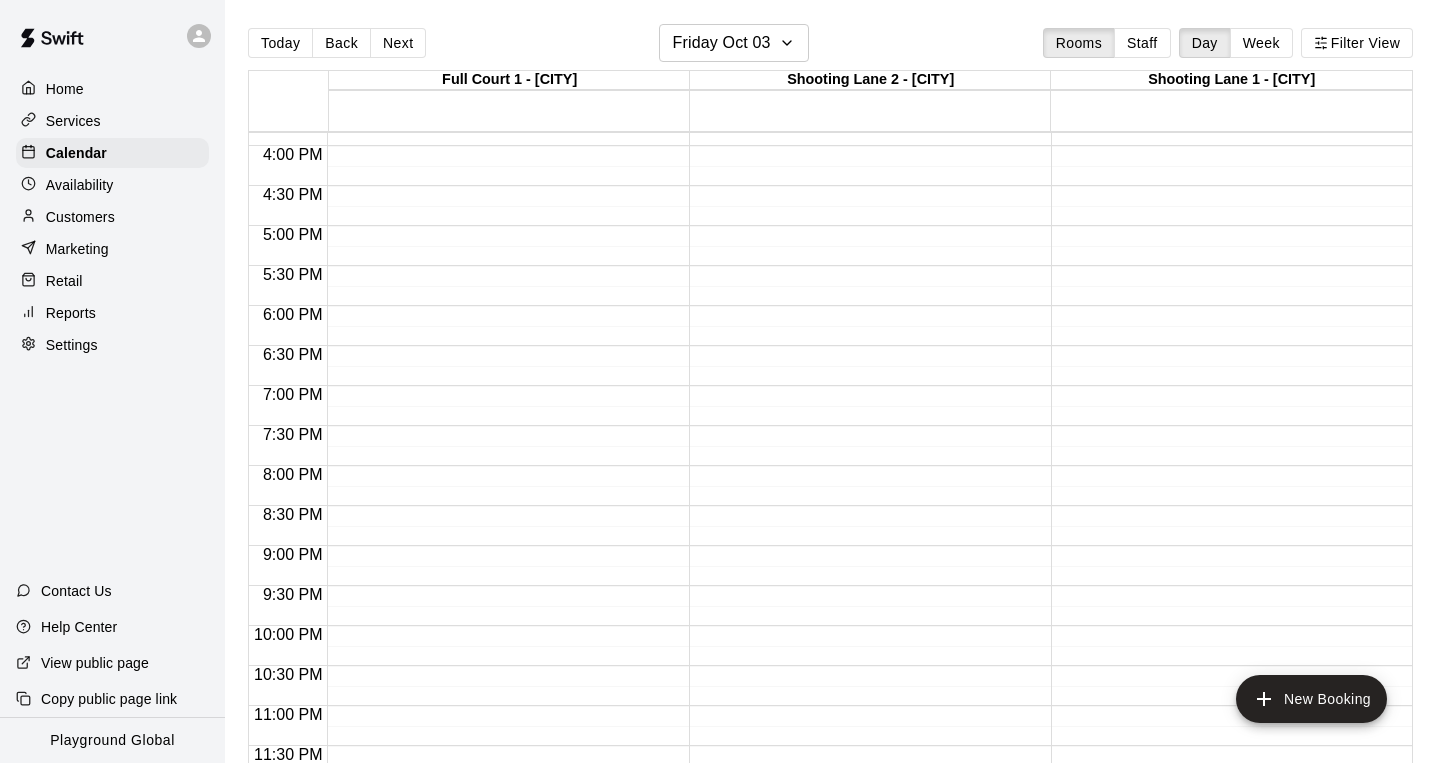 click on "CatchCorner [NUMBER] [FIRST] [LAST]" at bounding box center [503, 860] 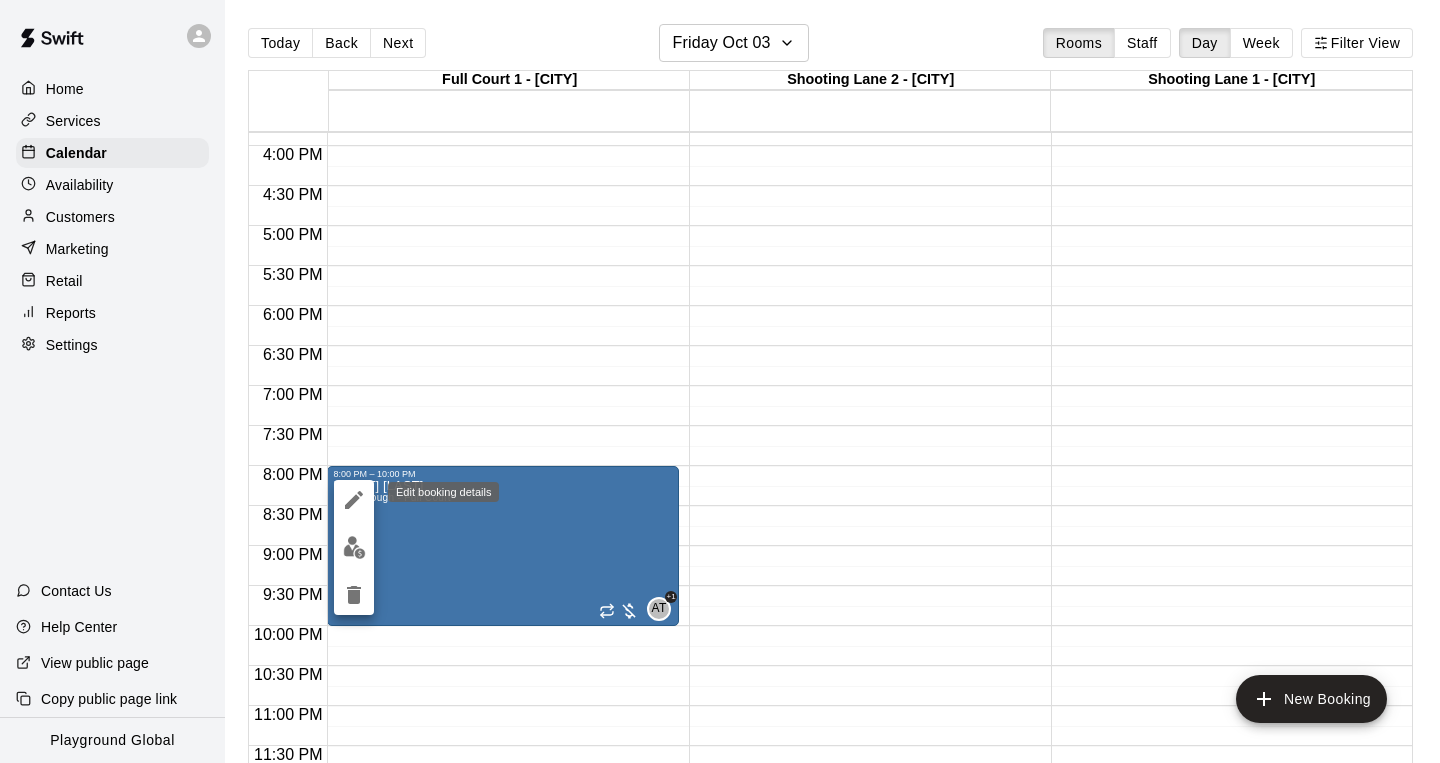click 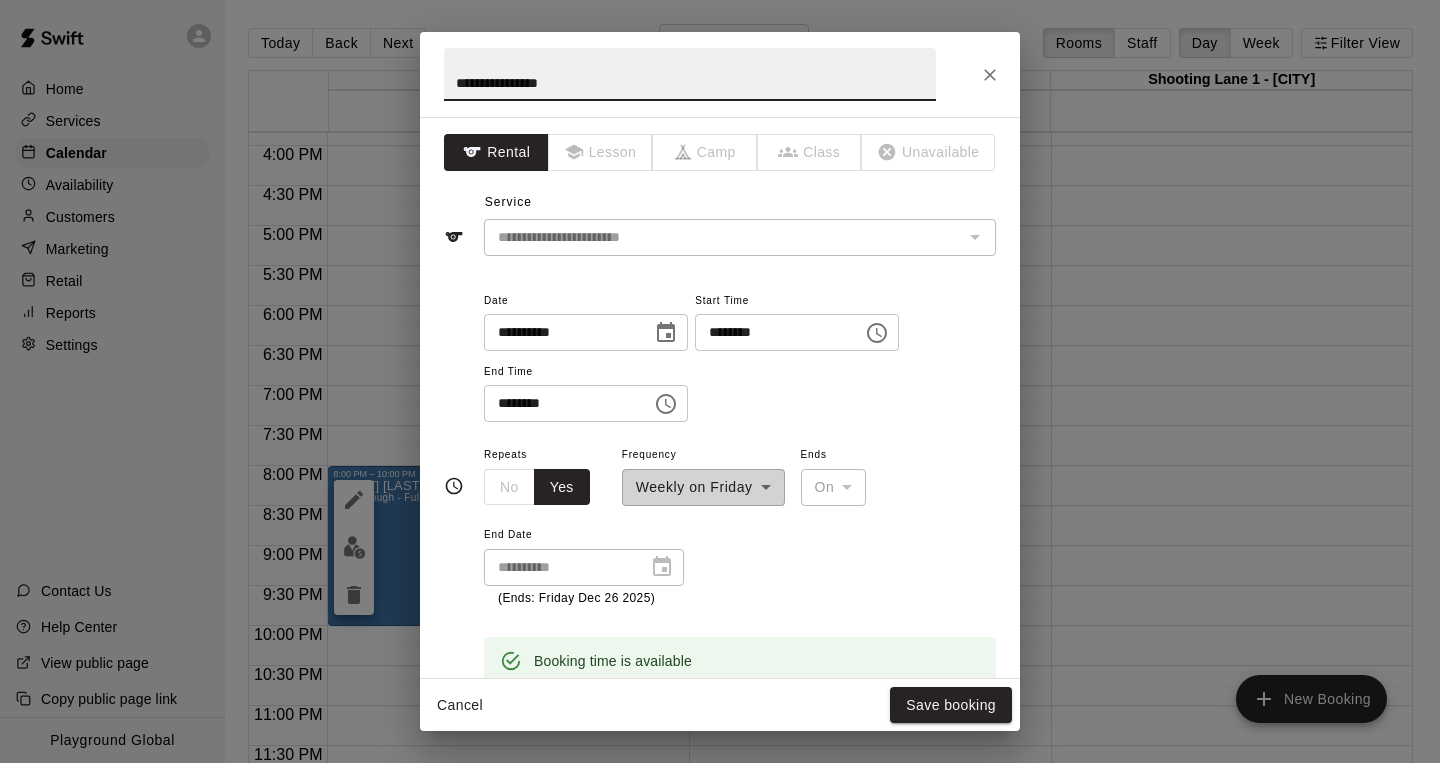 click 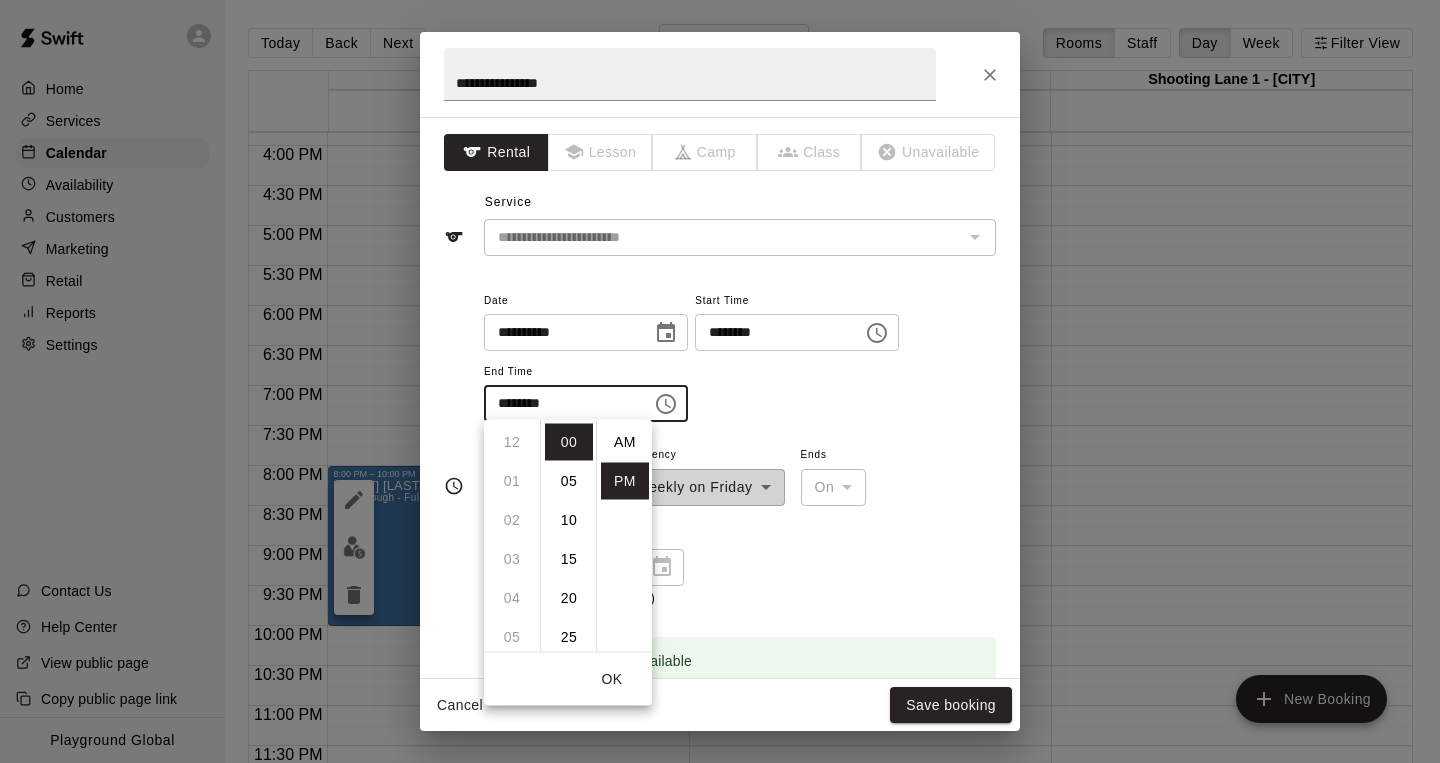 scroll, scrollTop: 390, scrollLeft: 0, axis: vertical 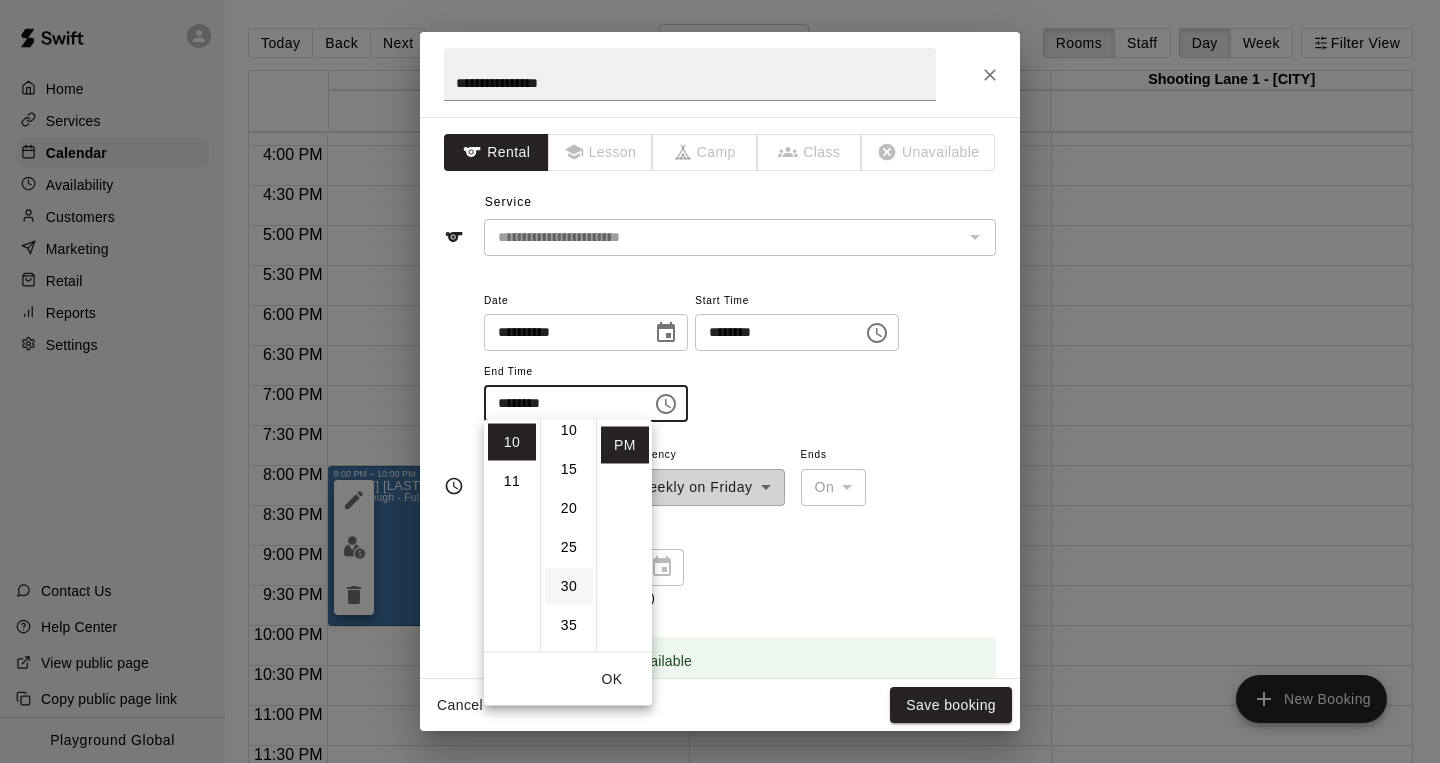 click on "30" at bounding box center [569, 586] 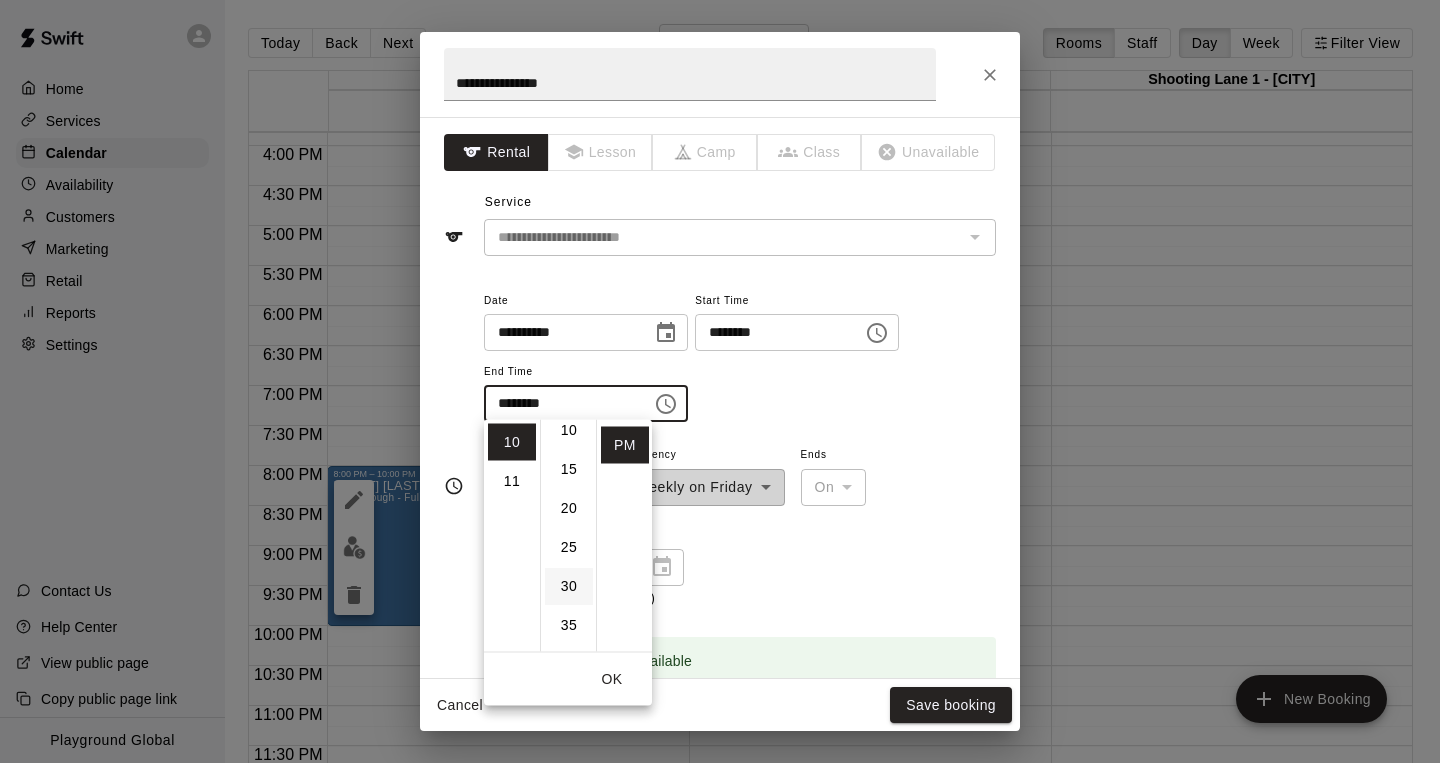 type on "********" 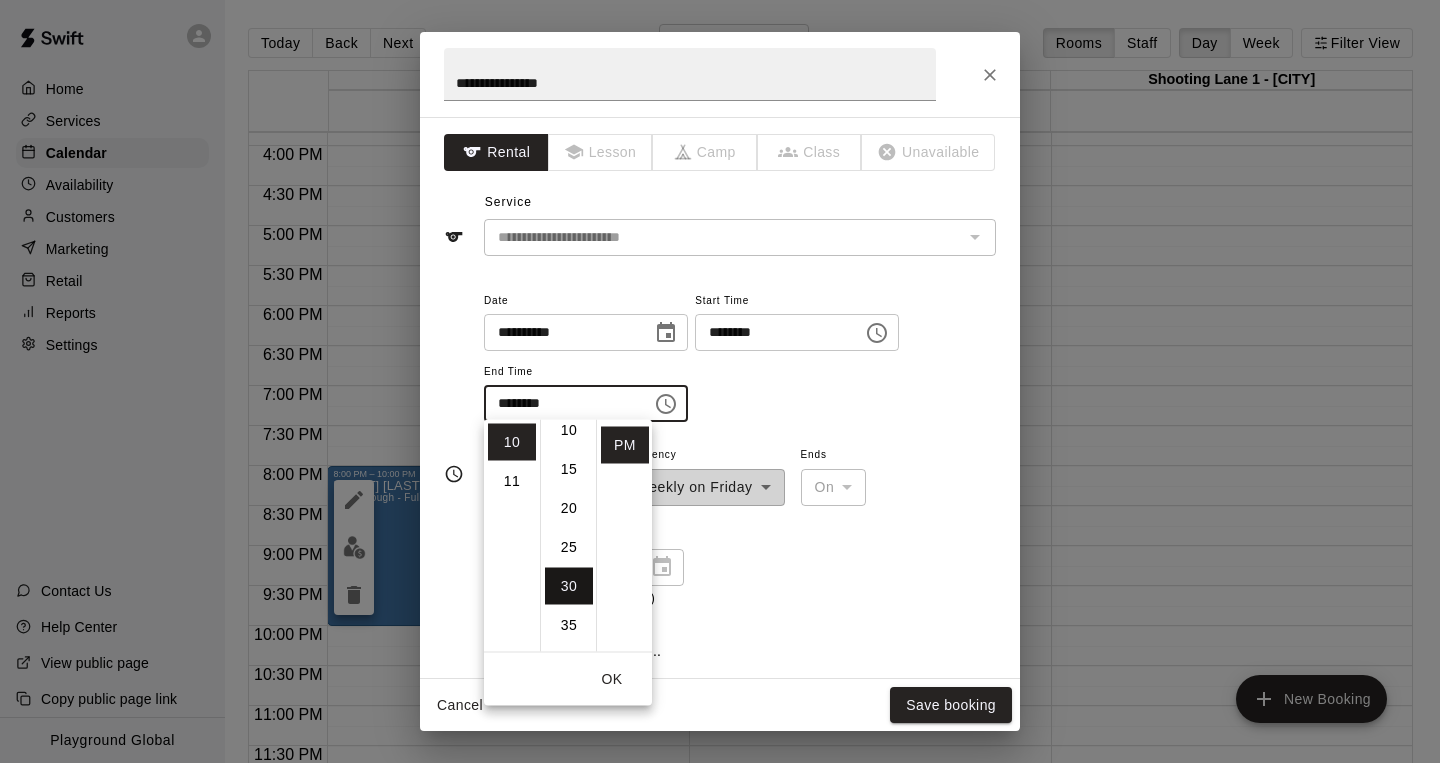scroll, scrollTop: 234, scrollLeft: 0, axis: vertical 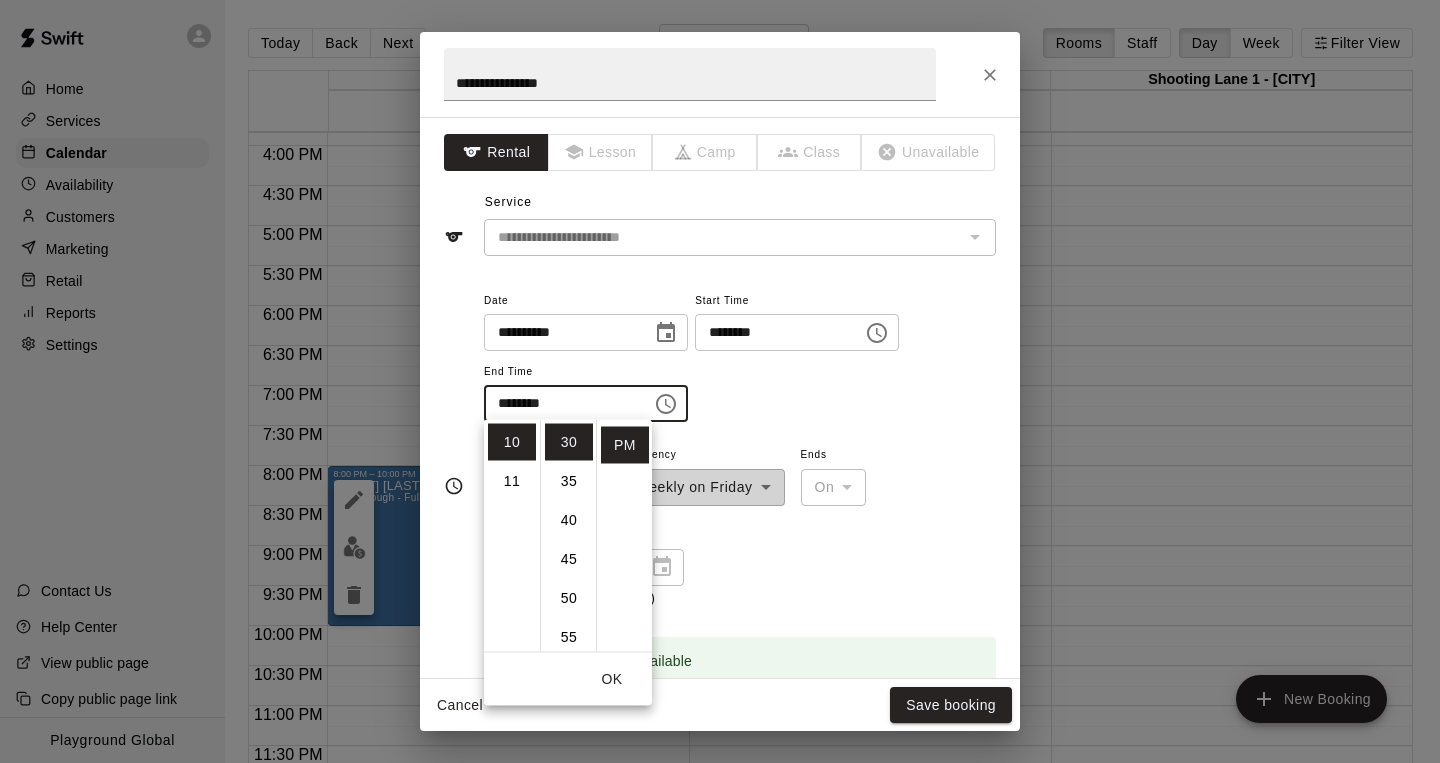 click on "OK" at bounding box center [612, 679] 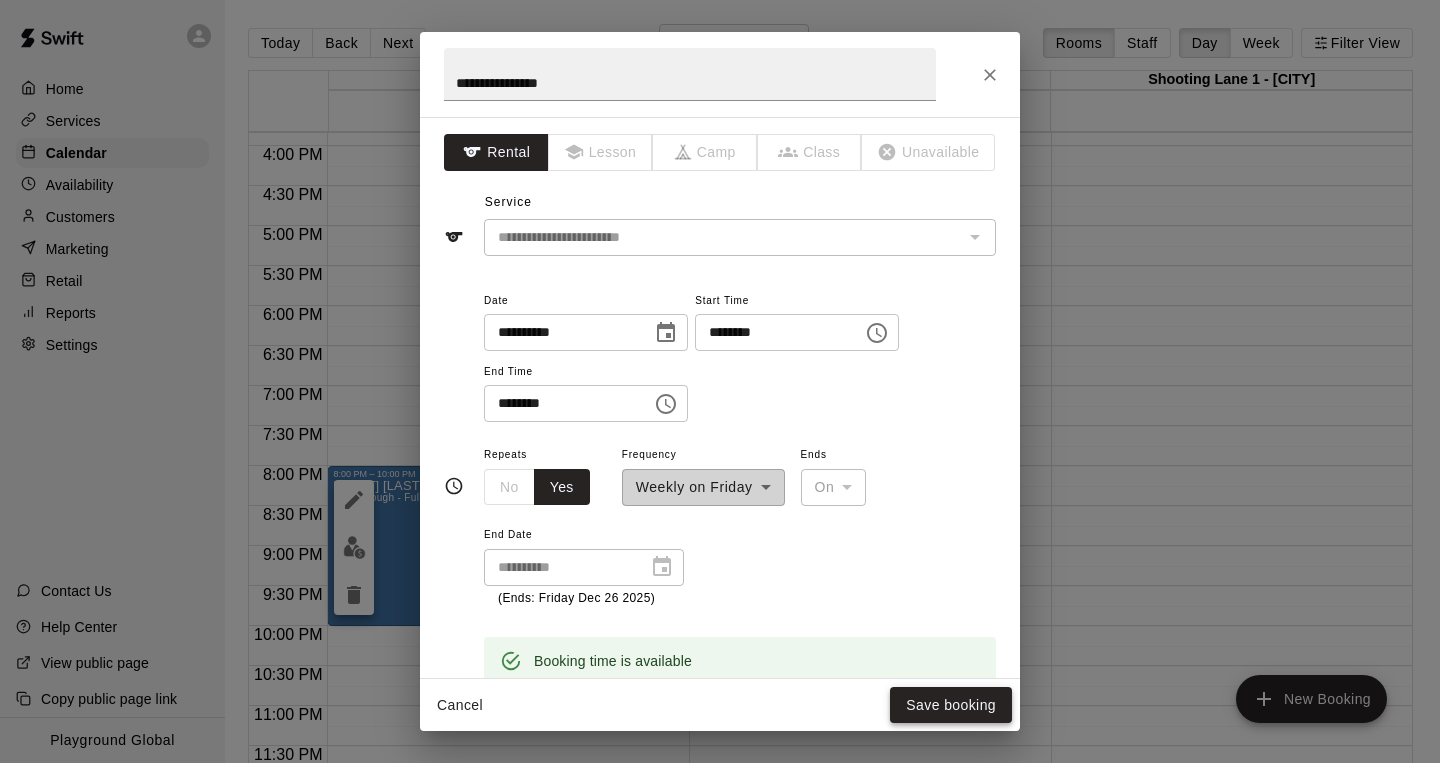 click on "Save booking" at bounding box center [951, 705] 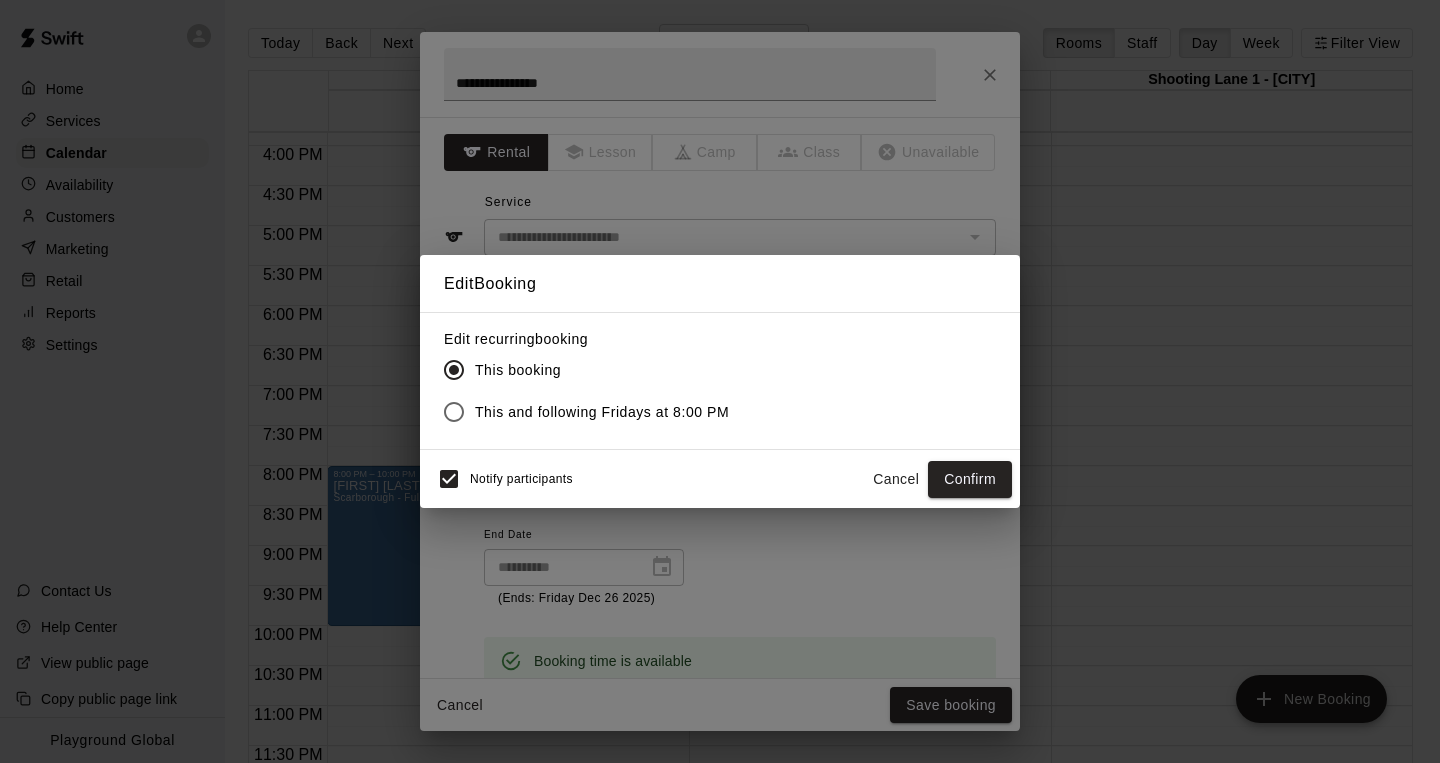 click on "This and following Fridays at 8:00 PM" at bounding box center [602, 412] 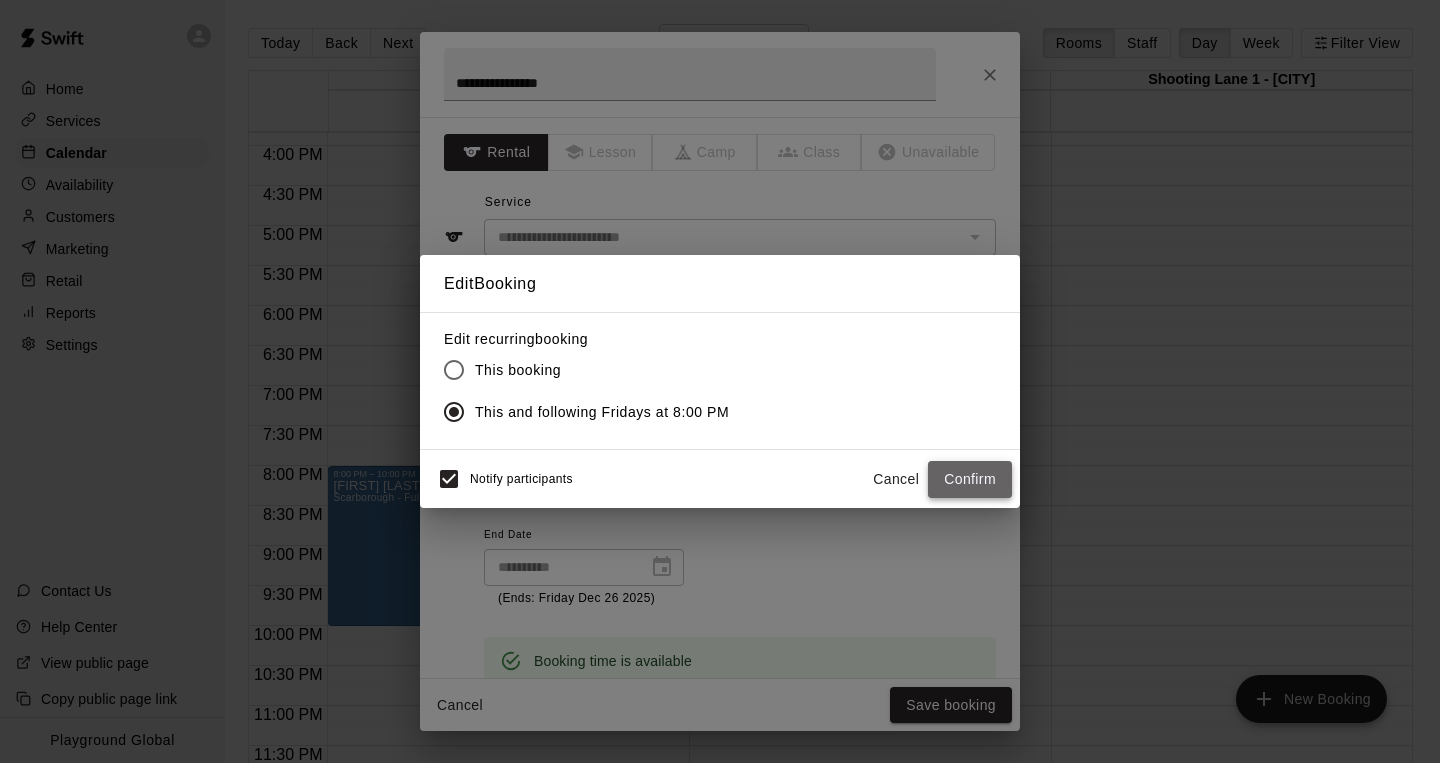 click on "Confirm" at bounding box center (970, 479) 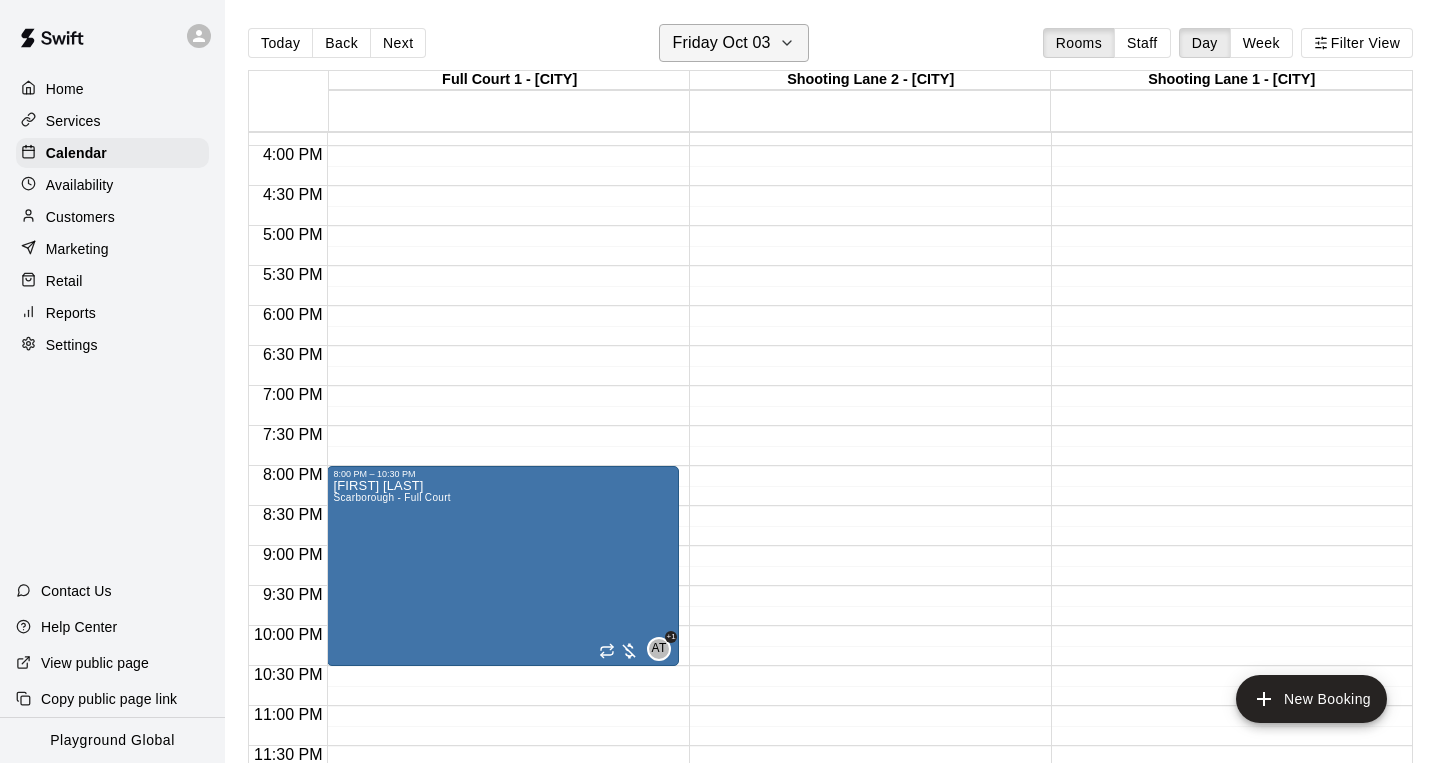 click on "Friday Oct 03" at bounding box center [722, 43] 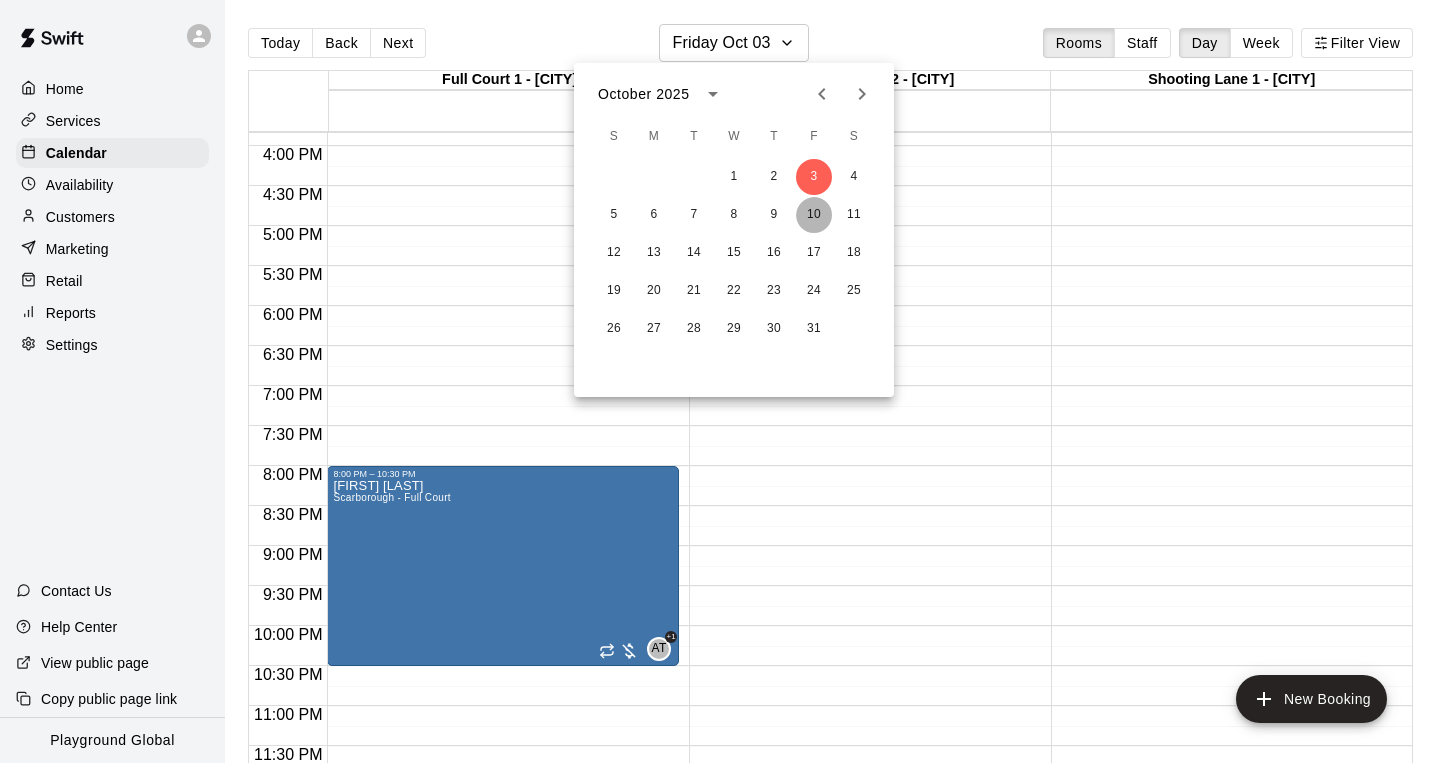 click on "10" at bounding box center (814, 215) 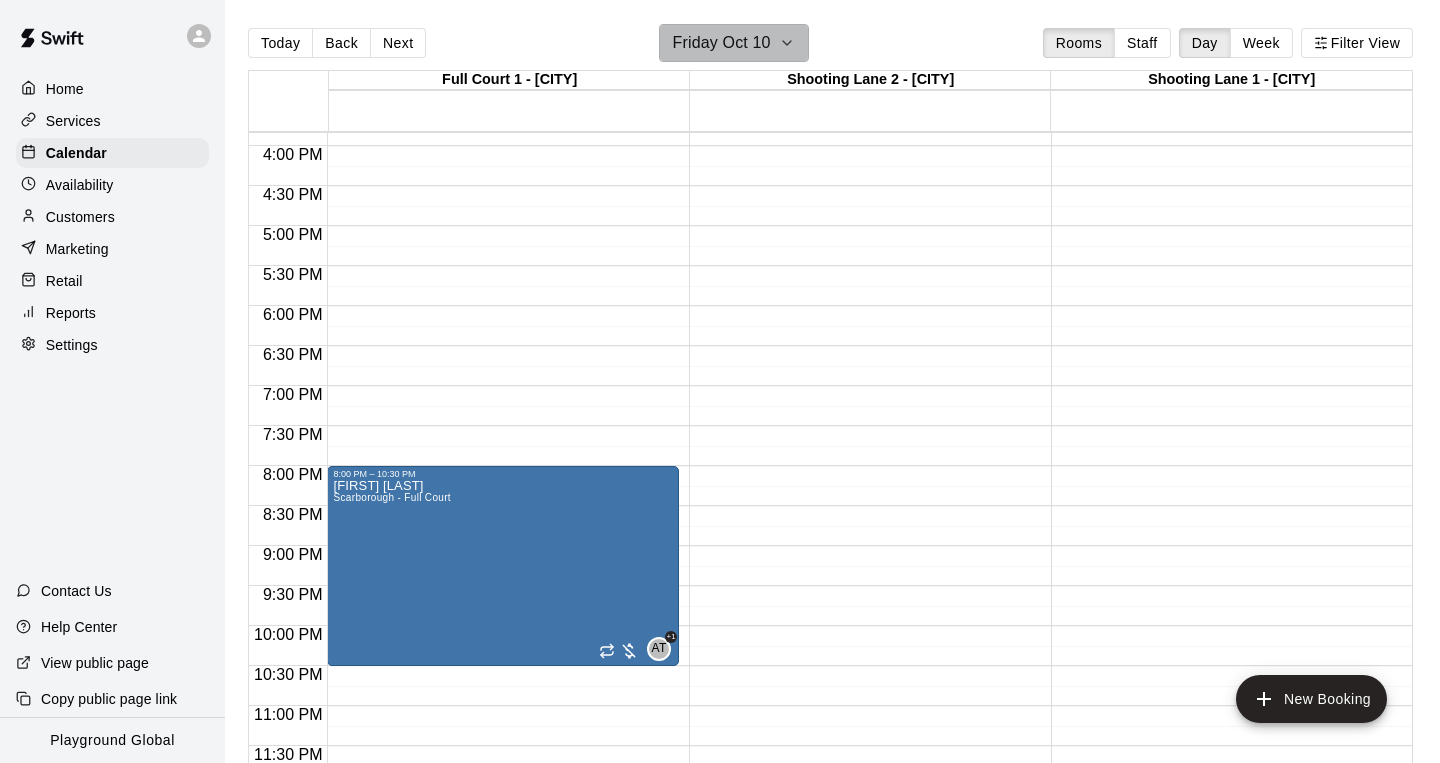 click 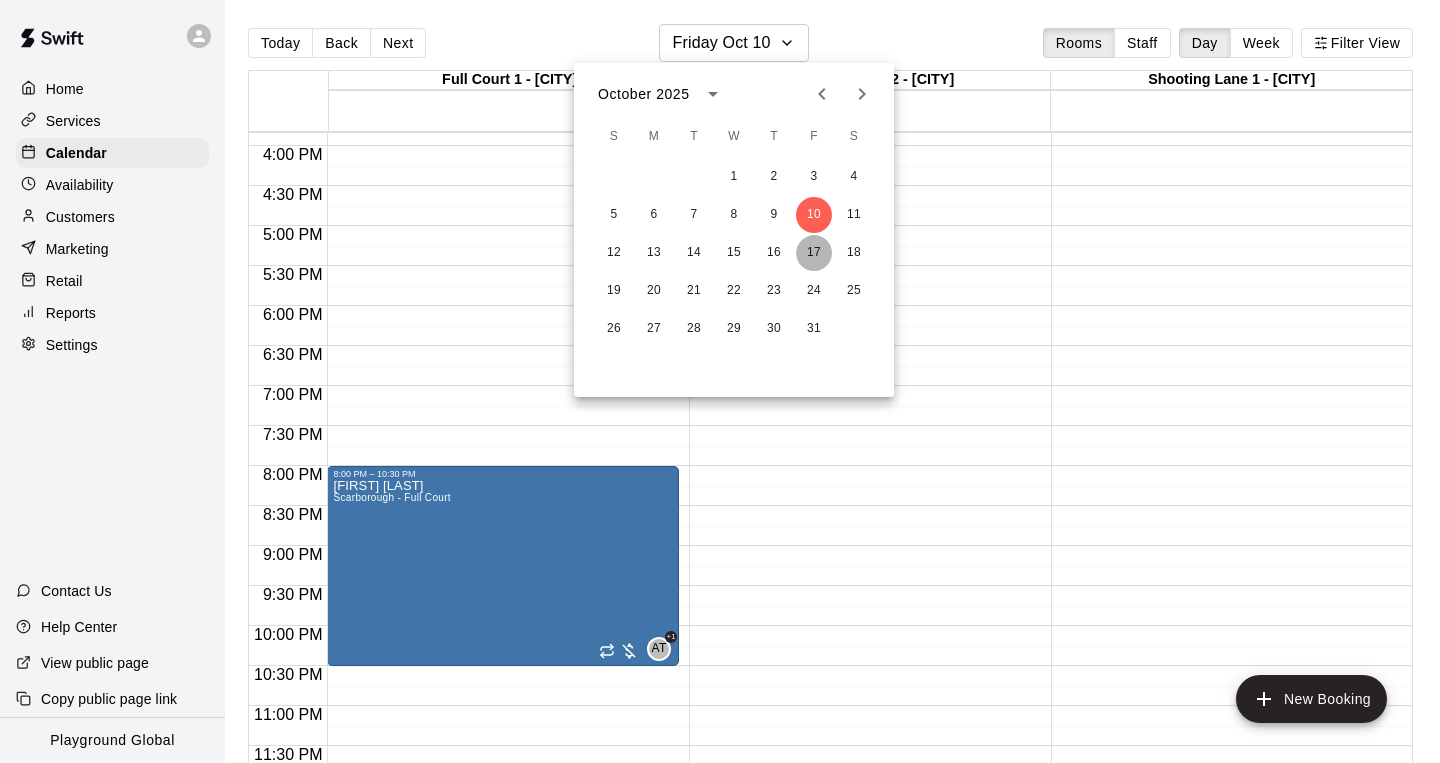 click on "17" at bounding box center (814, 253) 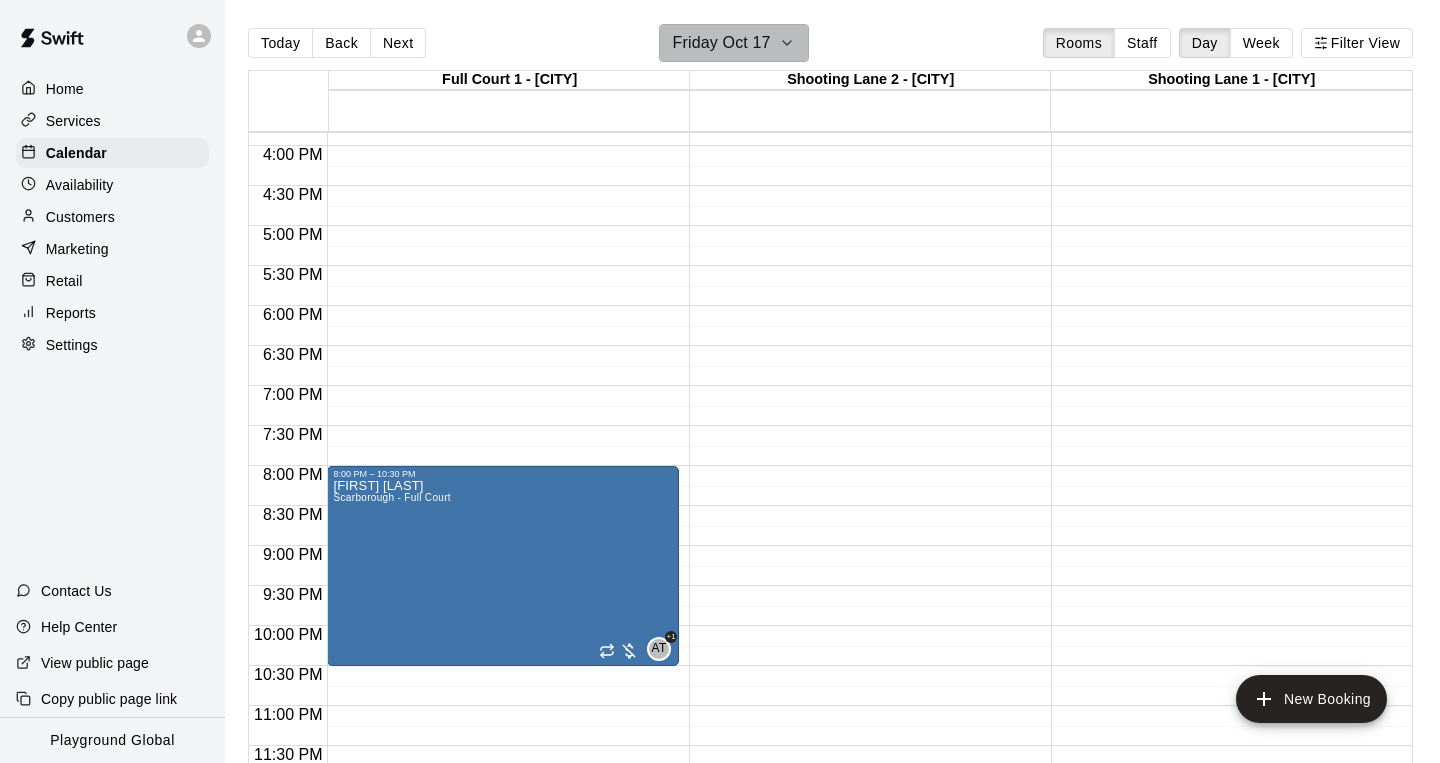 click on "Friday Oct 17" at bounding box center [722, 43] 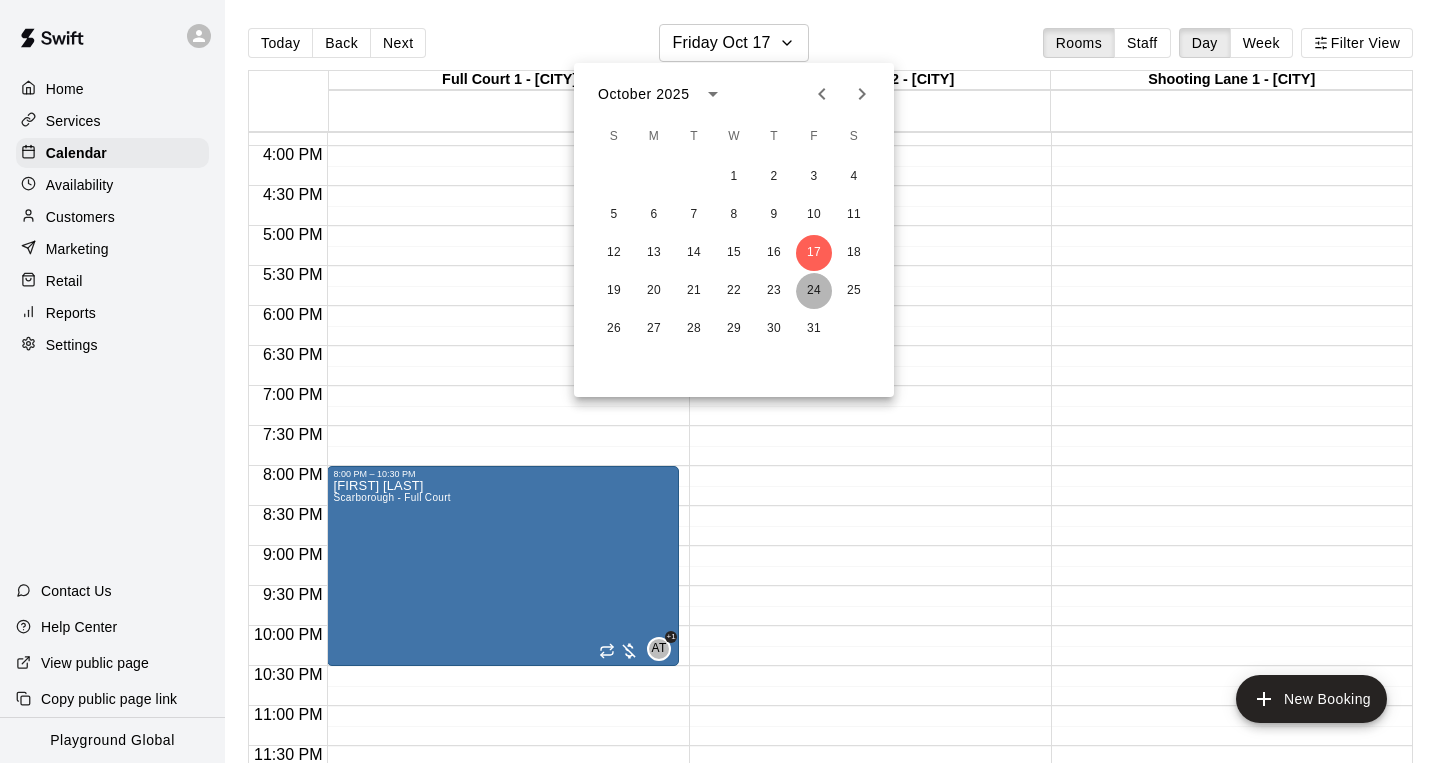 click on "24" at bounding box center [814, 291] 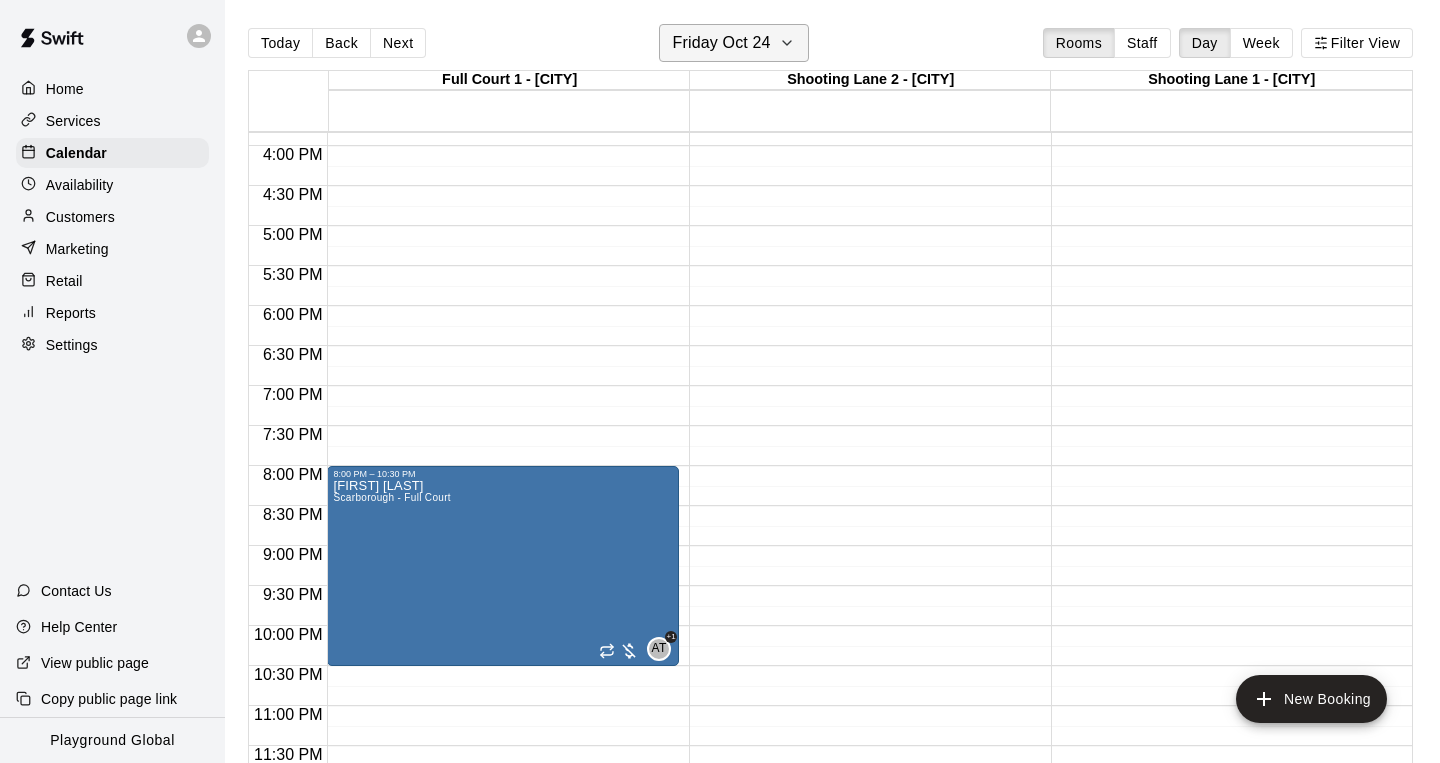 click on "Friday Oct 24" at bounding box center [734, 43] 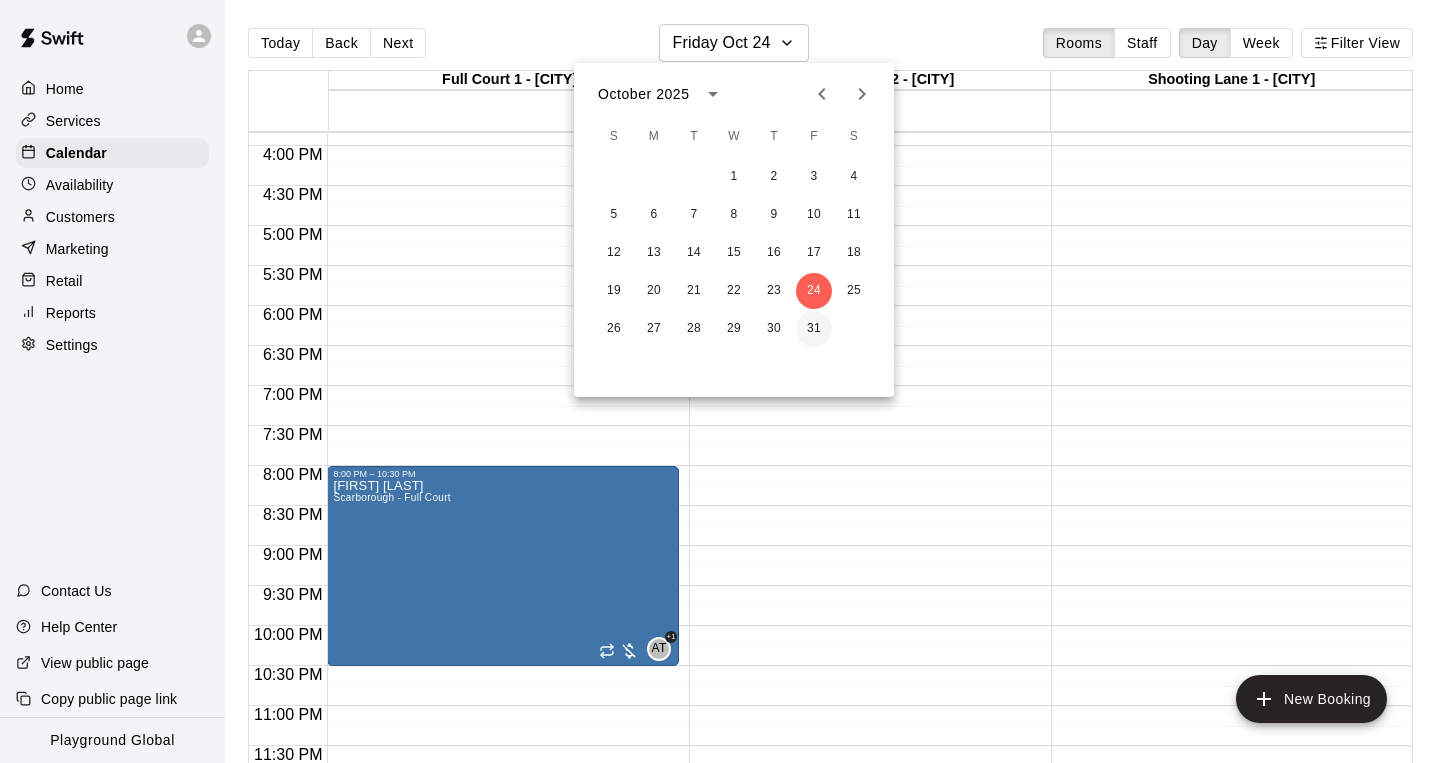 click on "31" at bounding box center (814, 329) 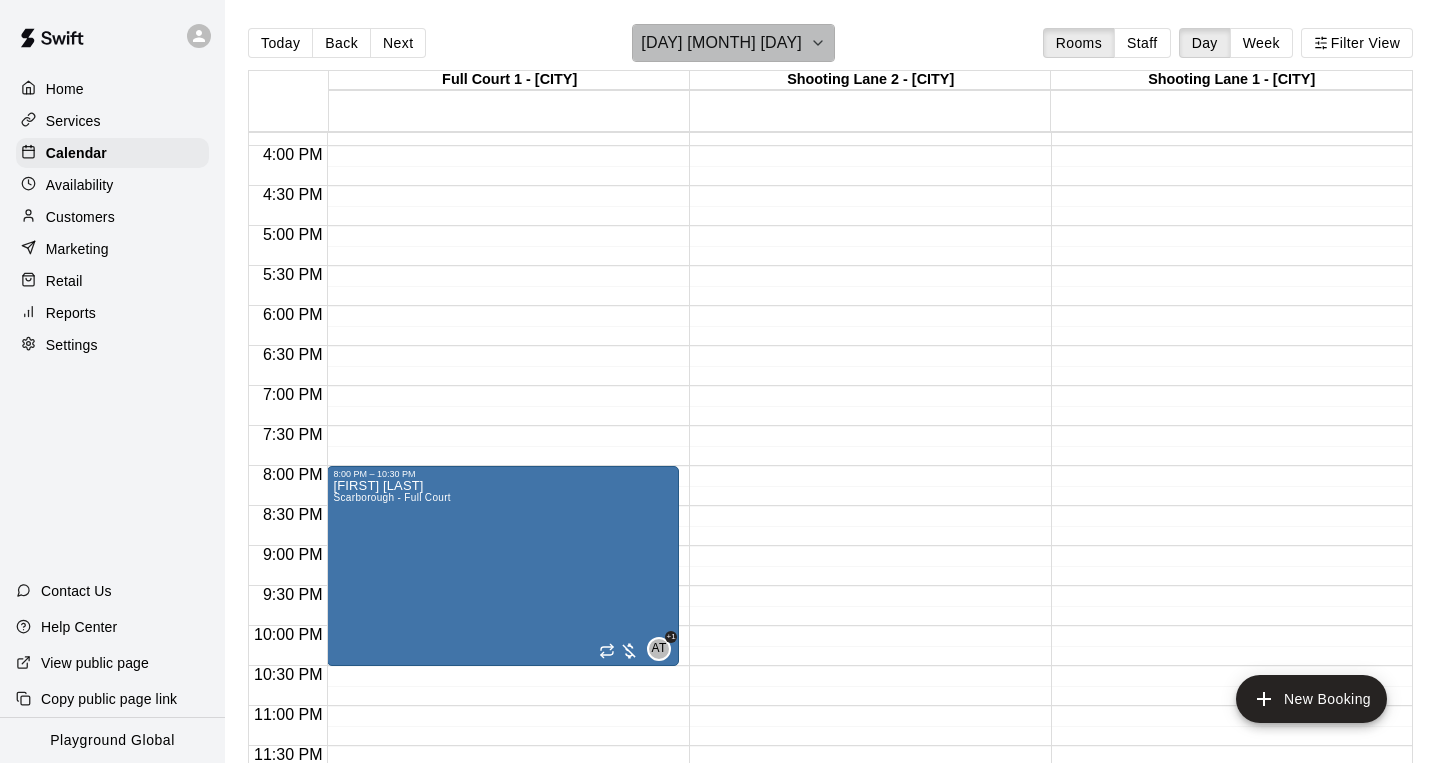 click on "[DAY] [MONTH] [DAY]" at bounding box center [721, 43] 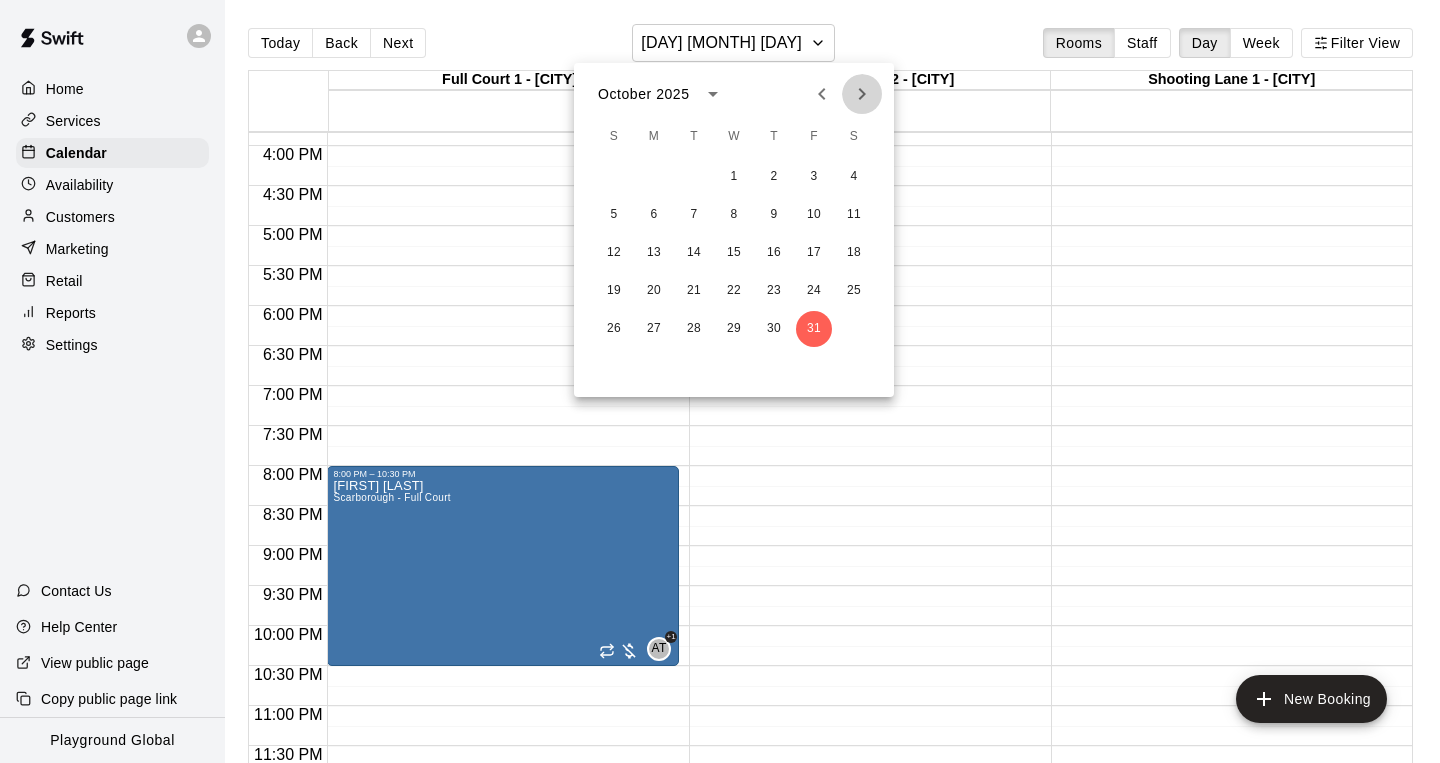 click 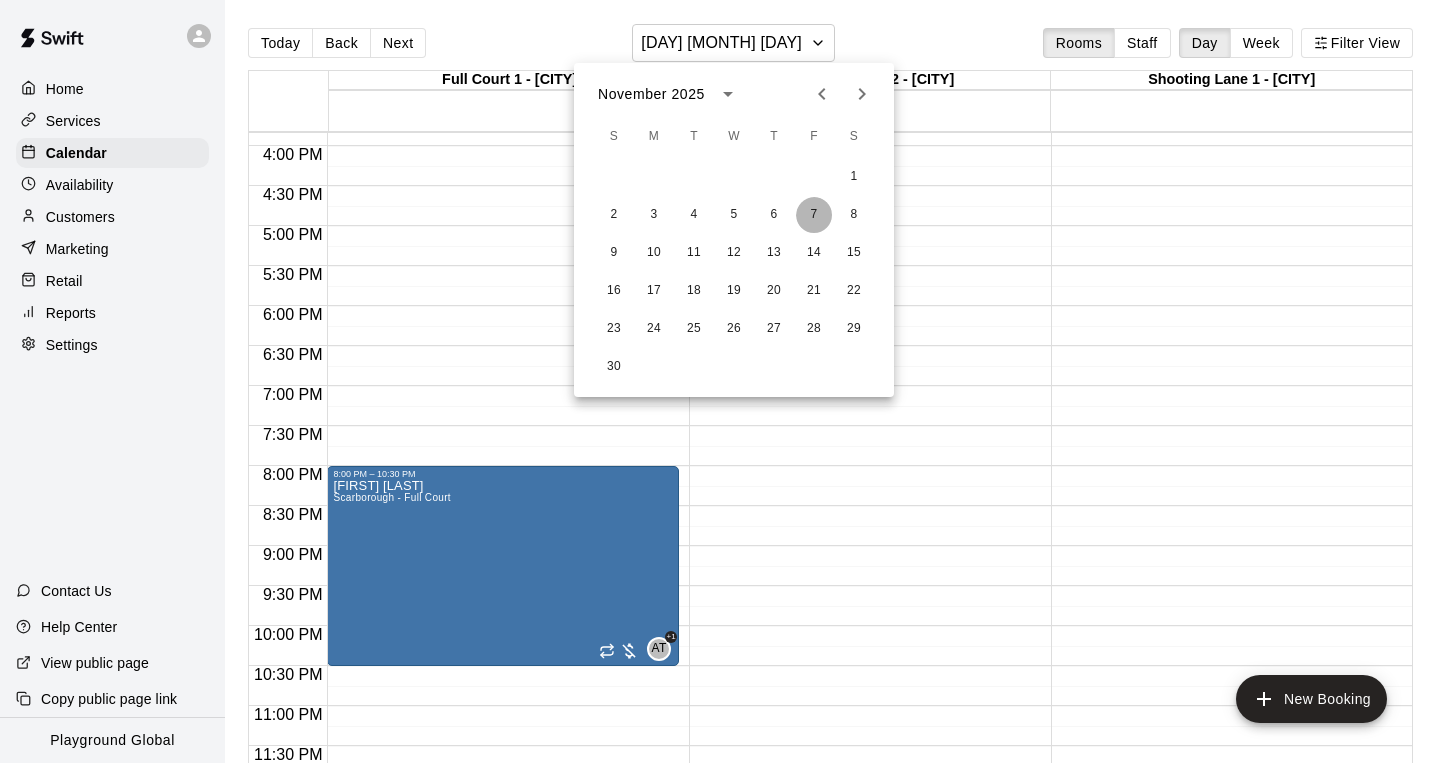 click on "7" at bounding box center (814, 215) 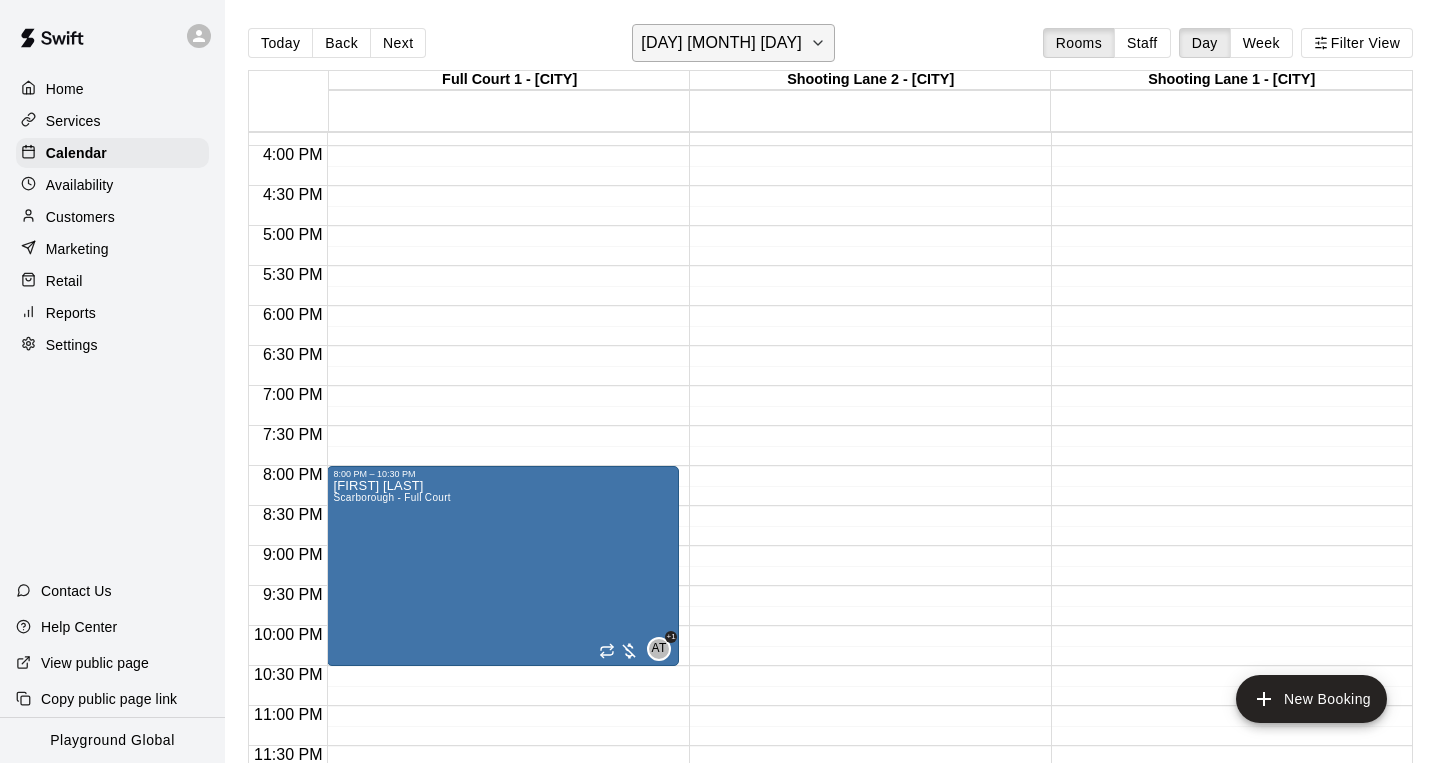 click on "[DAY] [MONTH] [DAY]" at bounding box center [733, 43] 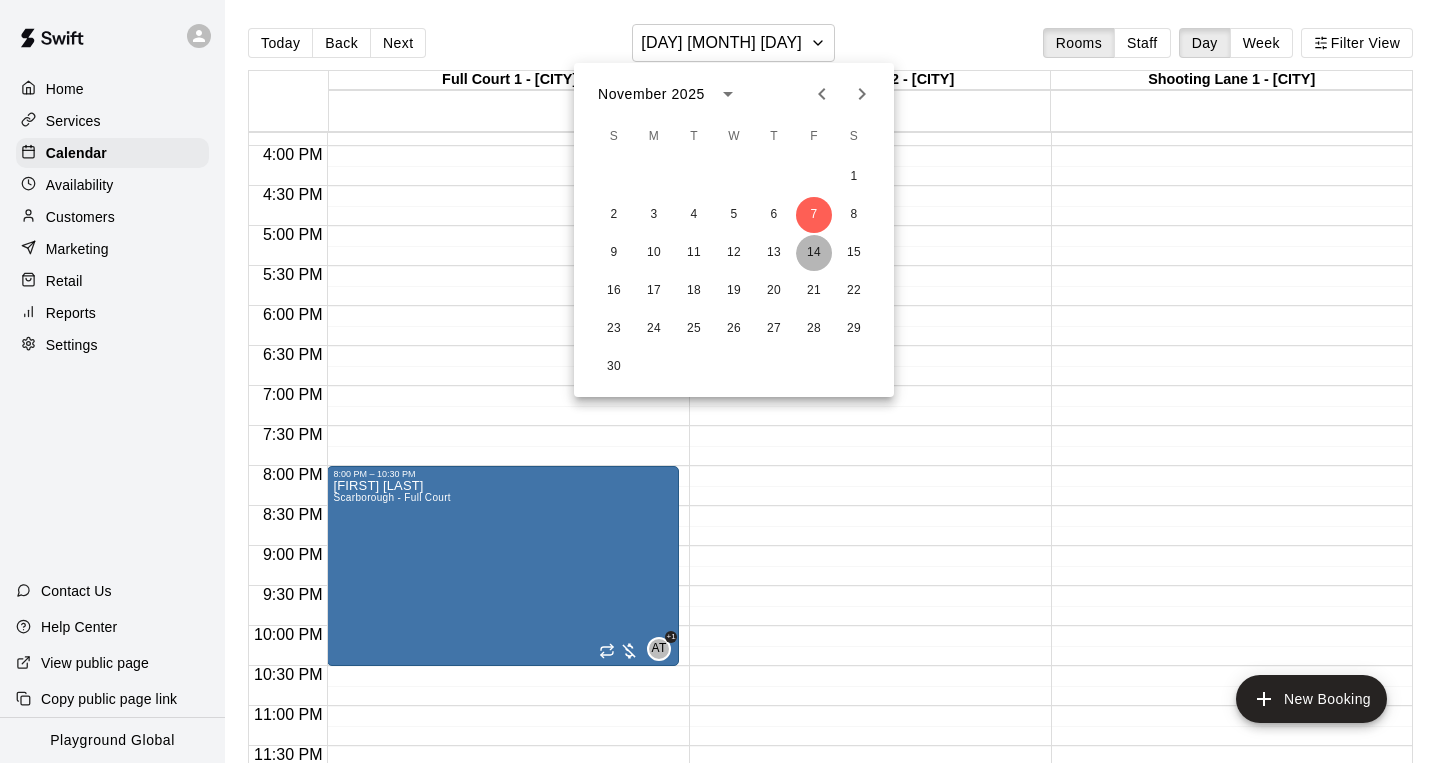 click on "14" at bounding box center [814, 253] 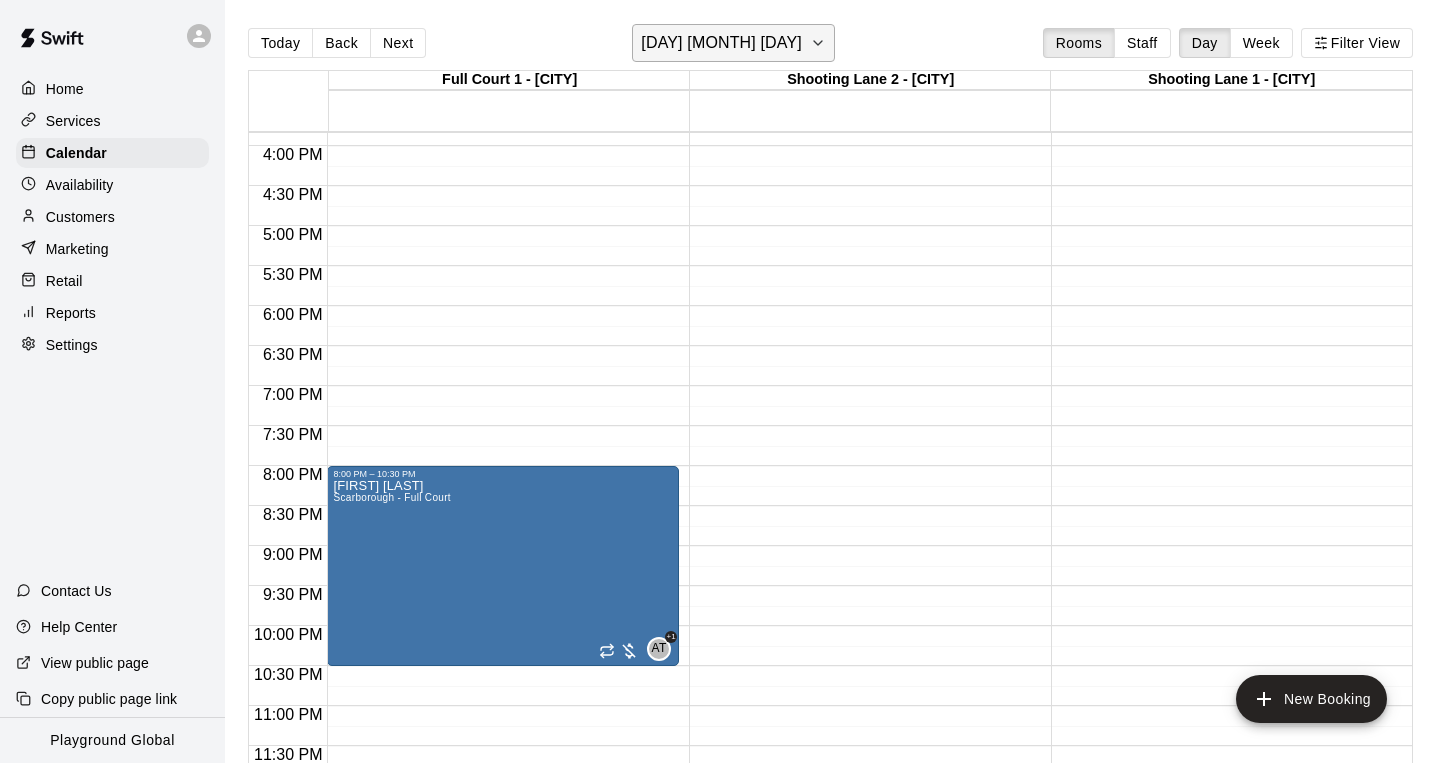 click on "[DAY] [MONTH] [DAY]" at bounding box center (733, 43) 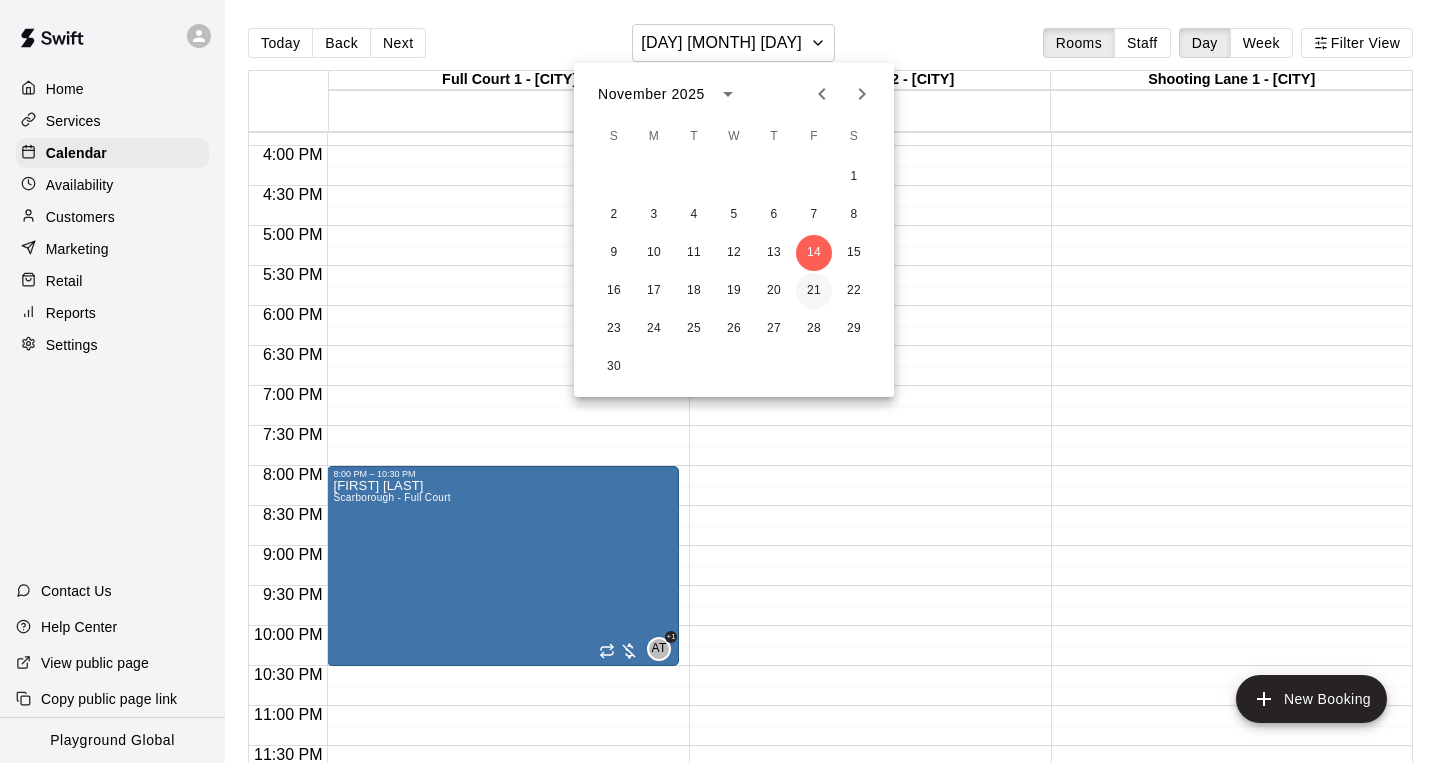 click on "21" at bounding box center [814, 291] 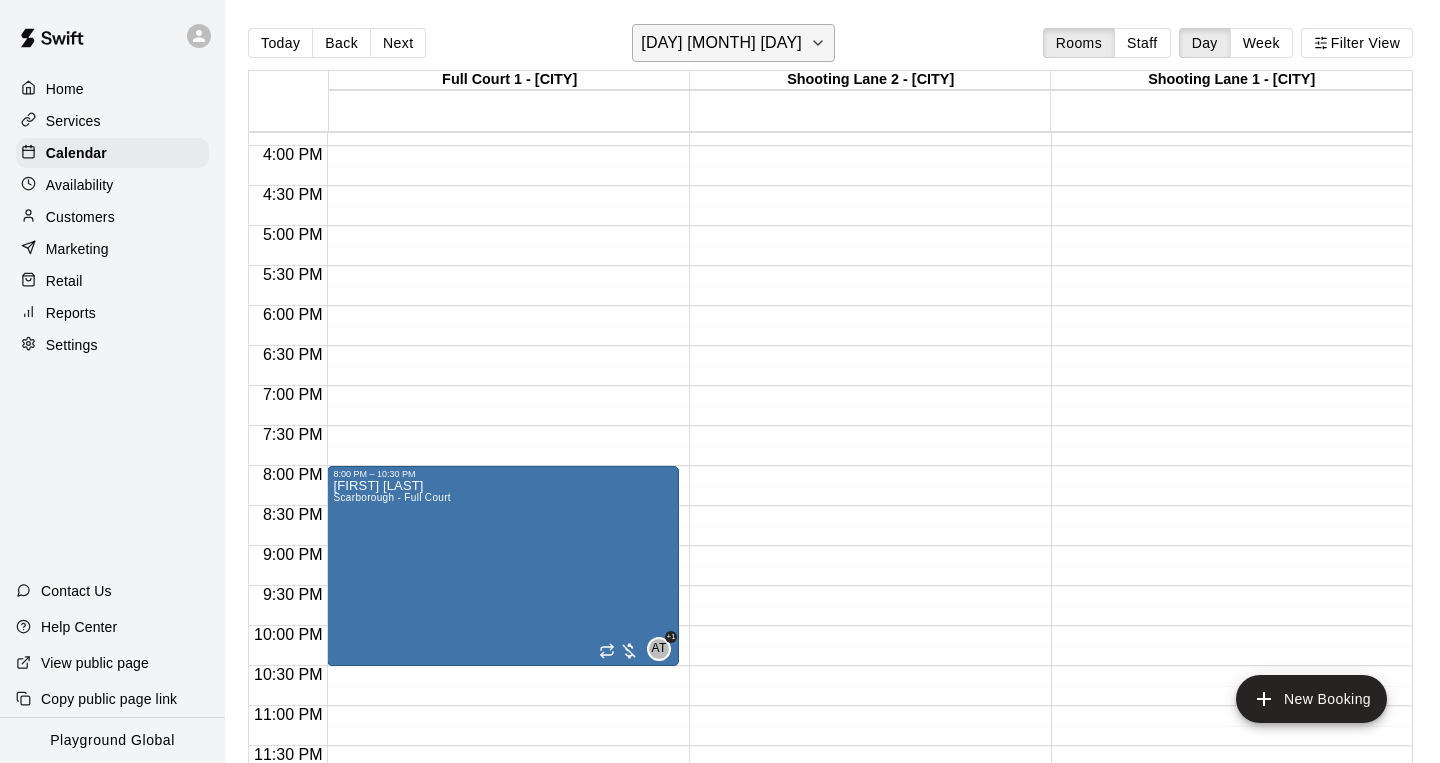 click on "[DAY] [MONTH] [DAY]" at bounding box center [733, 43] 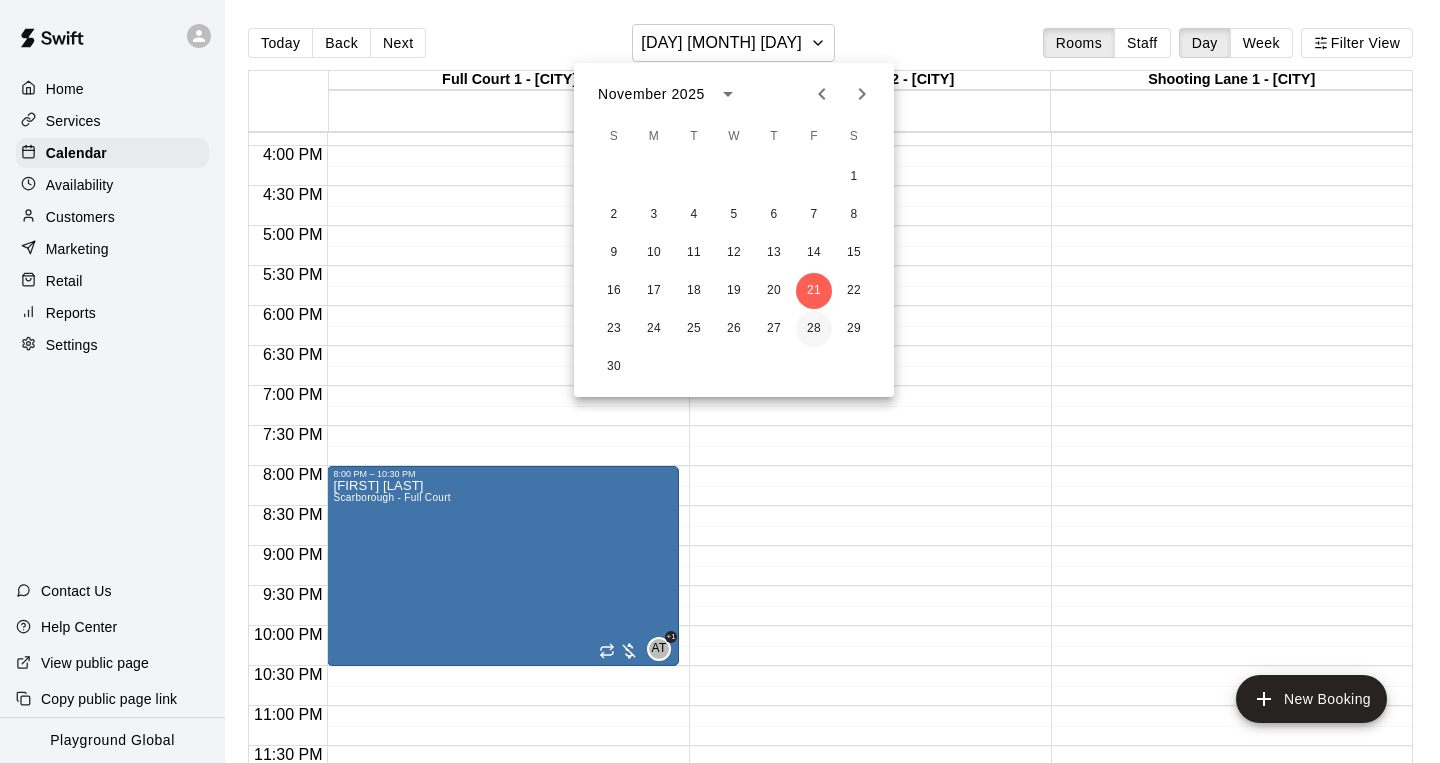 click on "28" at bounding box center (814, 329) 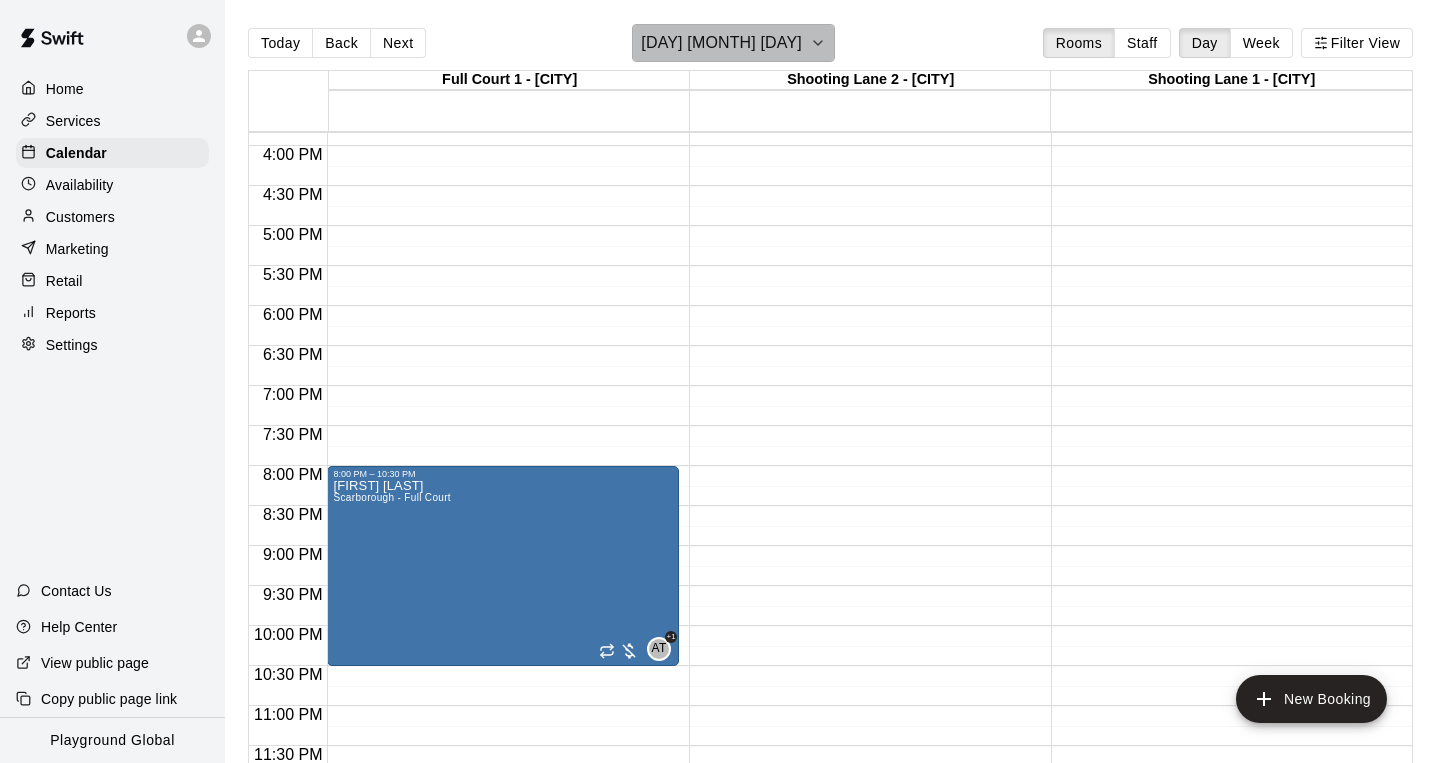 click 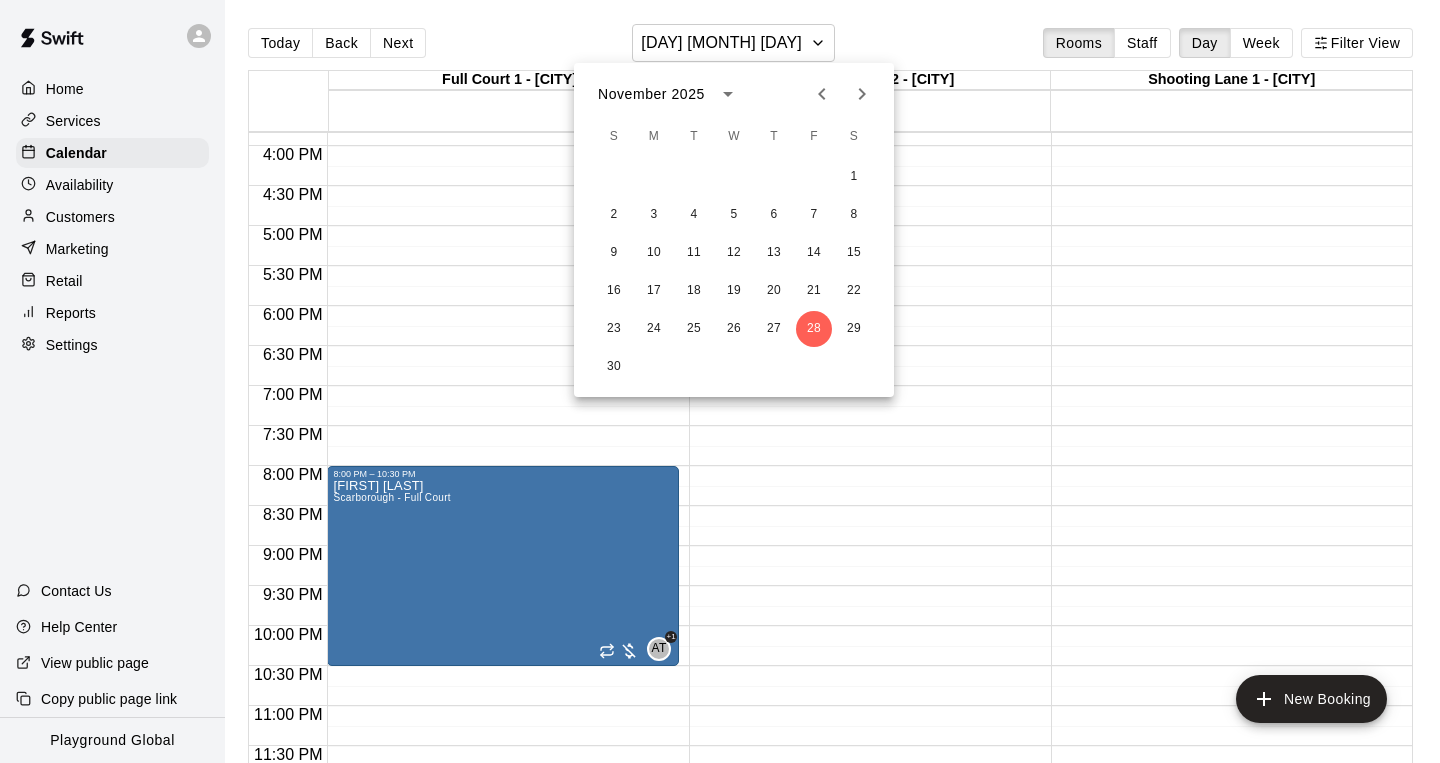 click 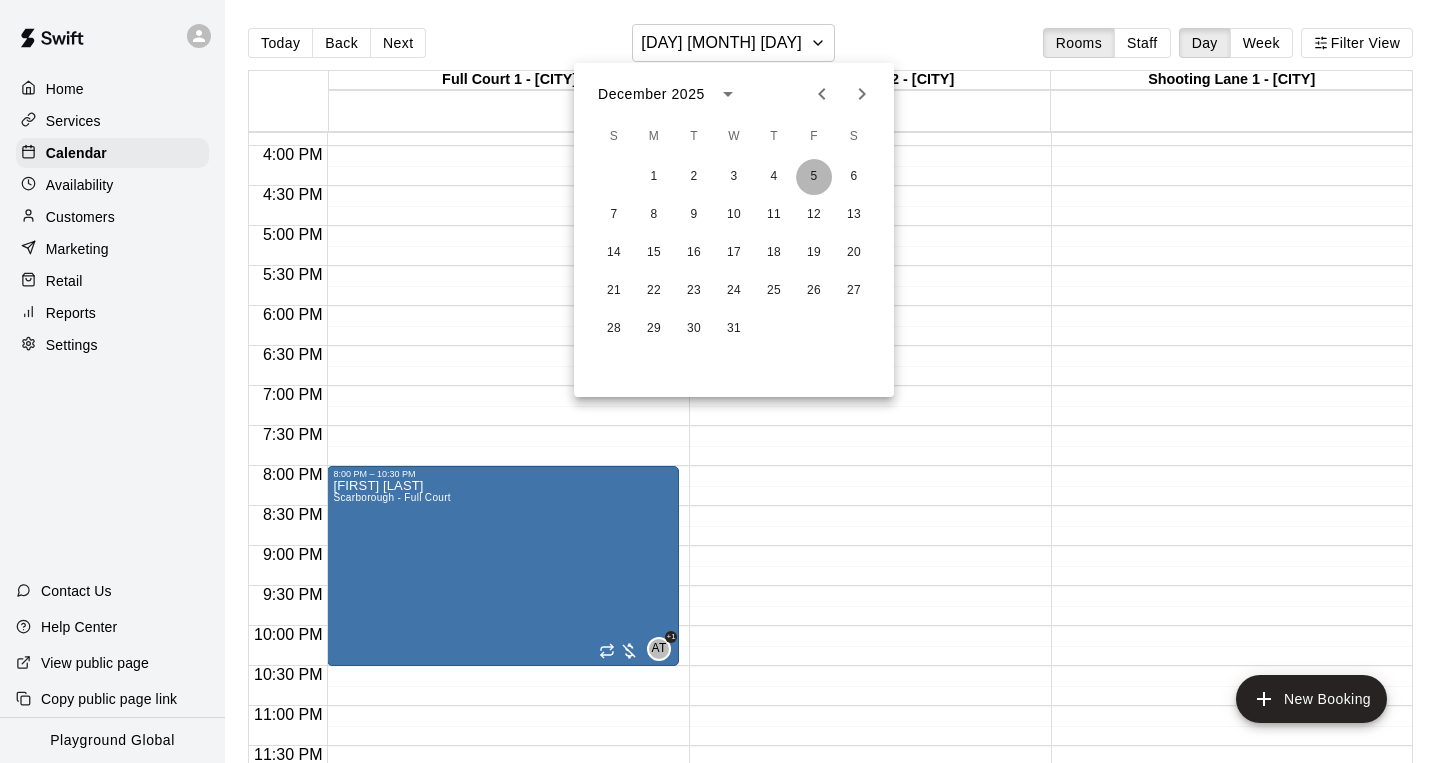 click on "5" at bounding box center (814, 177) 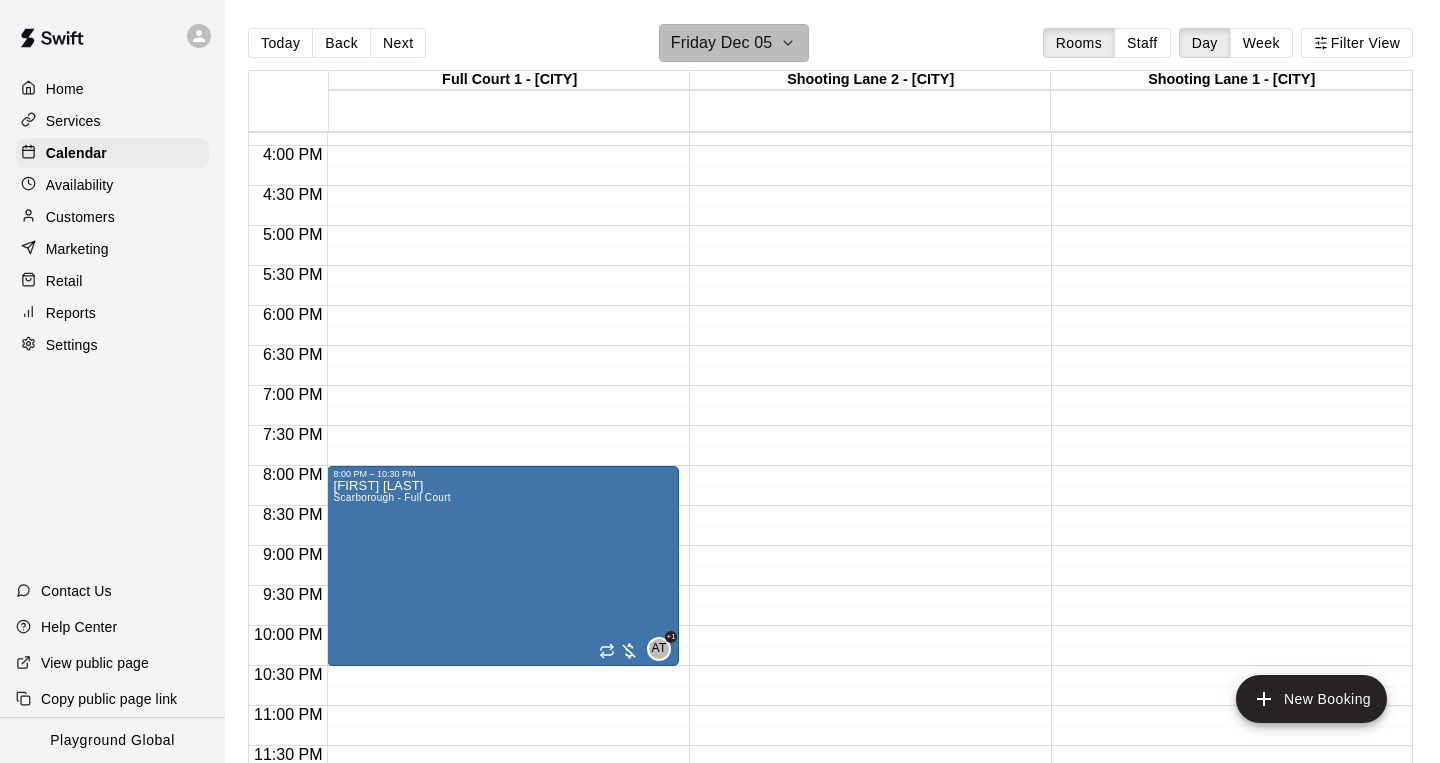 click 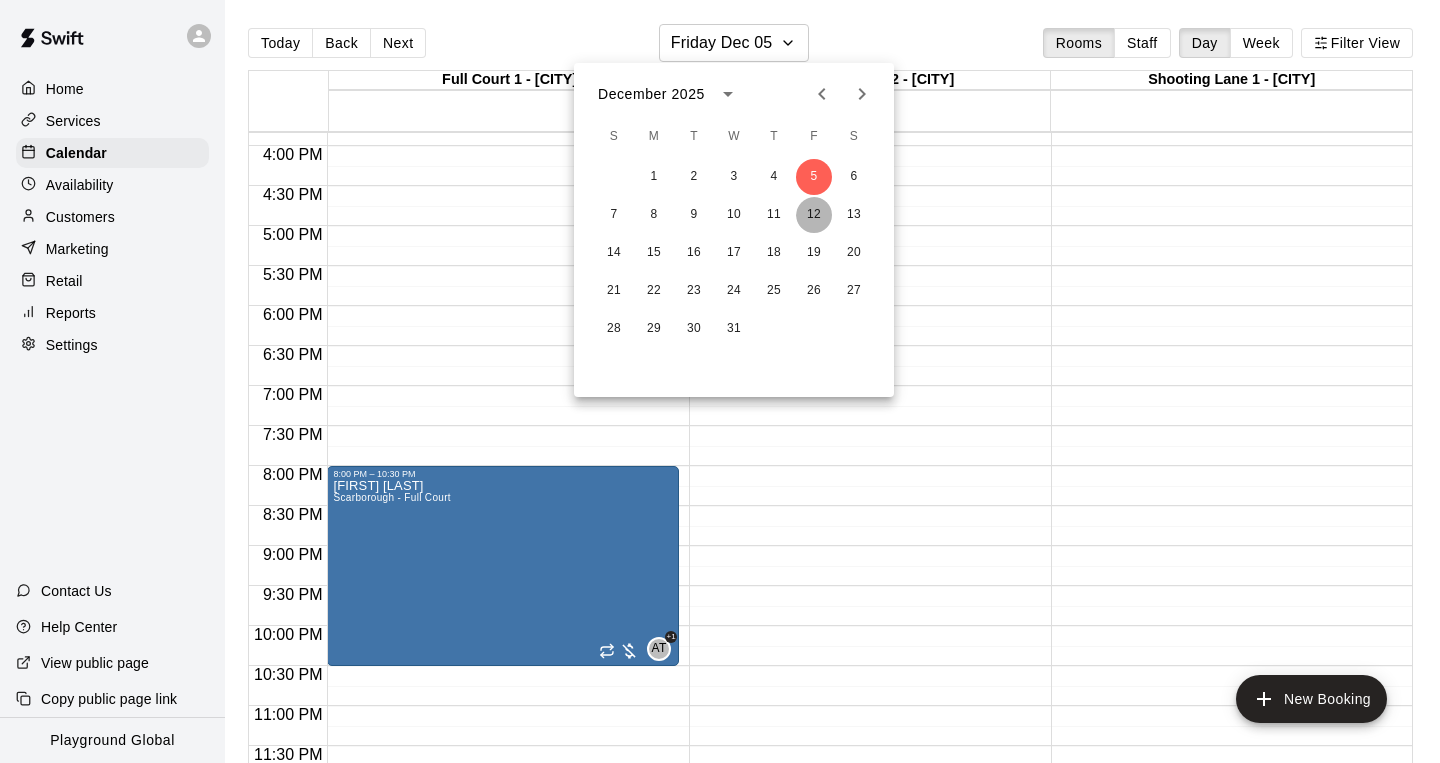 click on "12" at bounding box center (814, 215) 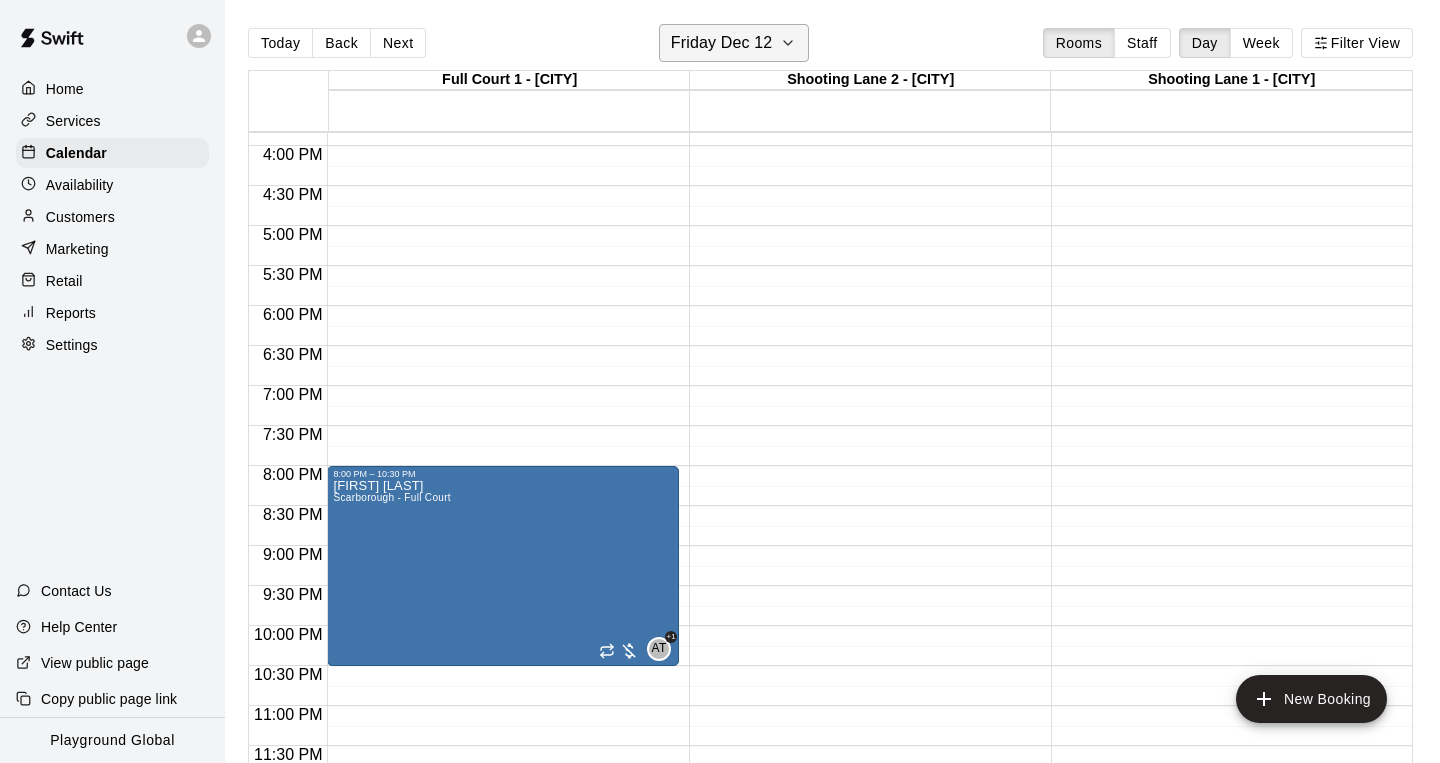 click 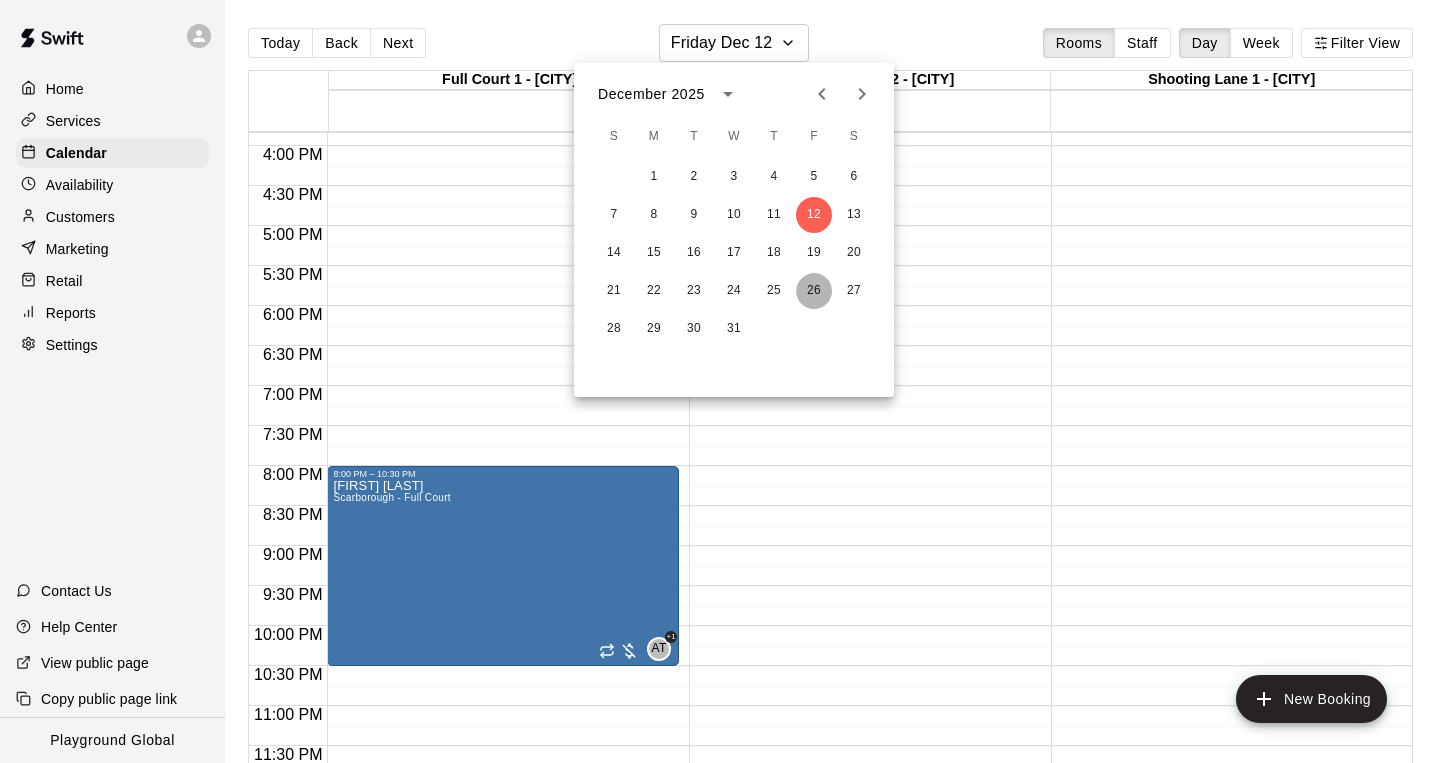 click on "26" at bounding box center [814, 291] 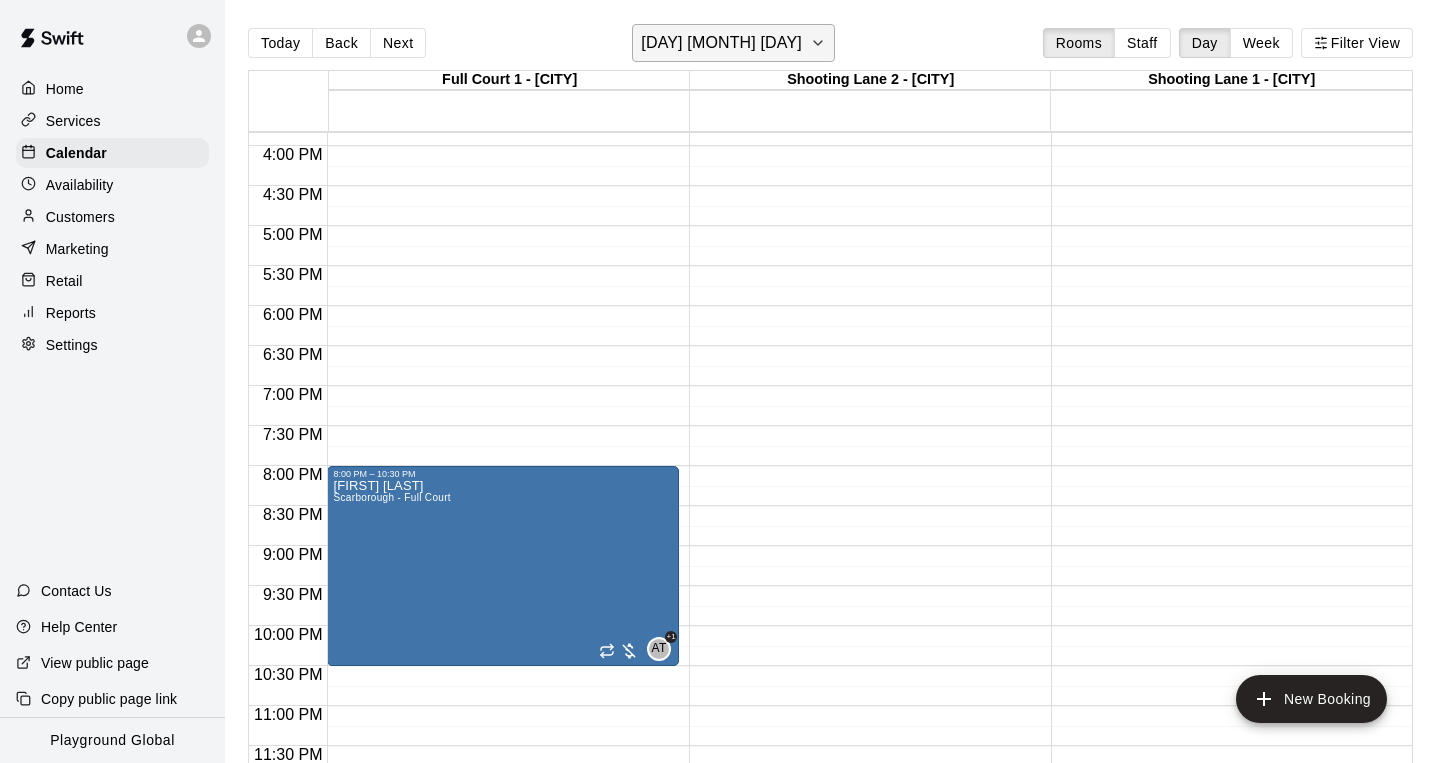 click 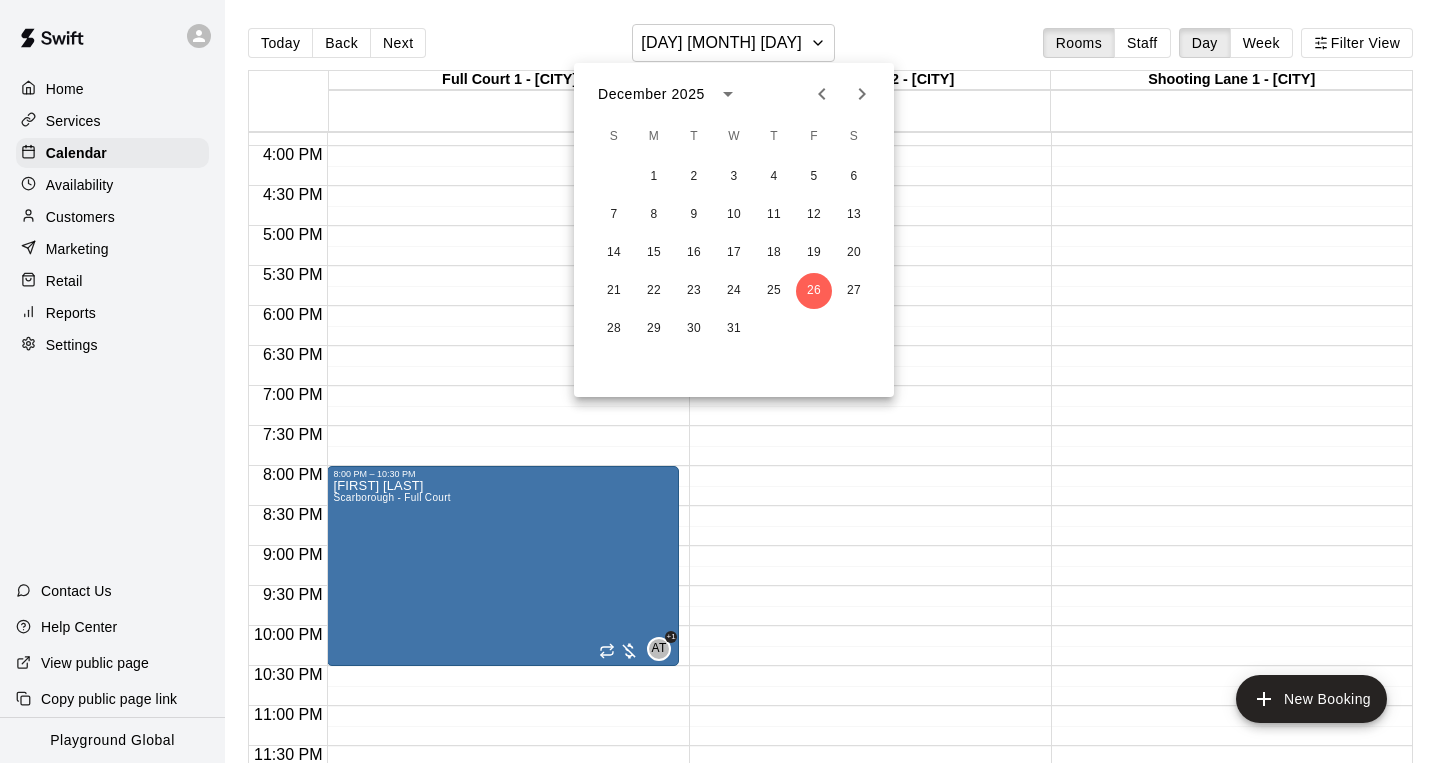 click on "December 2025 S M T W T F S 1 2 3 4 5 6 7 8 9 10 11 12 13 14 15 16 17 18 19 20 21 22 23 24 25 26 27 28 29 30 31" at bounding box center (734, 230) 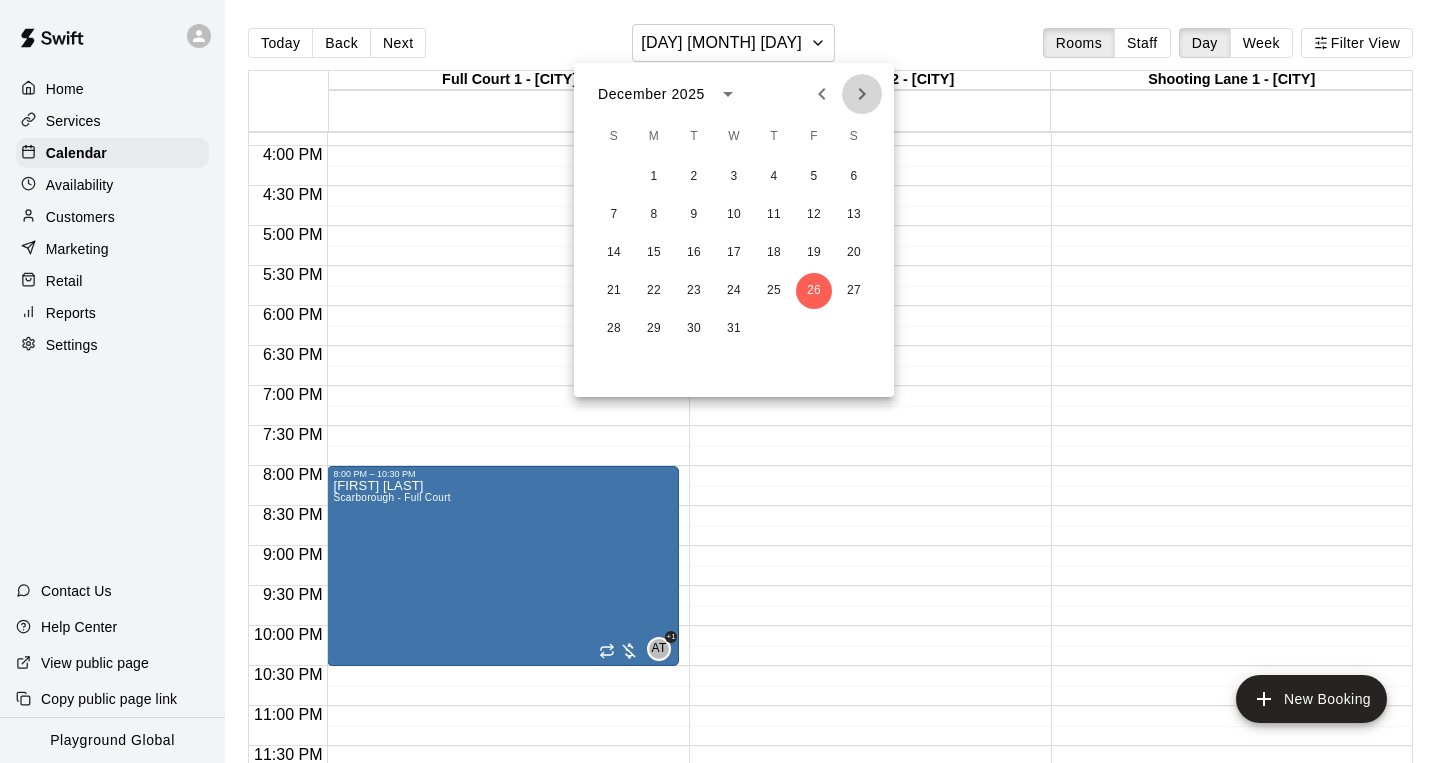 click at bounding box center (862, 94) 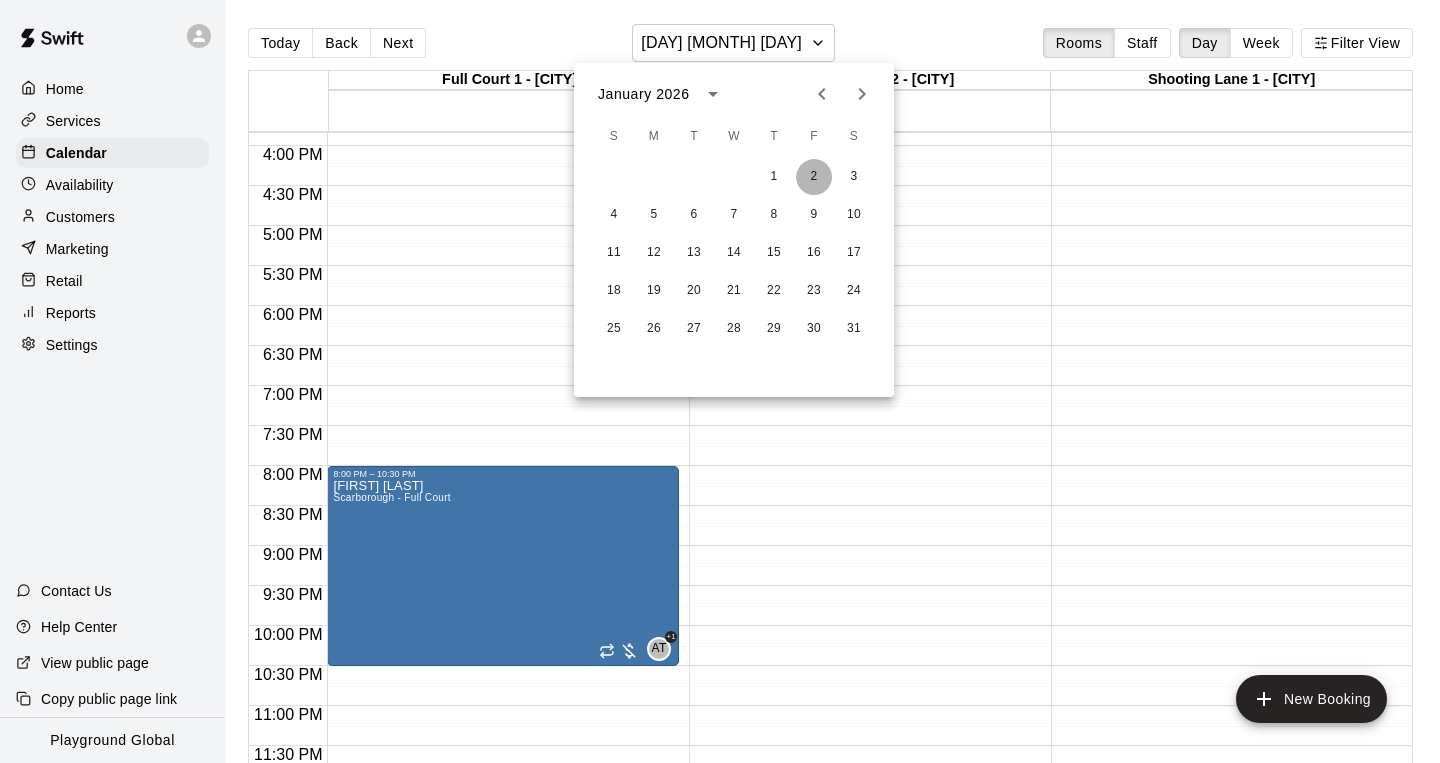 click on "2" at bounding box center (814, 177) 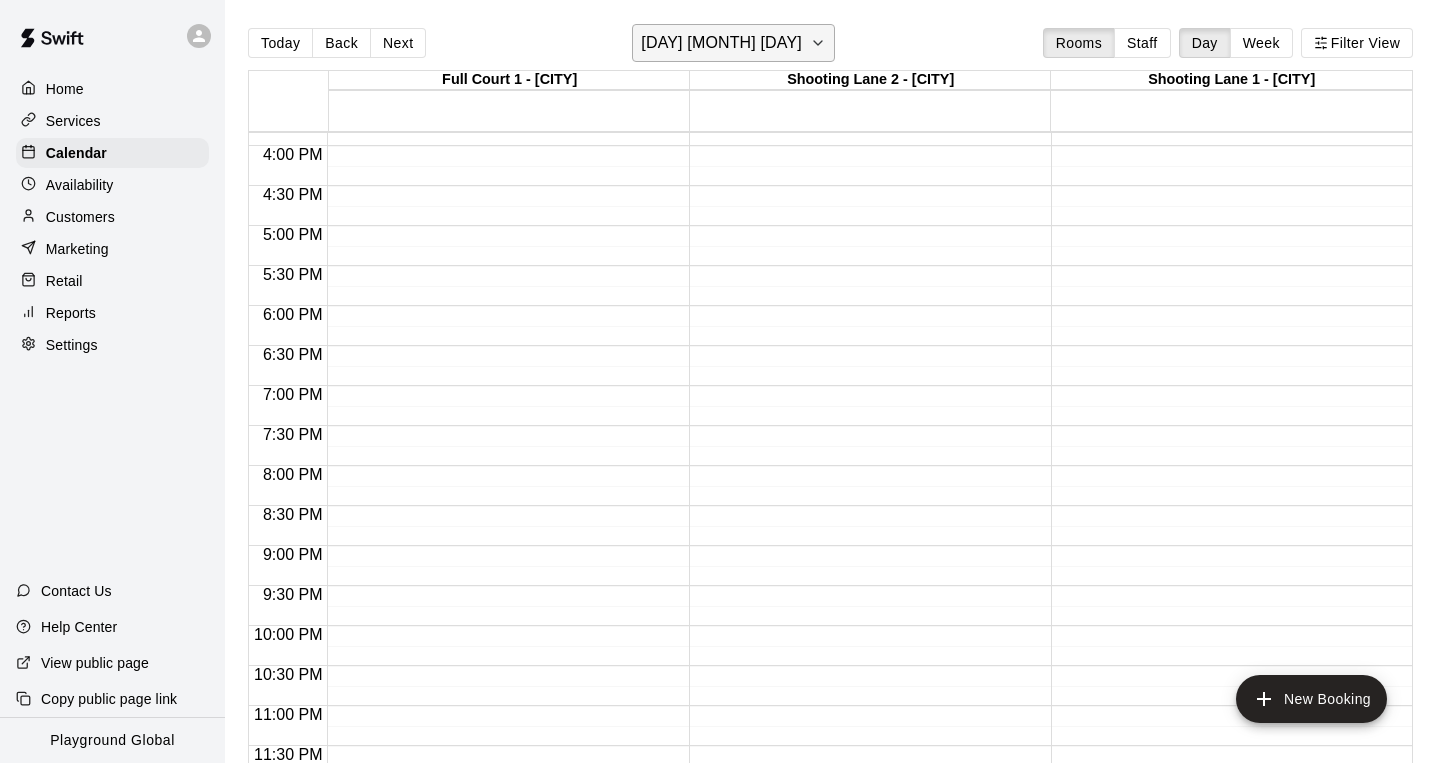 click on "[DAY] [MONTH] [DAY]" at bounding box center [721, 43] 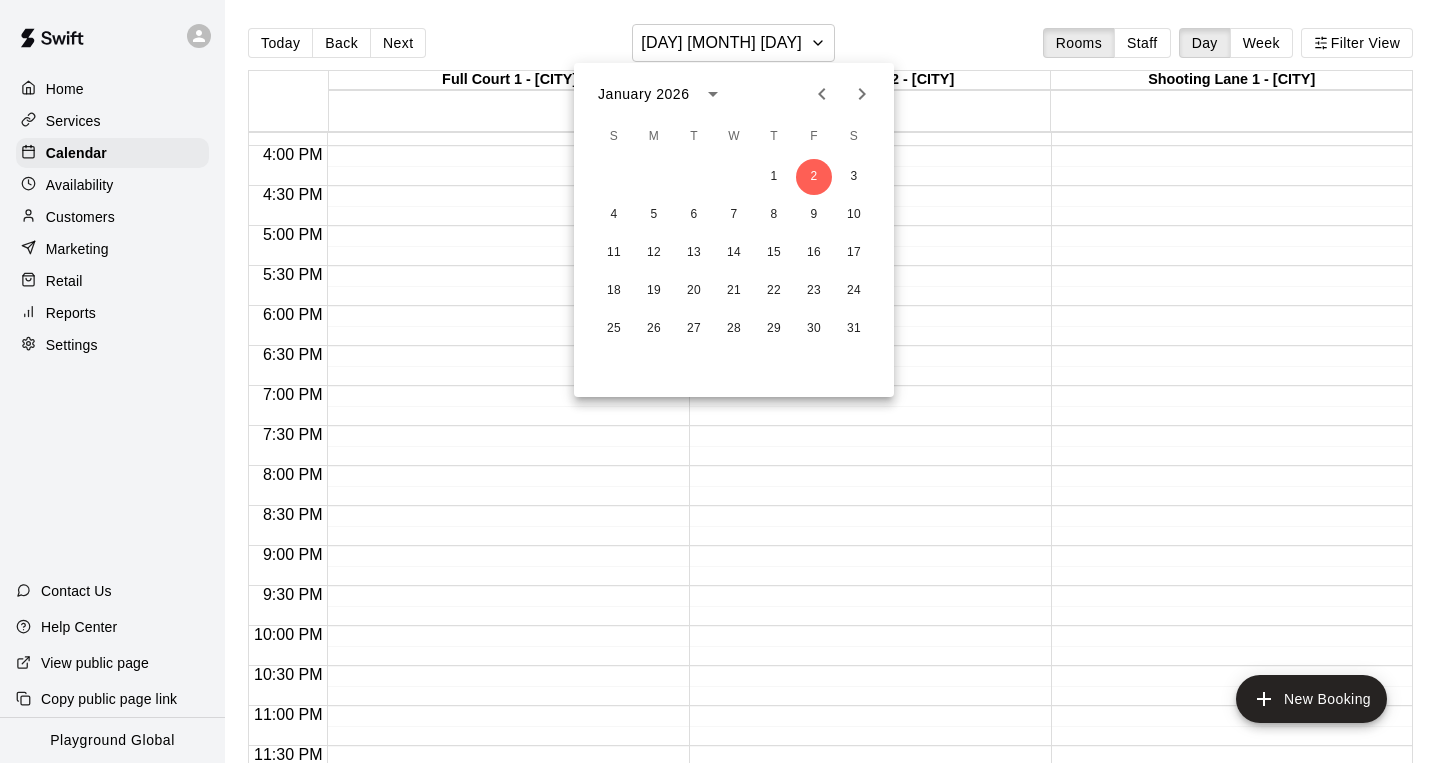 click 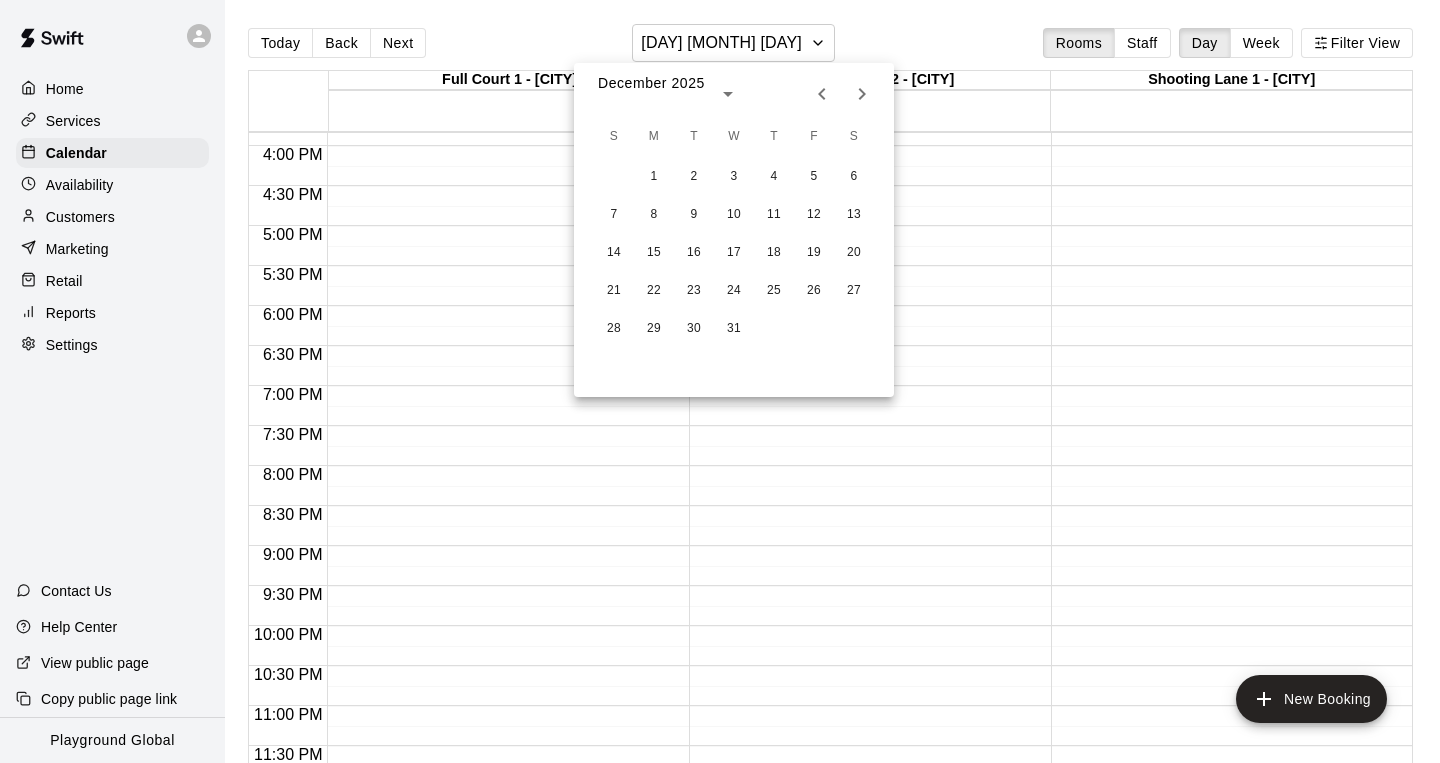 click 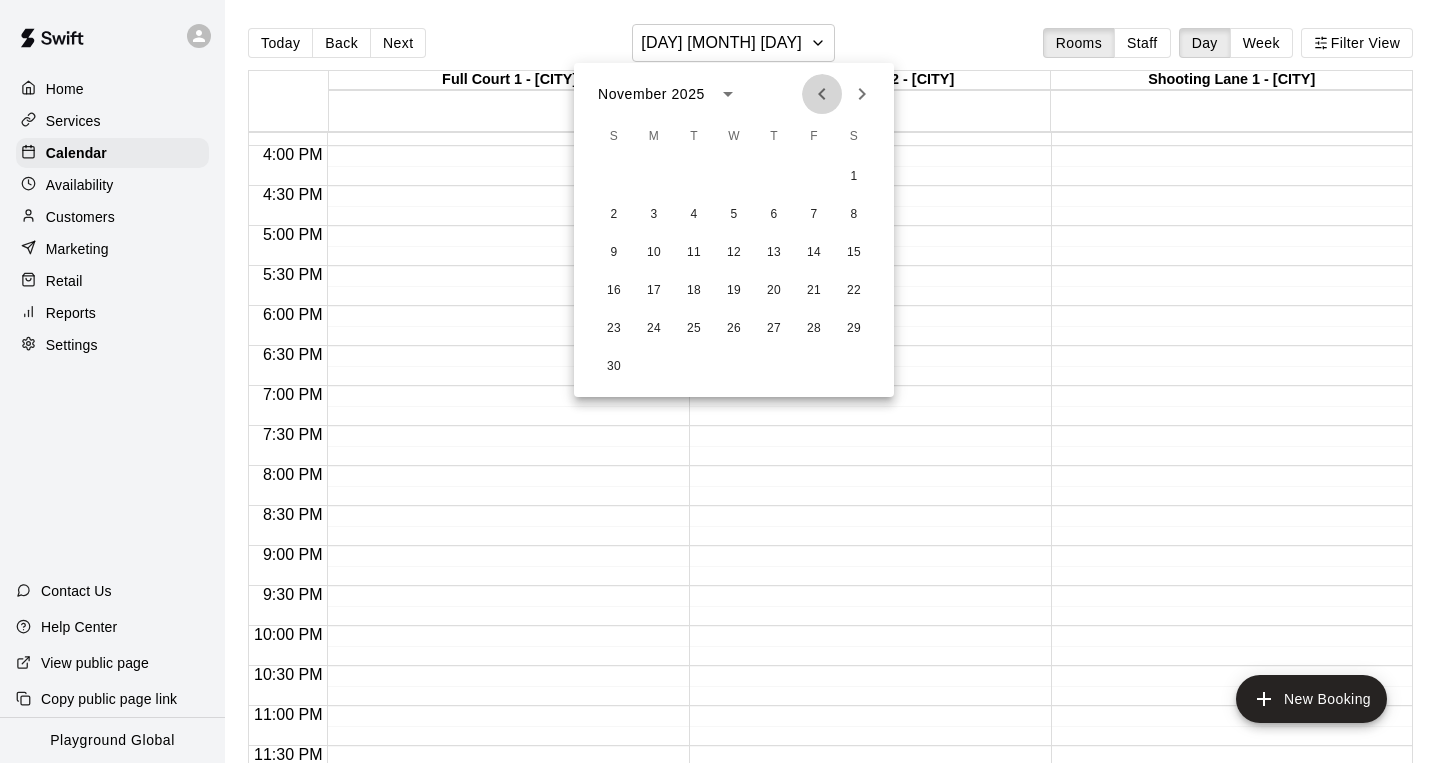 click 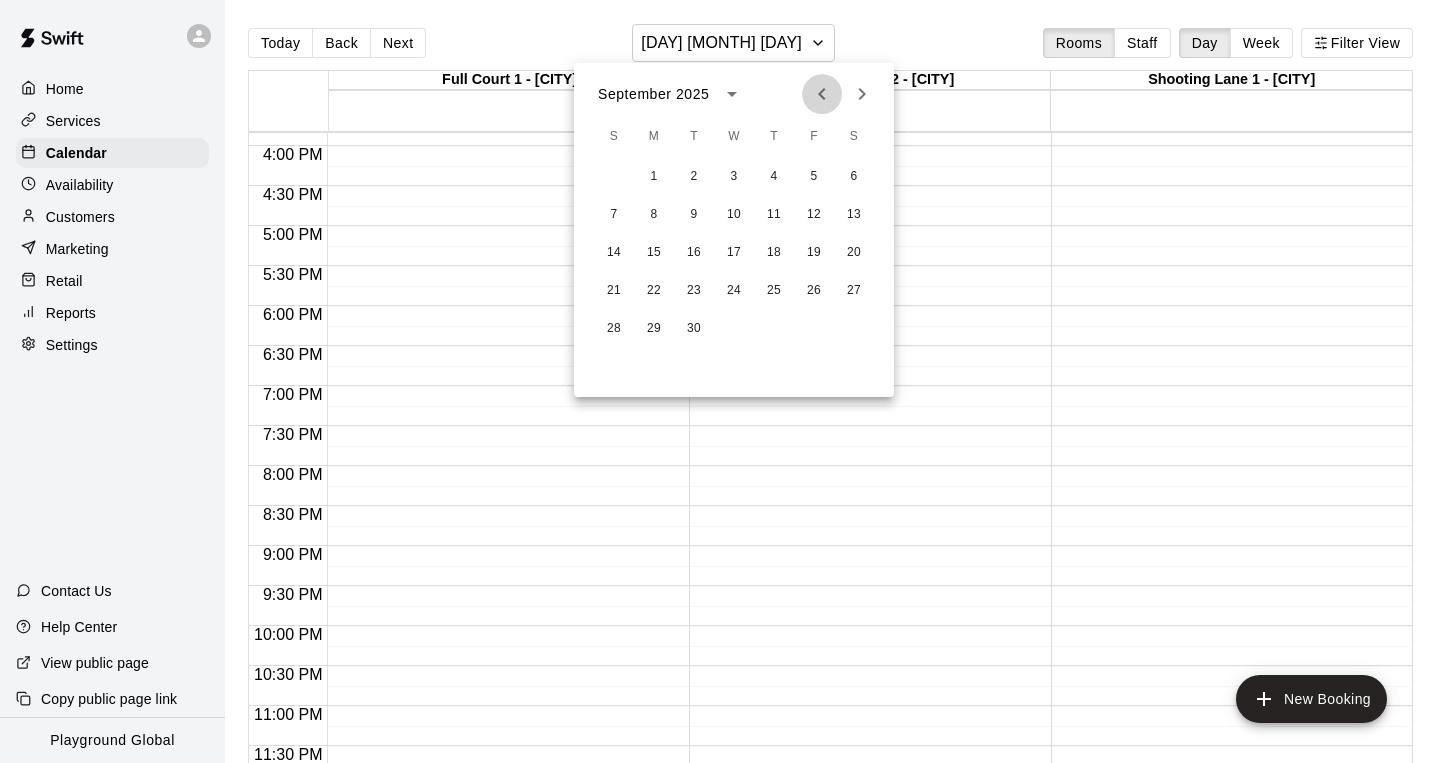 click 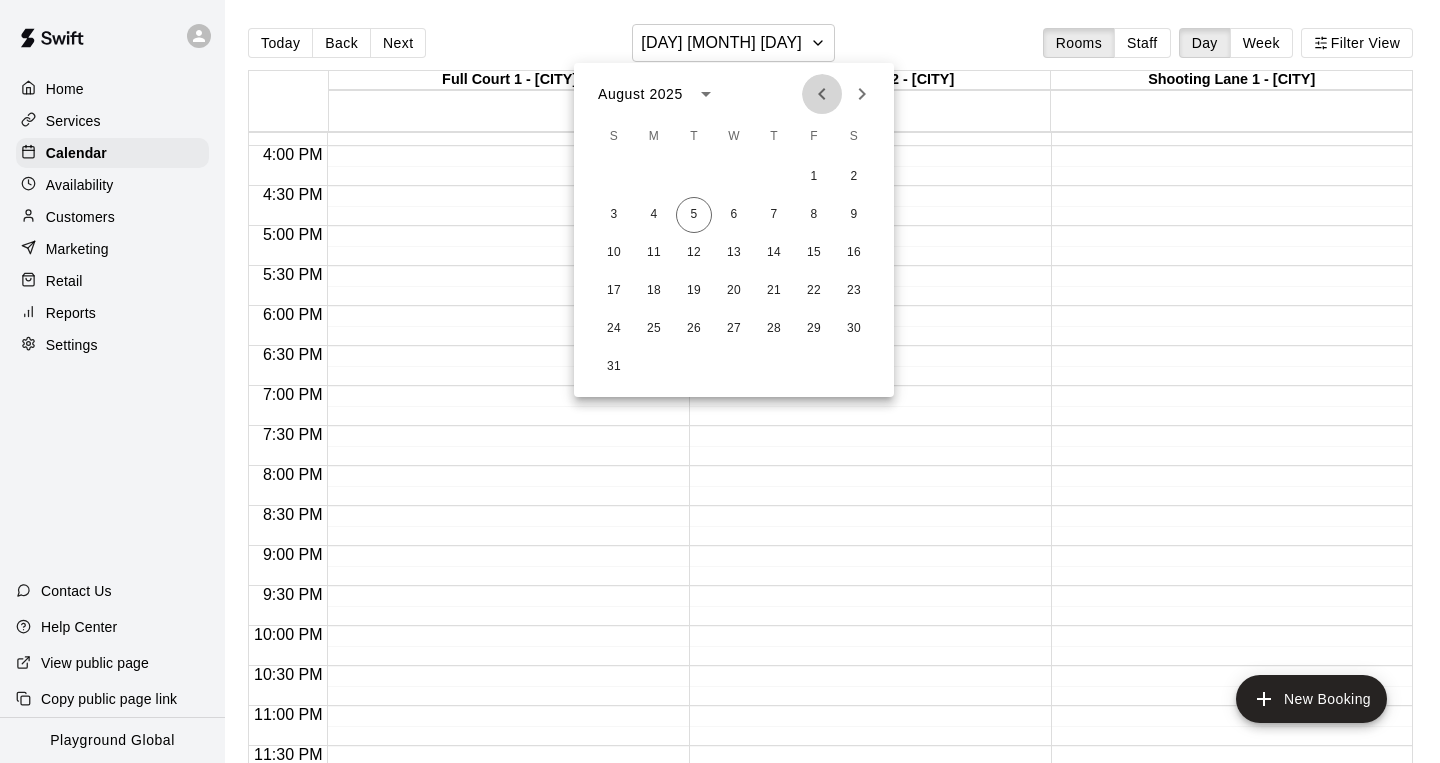 click 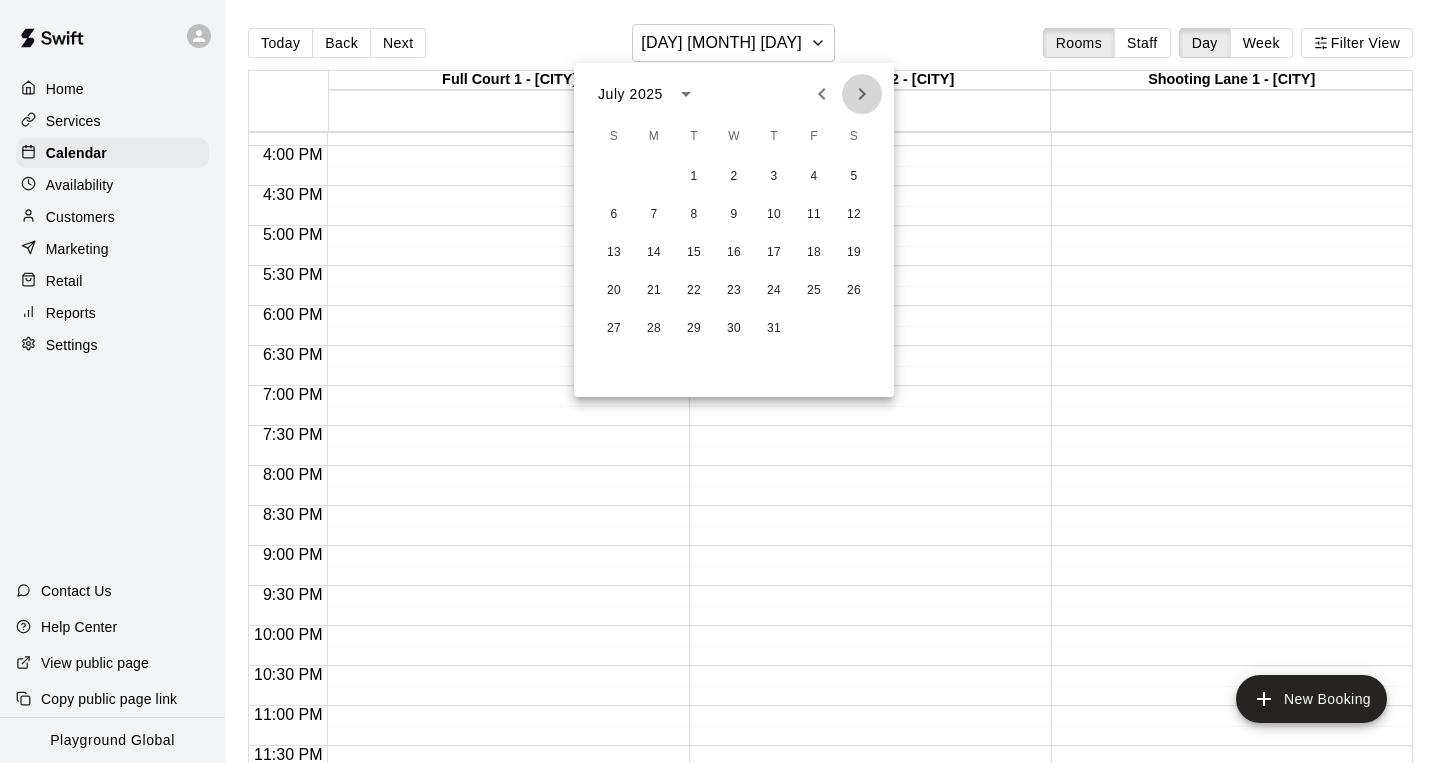 click 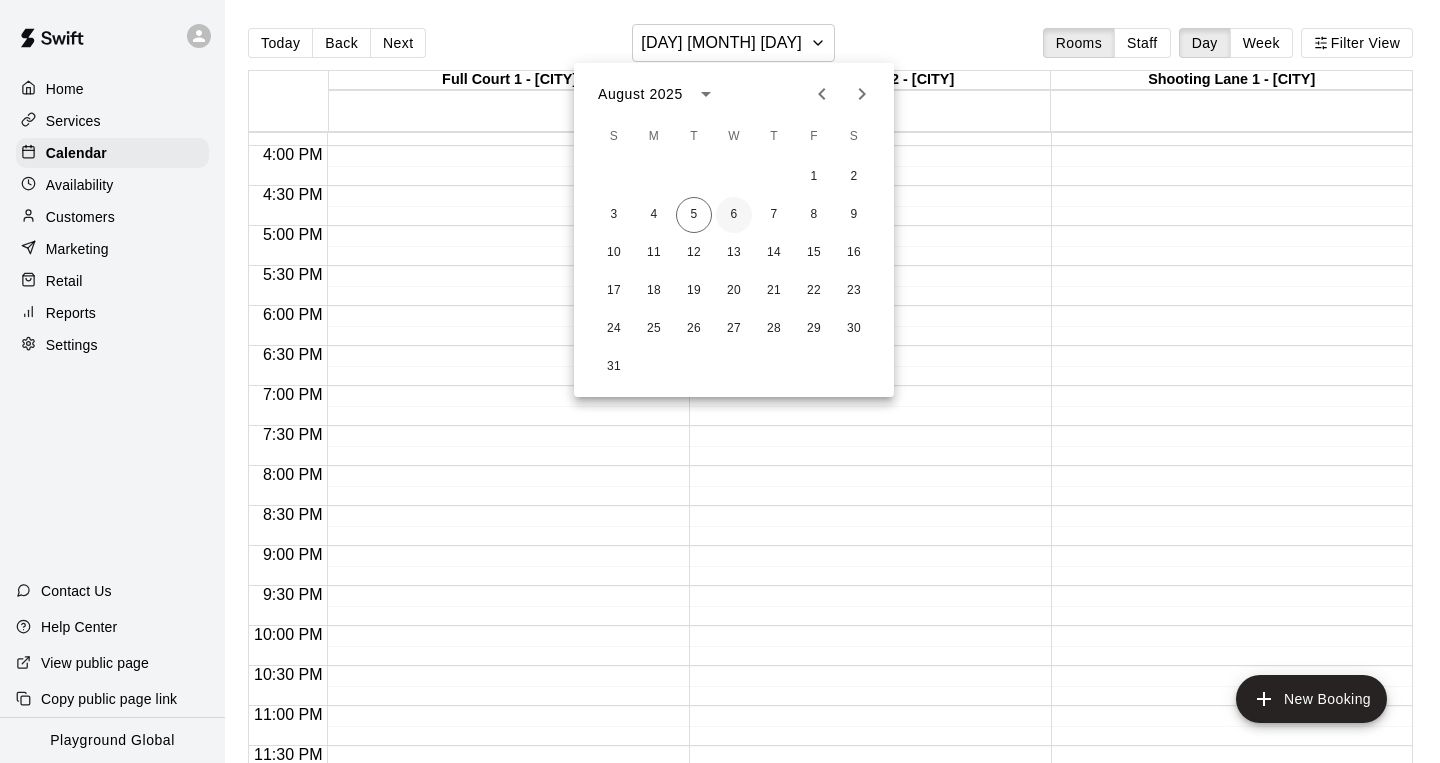 click on "6" at bounding box center [734, 215] 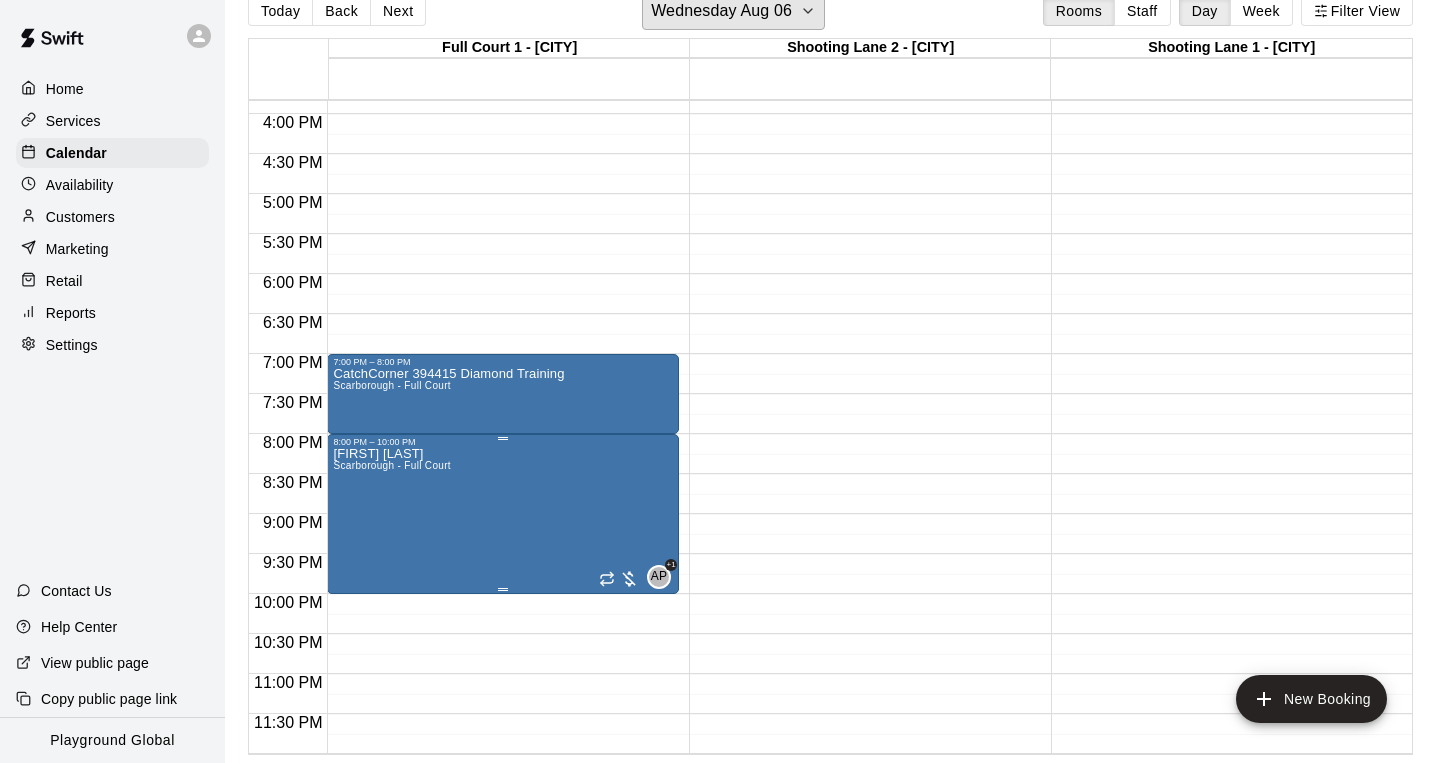 scroll, scrollTop: 32, scrollLeft: 0, axis: vertical 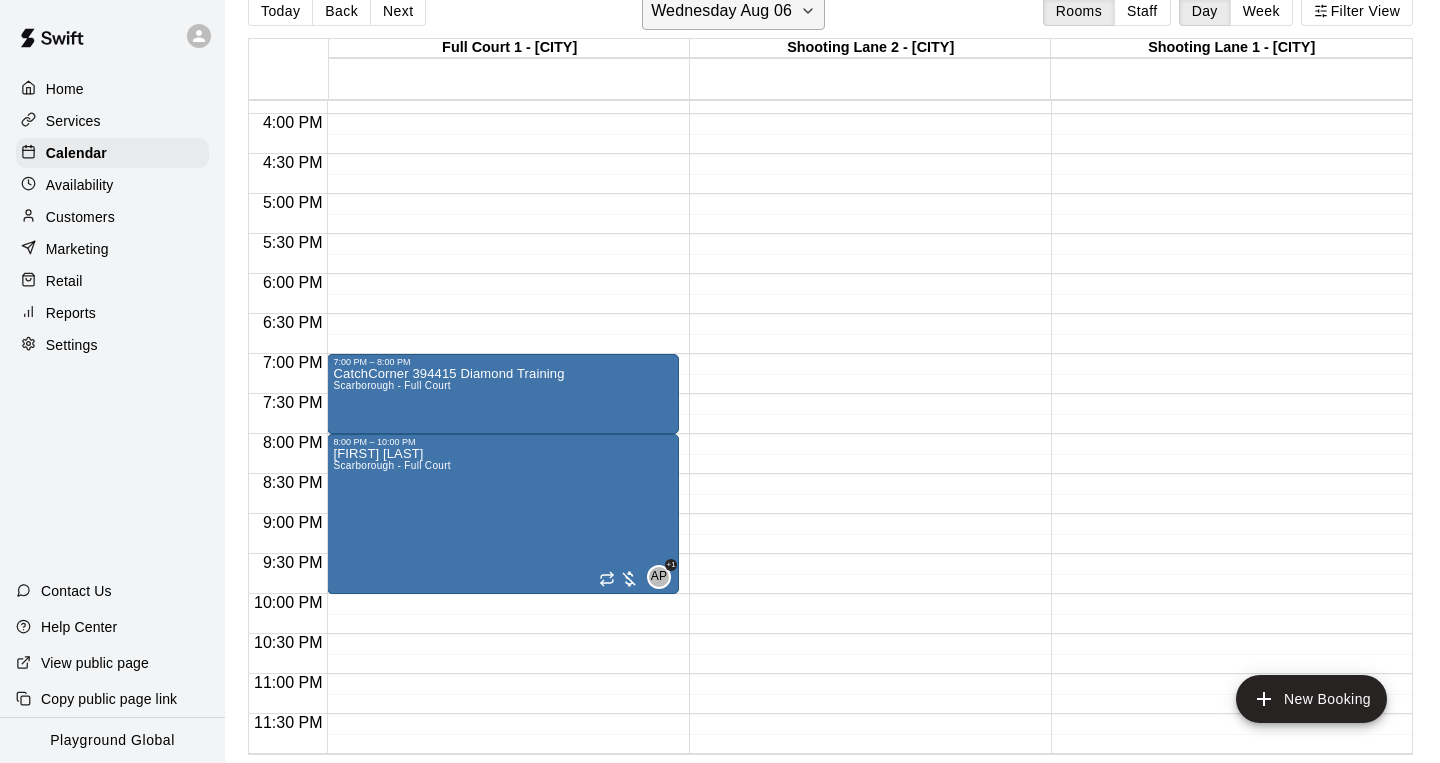 click on "Wednesday Aug 06" at bounding box center (721, 11) 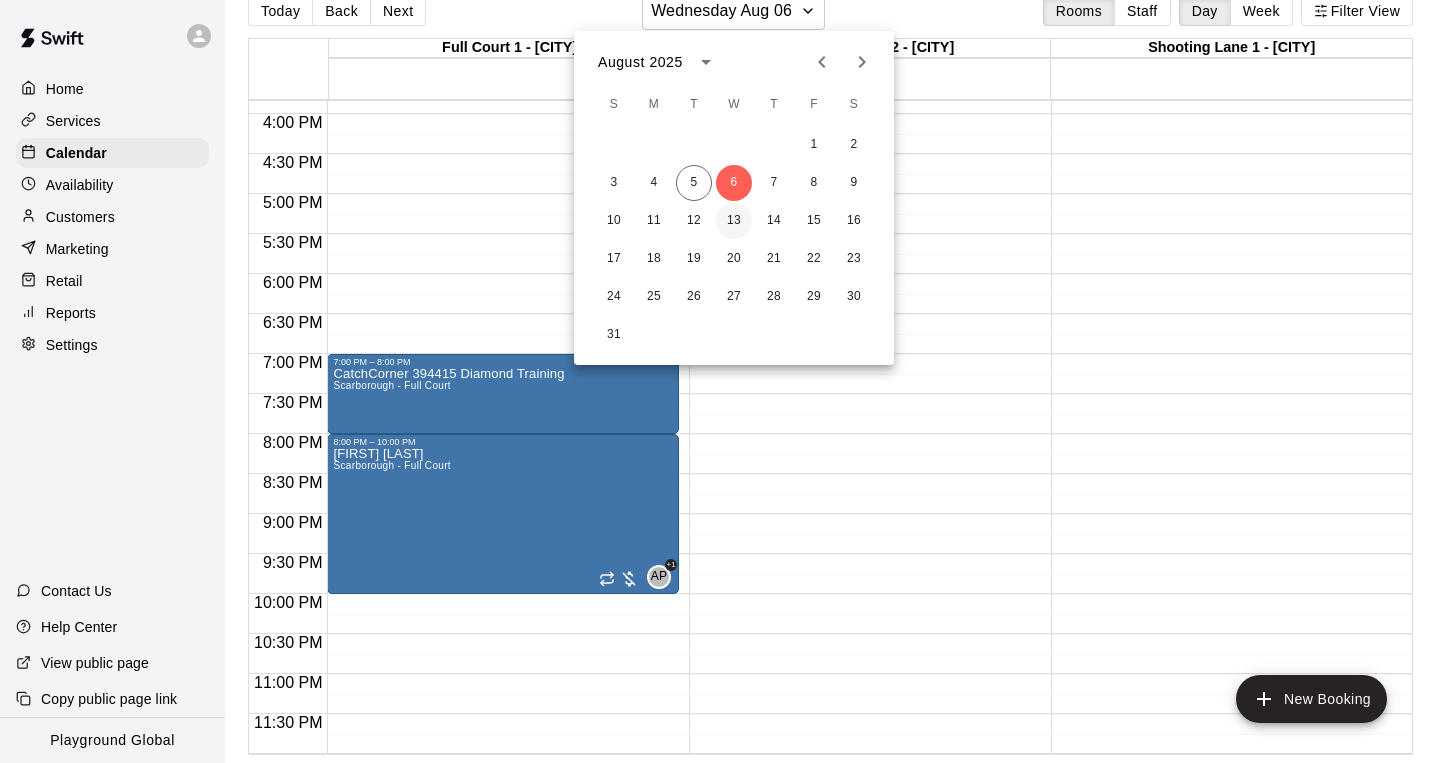 click on "13" at bounding box center [734, 221] 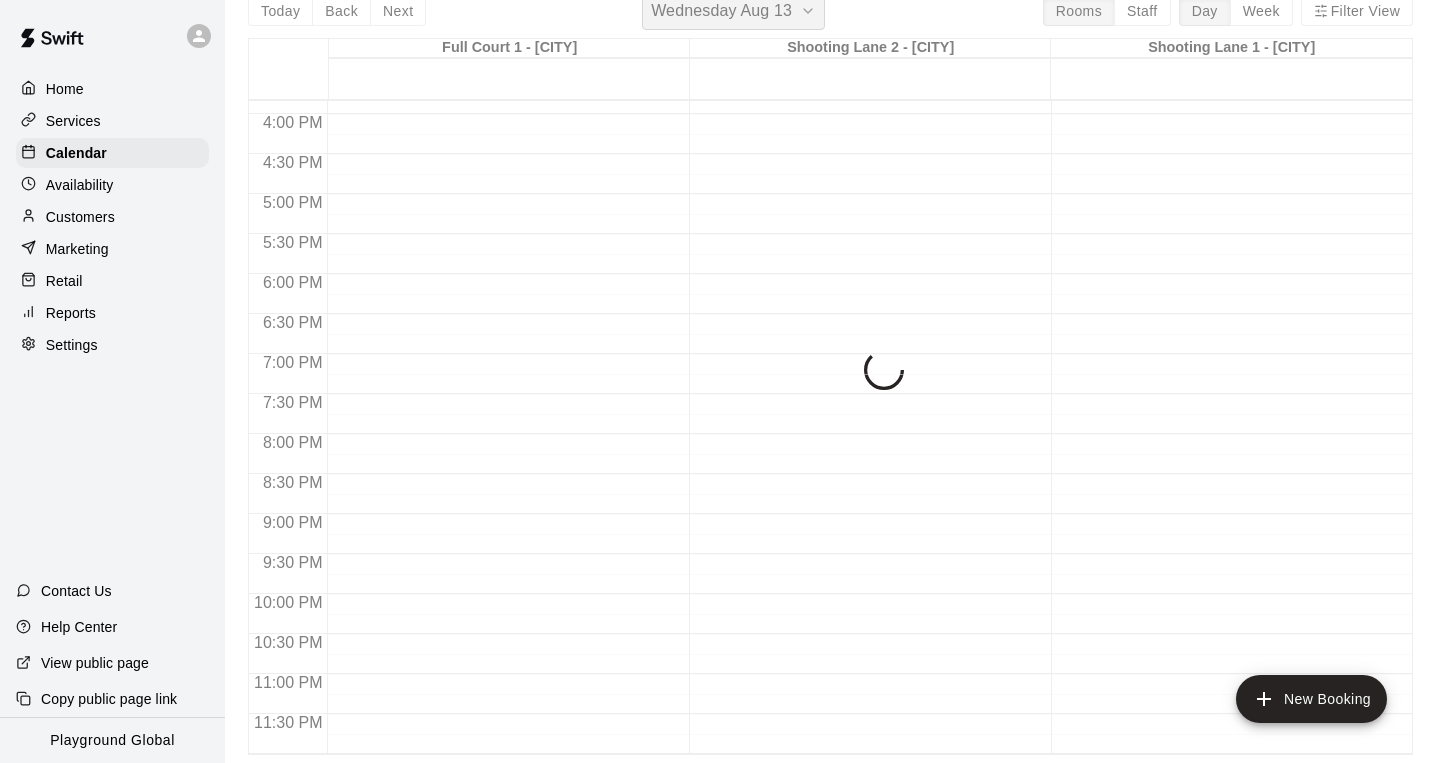 scroll, scrollTop: 24, scrollLeft: 0, axis: vertical 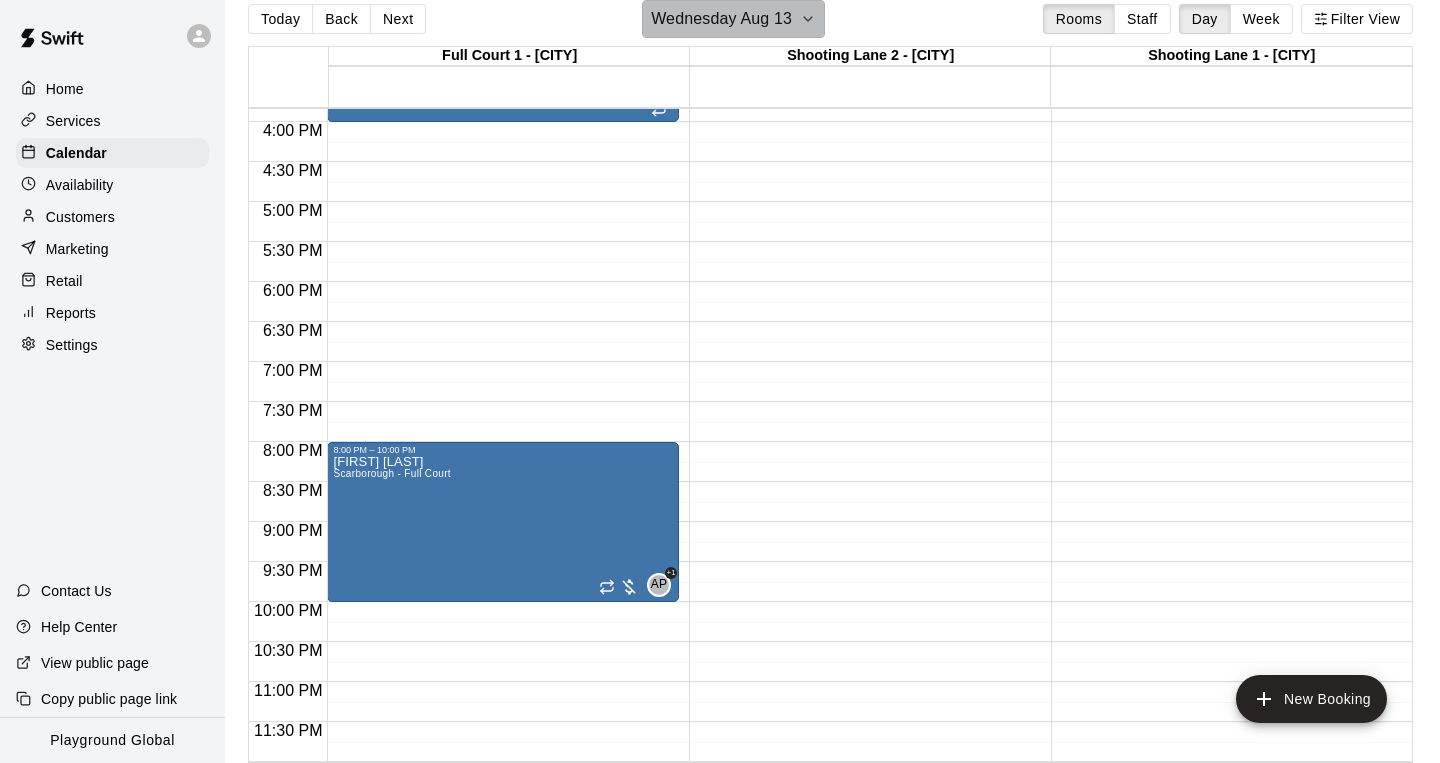 click on "Wednesday Aug 13" at bounding box center [733, 19] 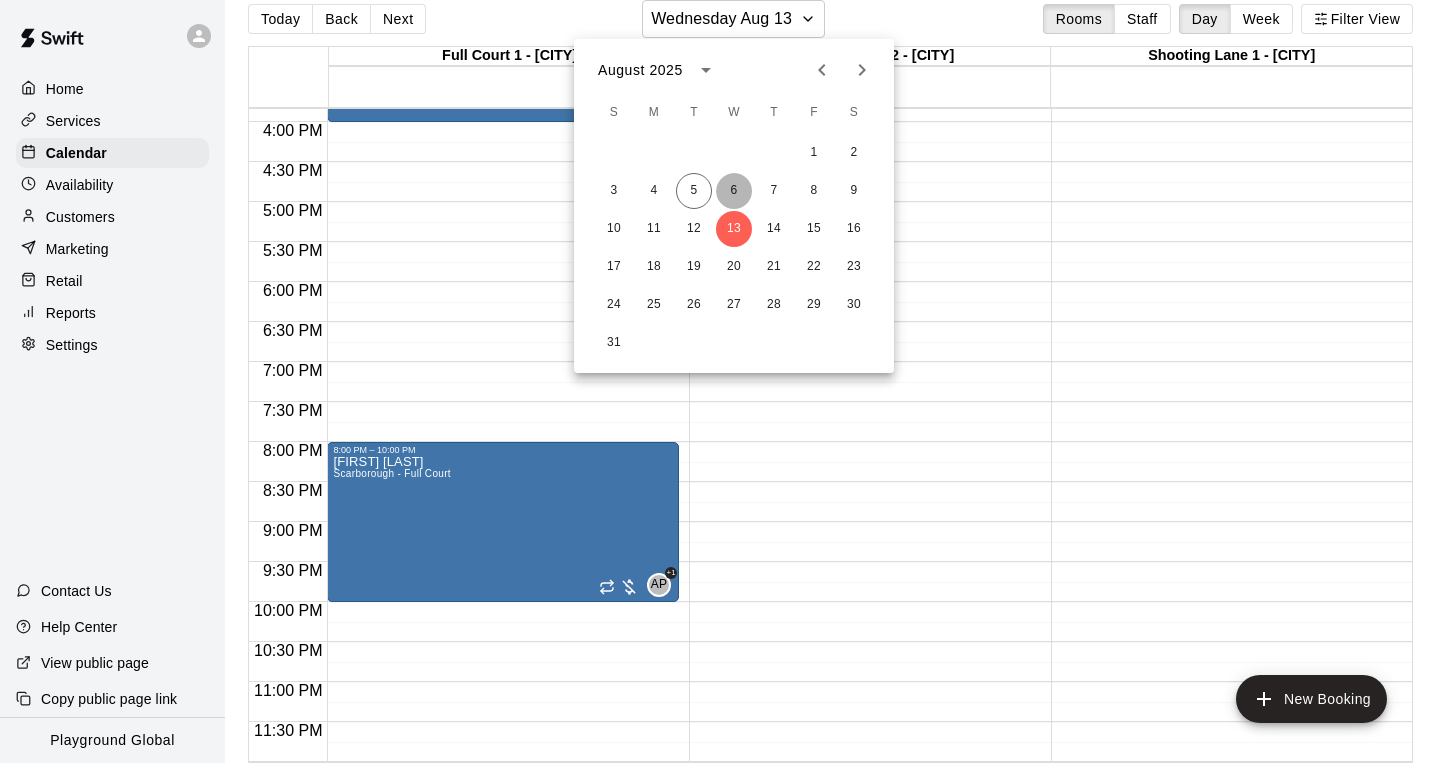 click on "6" at bounding box center [734, 191] 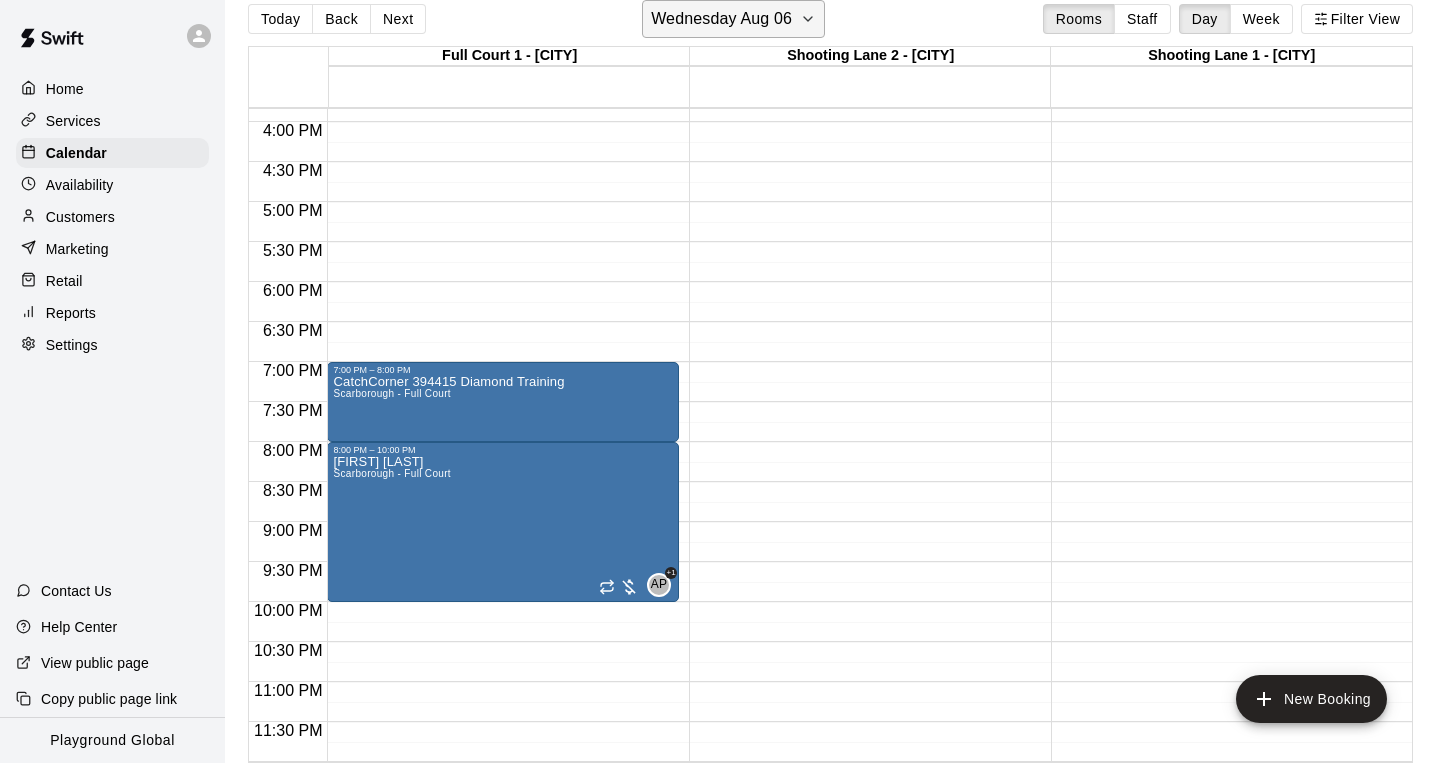 click on "Wednesday Aug 06" at bounding box center (721, 19) 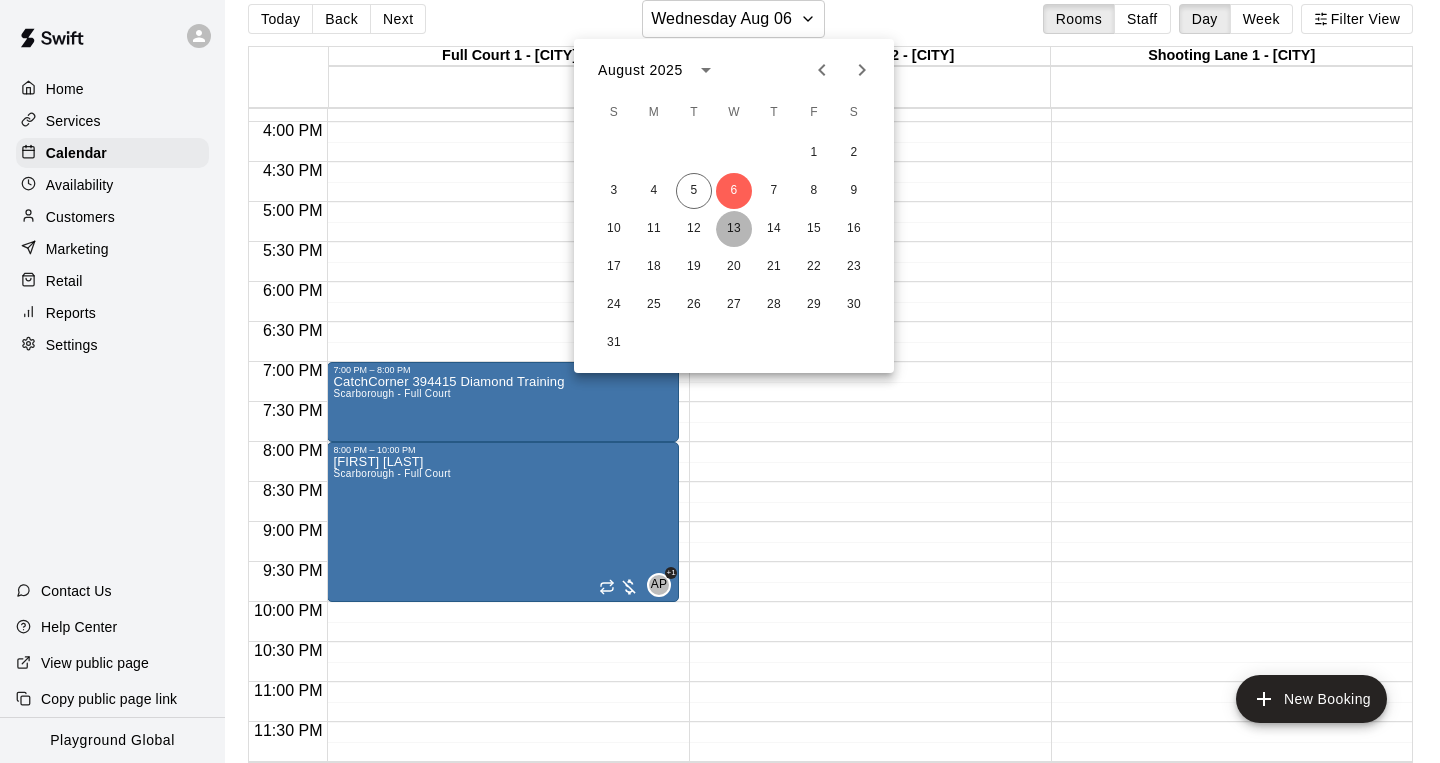 click on "13" at bounding box center [734, 229] 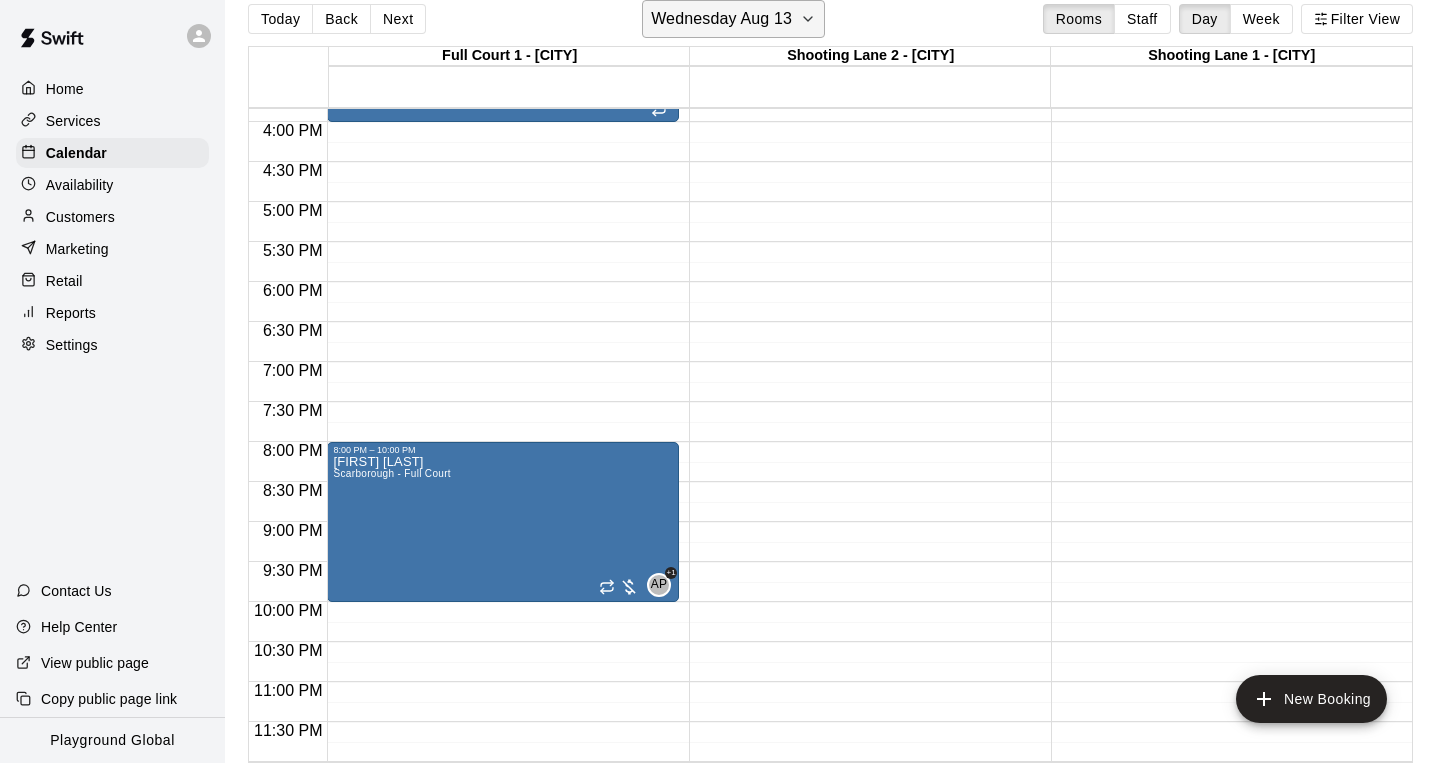 click on "Wednesday Aug 13" at bounding box center (721, 19) 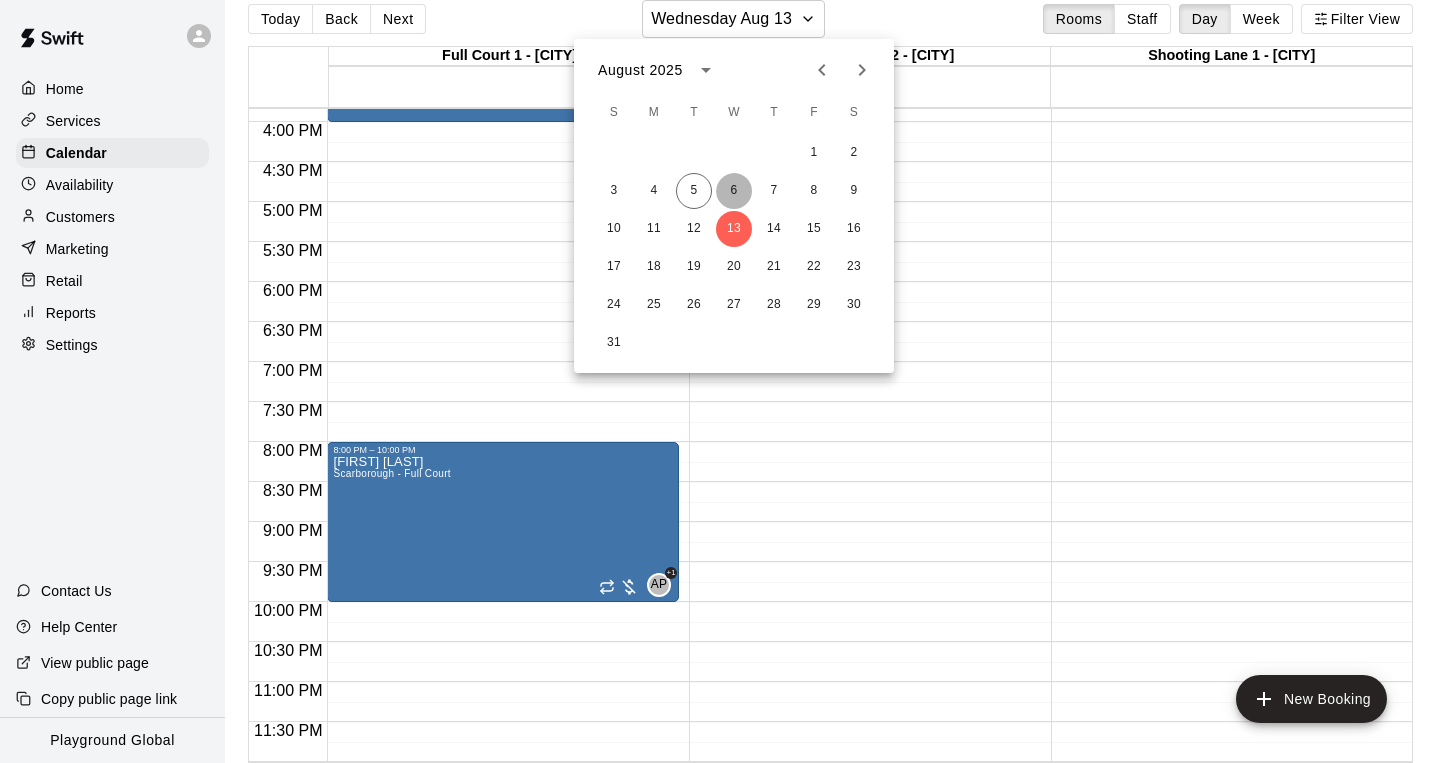 click on "6" at bounding box center (734, 191) 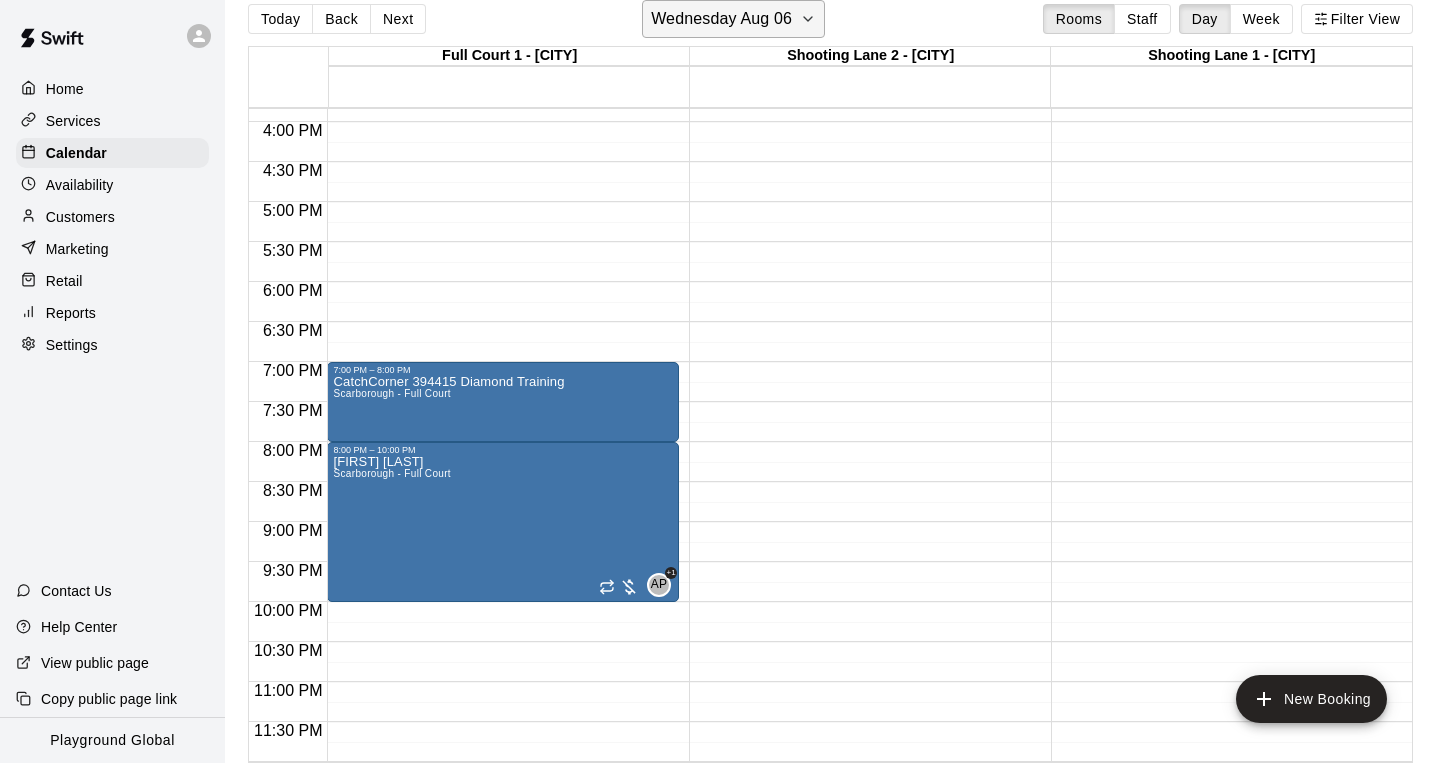 click on "Wednesday Aug 06" at bounding box center [733, 19] 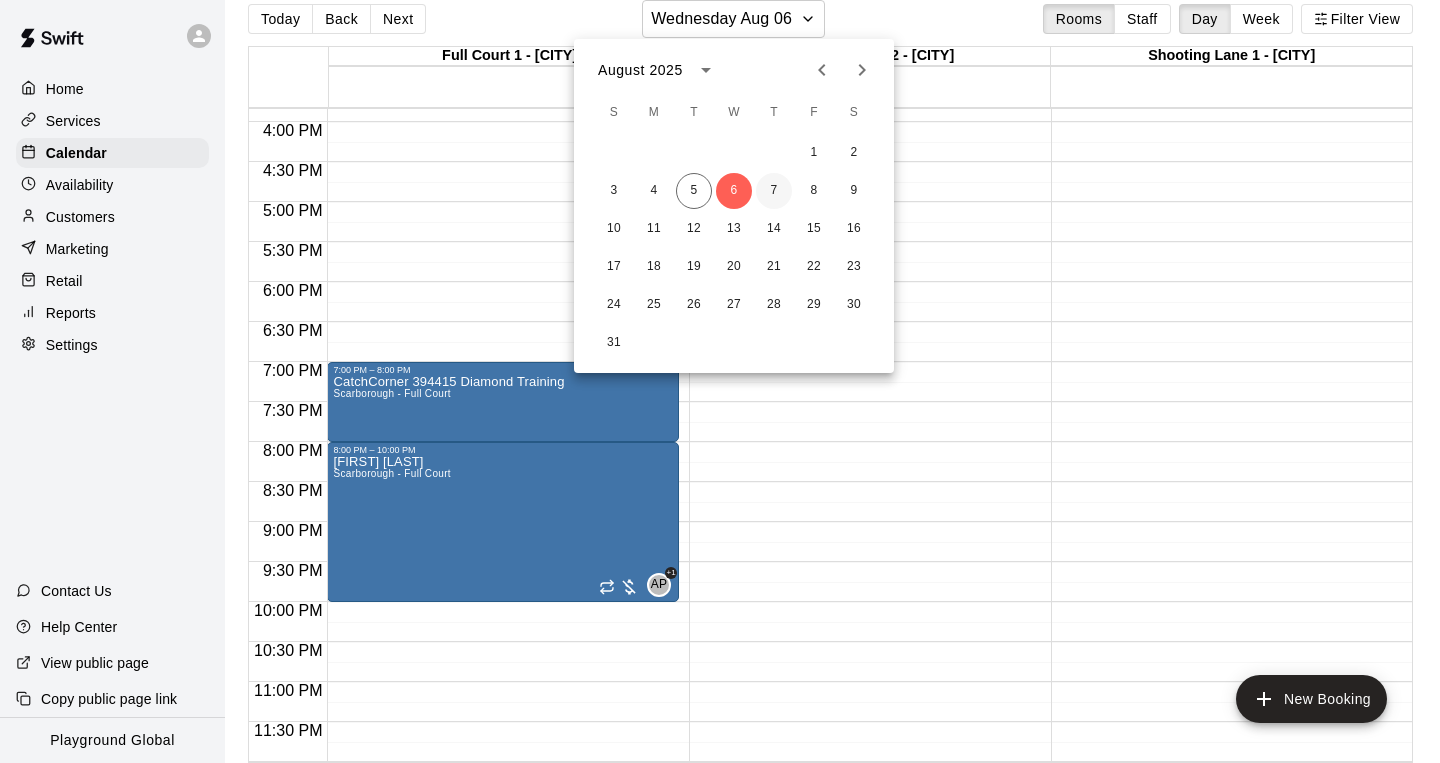 click on "7" at bounding box center (774, 191) 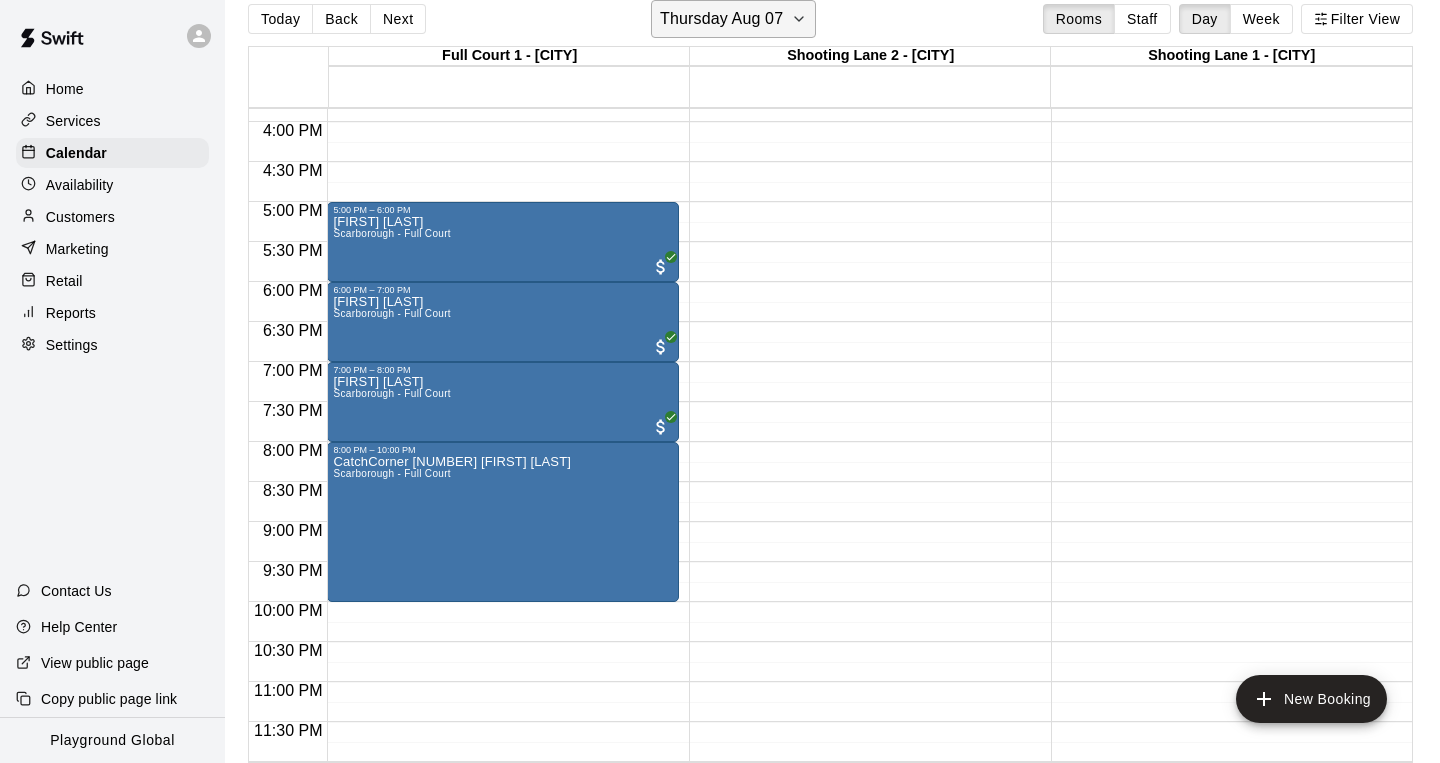 click 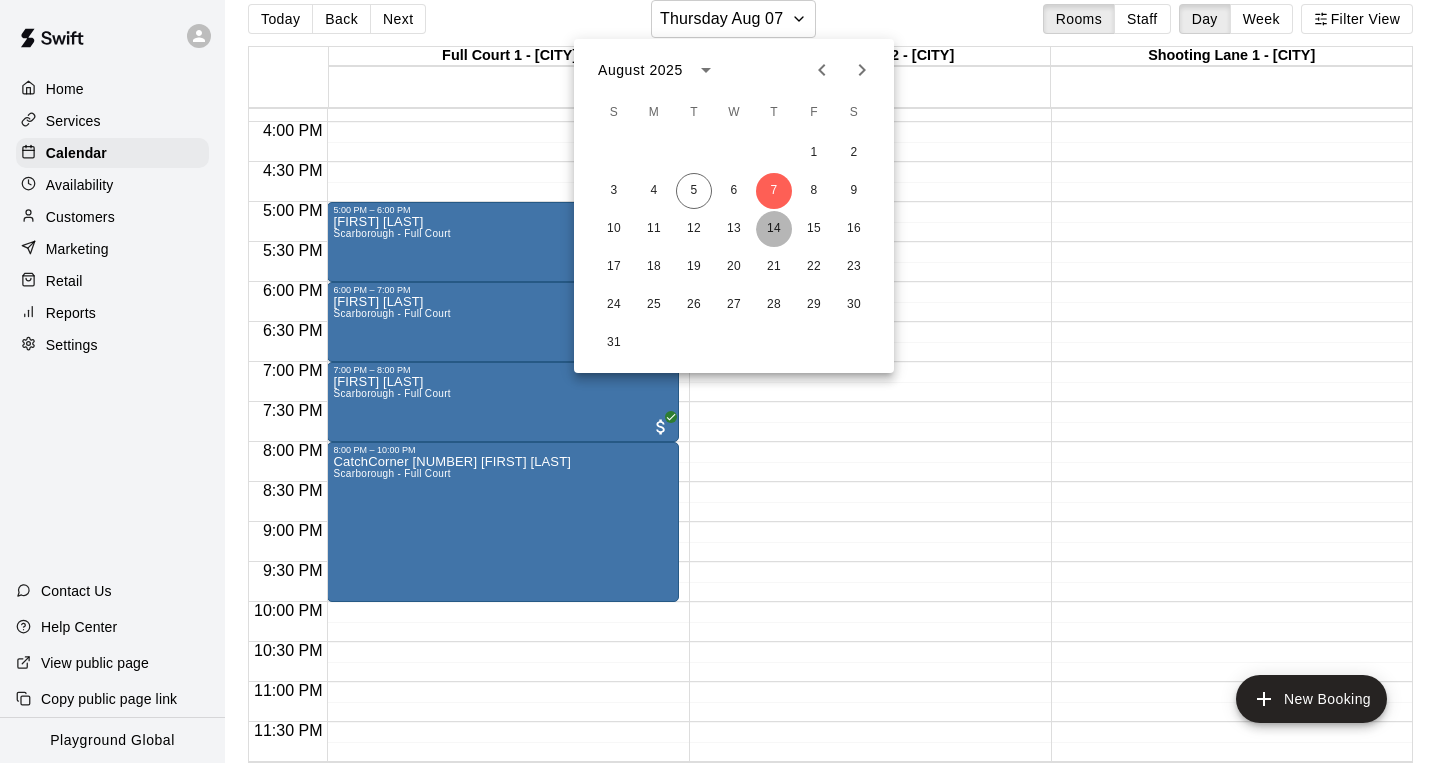 click on "14" at bounding box center (774, 229) 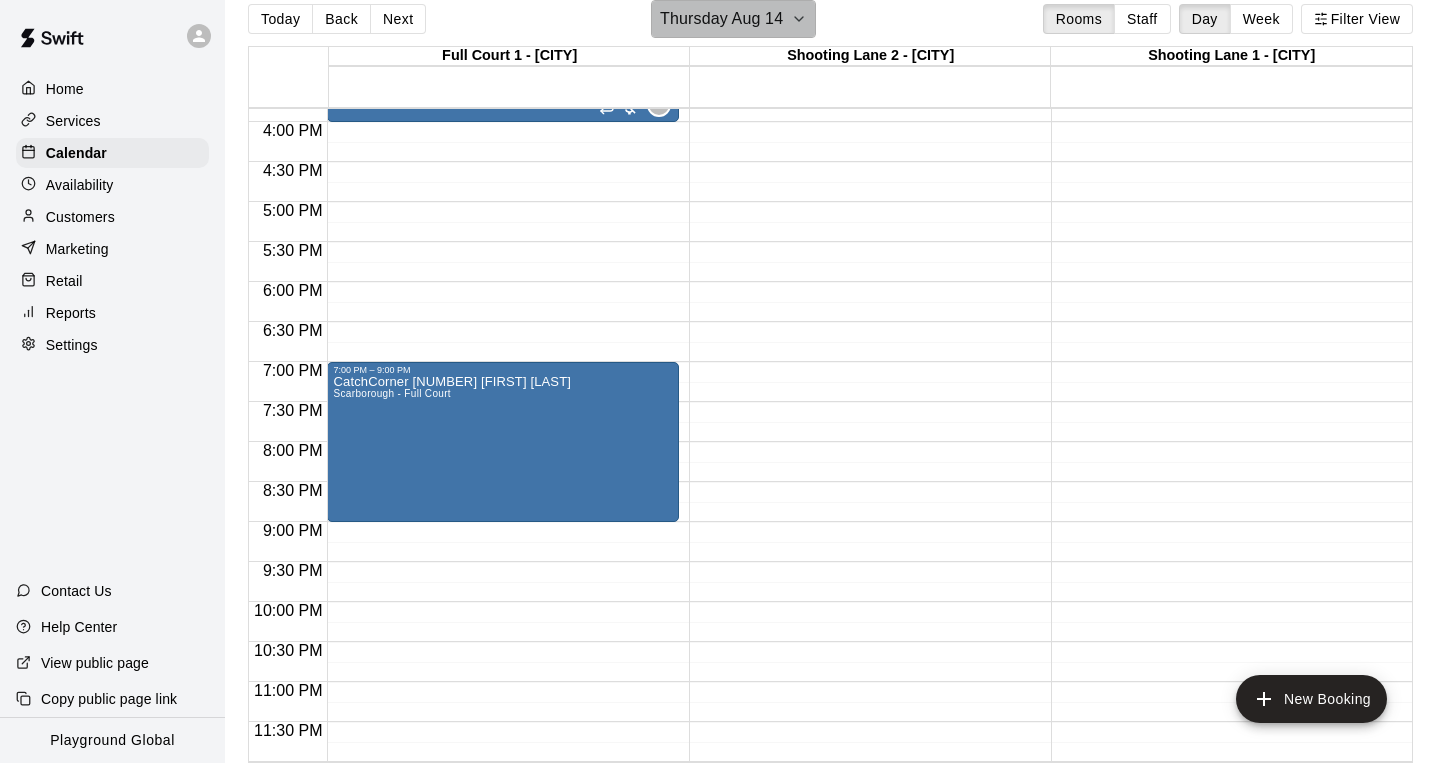 click on "Thursday Aug 14" at bounding box center [733, 19] 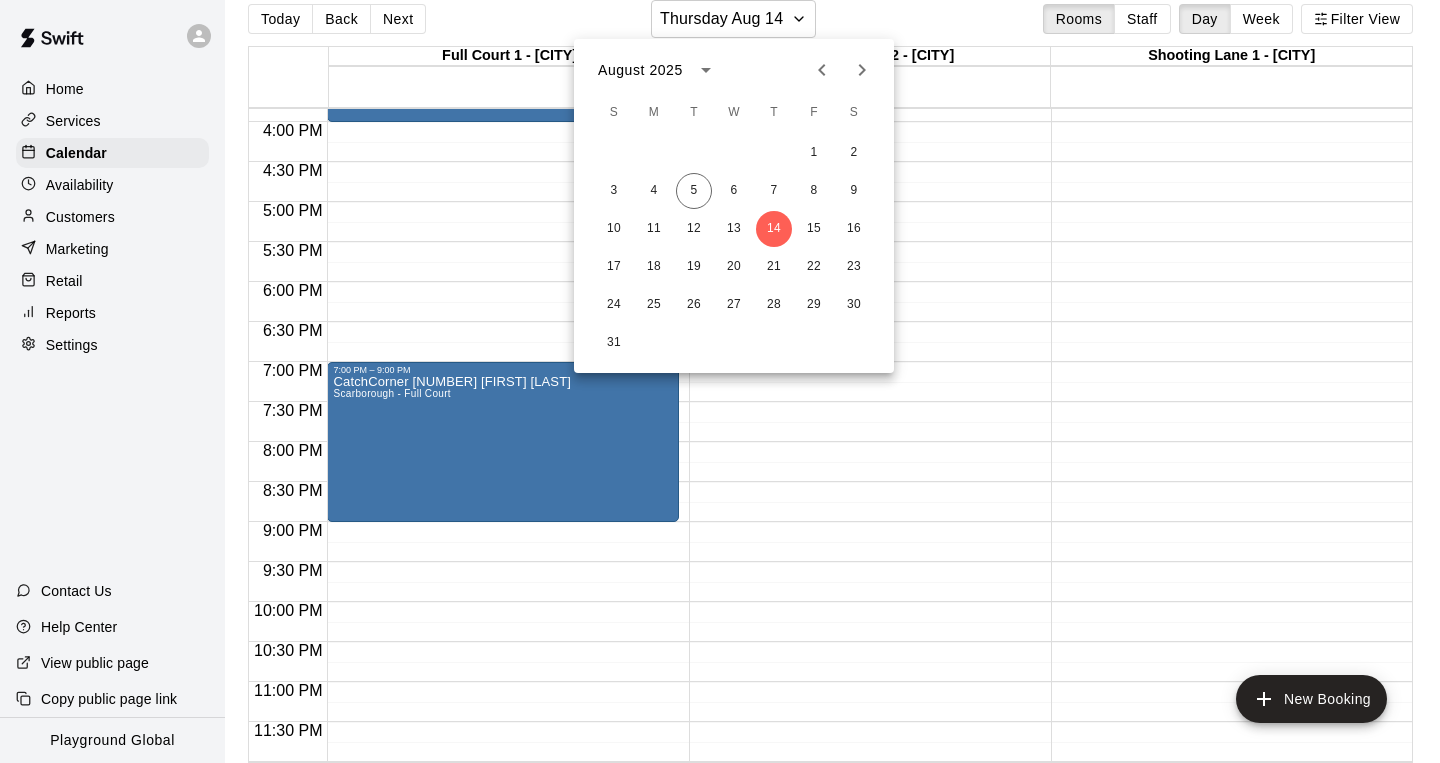 click 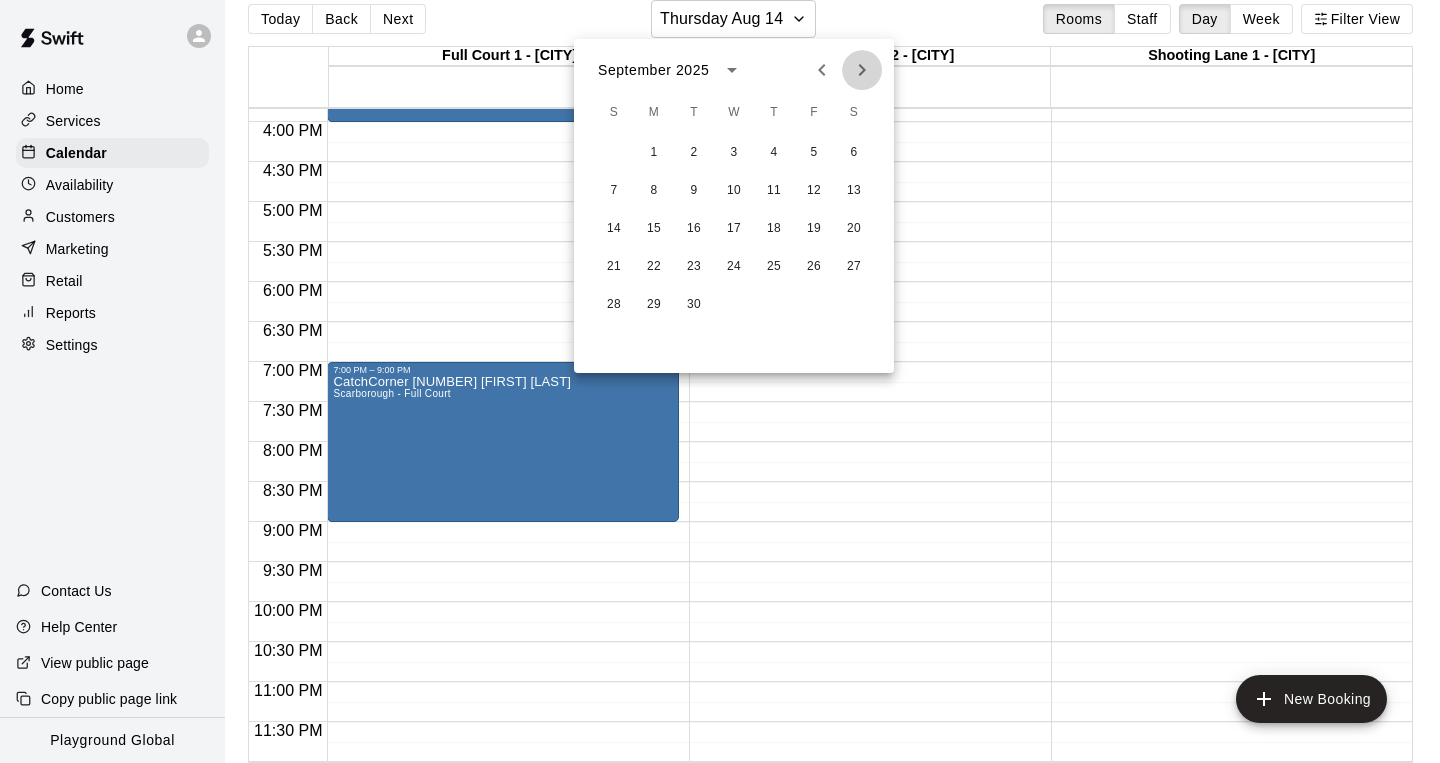 click 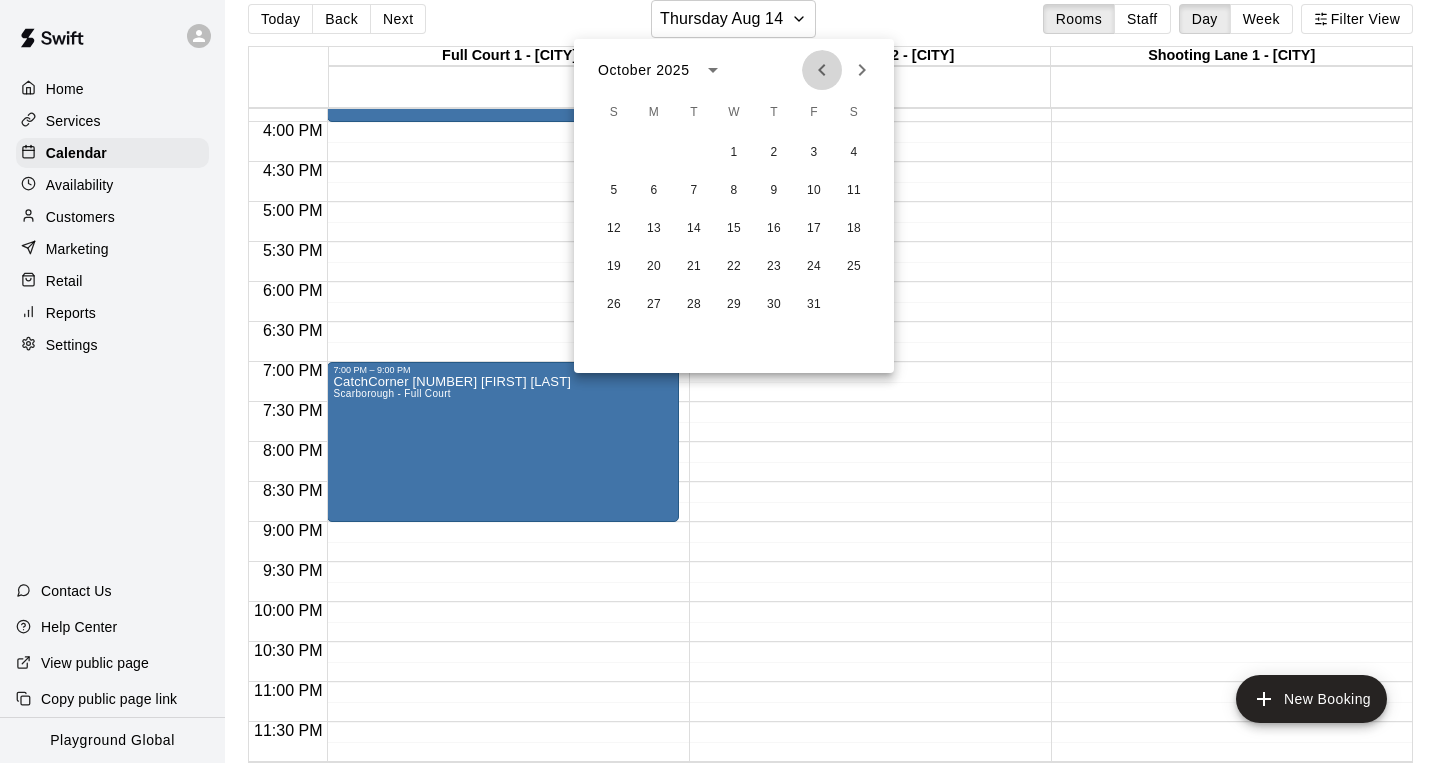 click 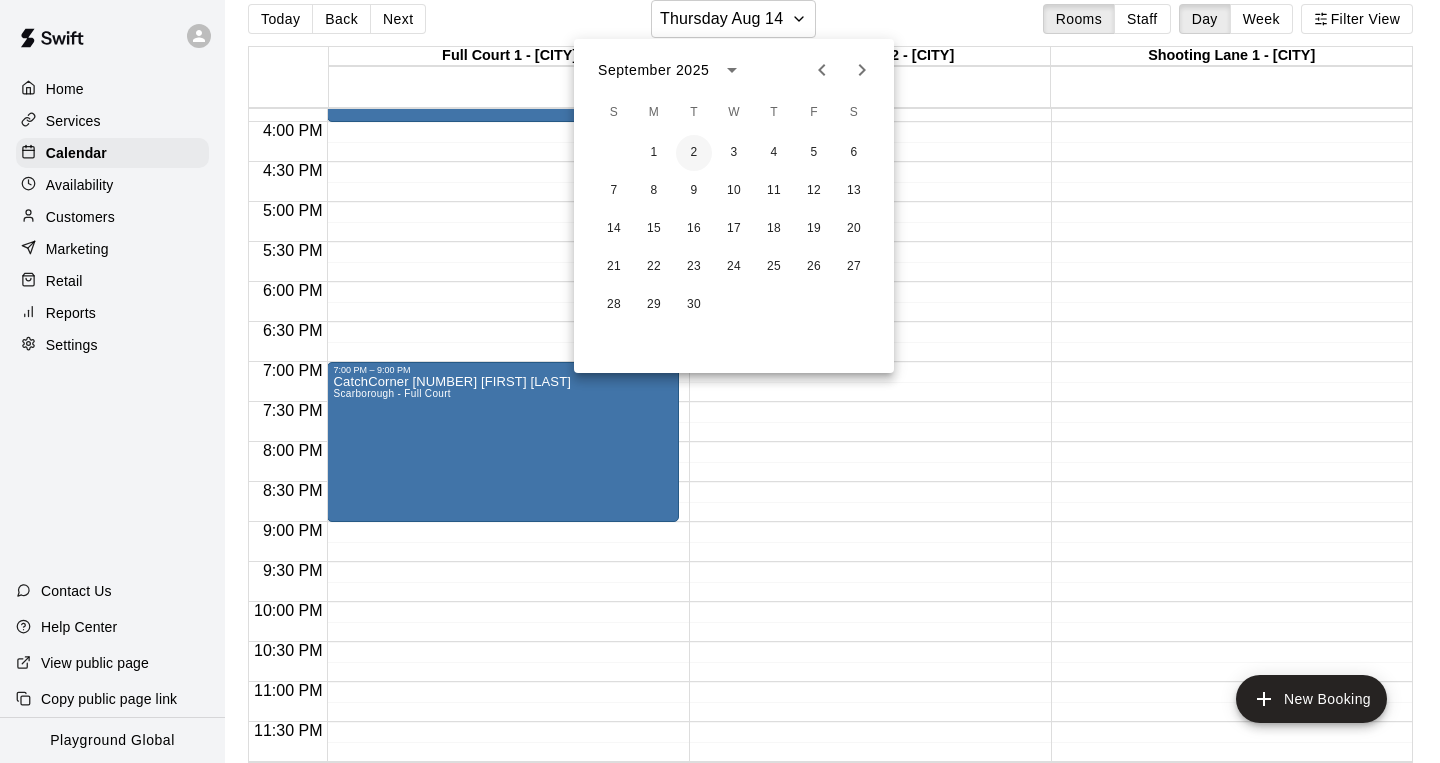 click on "2" at bounding box center [694, 153] 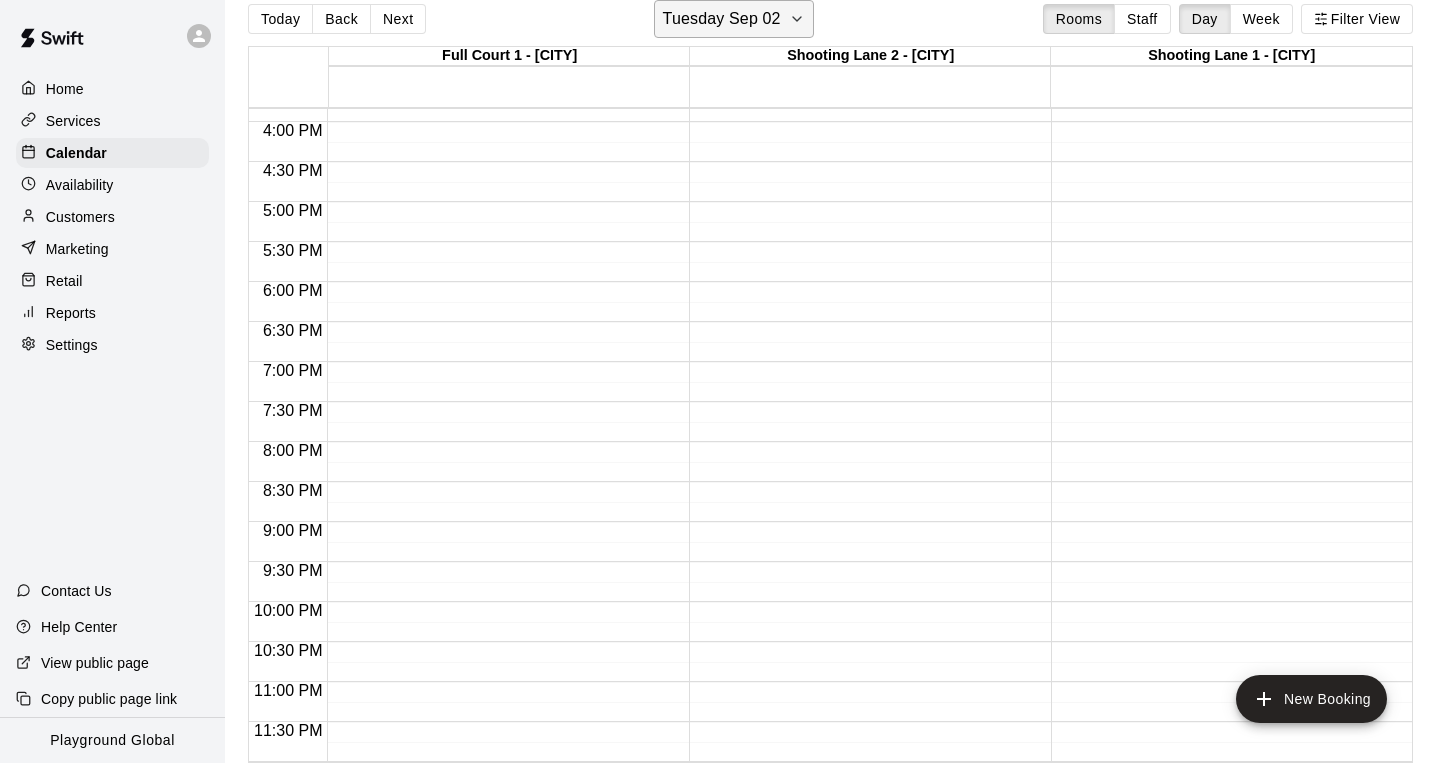 click on "Tuesday Sep 02" at bounding box center (722, 19) 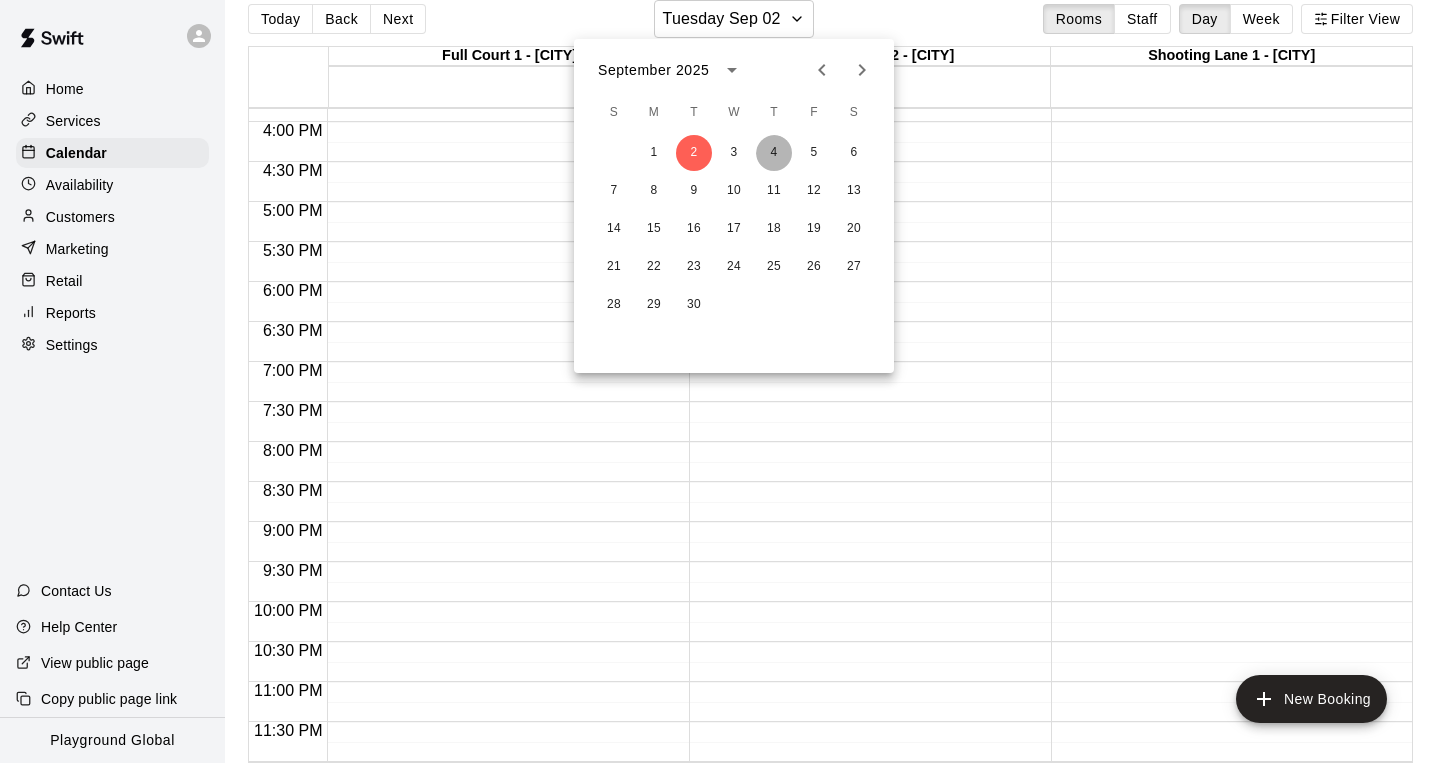 click on "4" at bounding box center [774, 153] 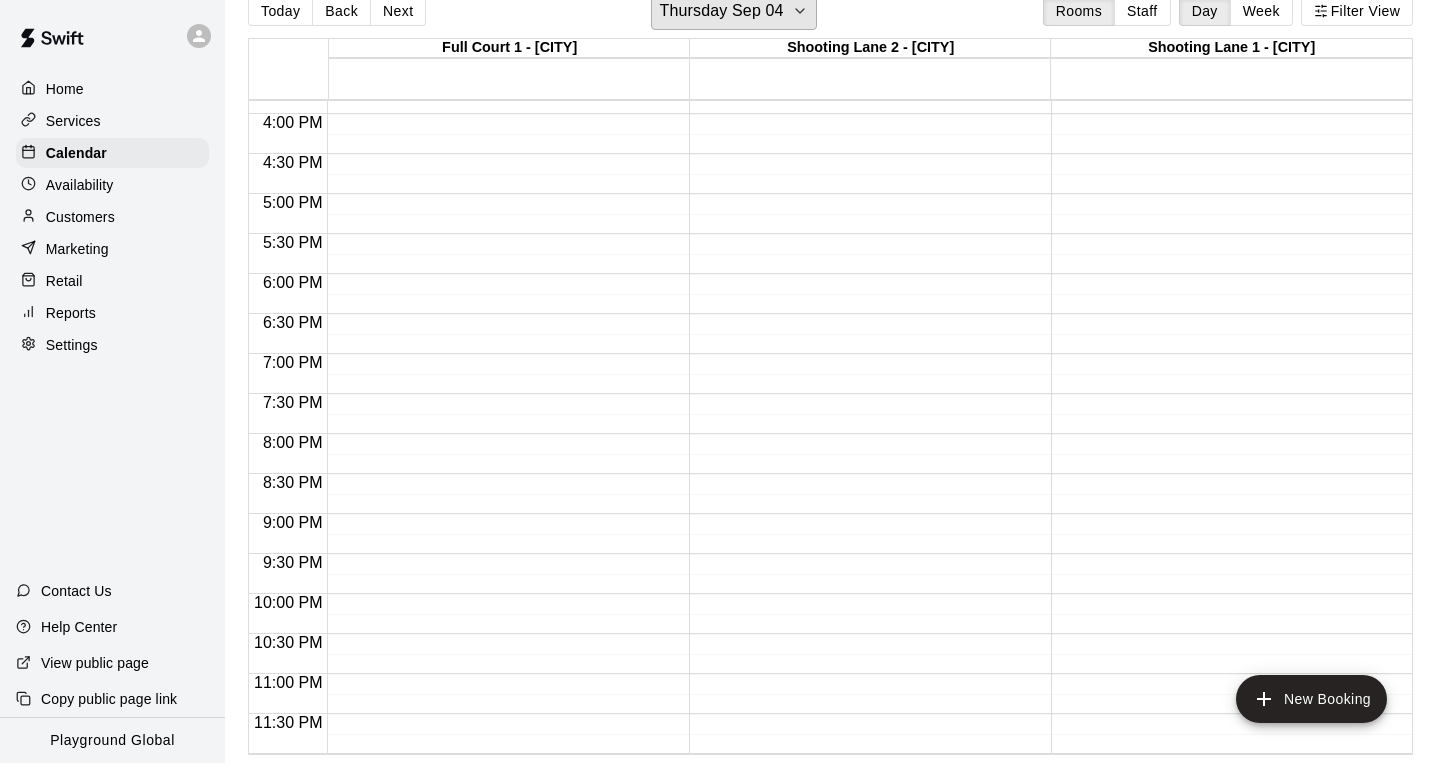scroll, scrollTop: 33, scrollLeft: 0, axis: vertical 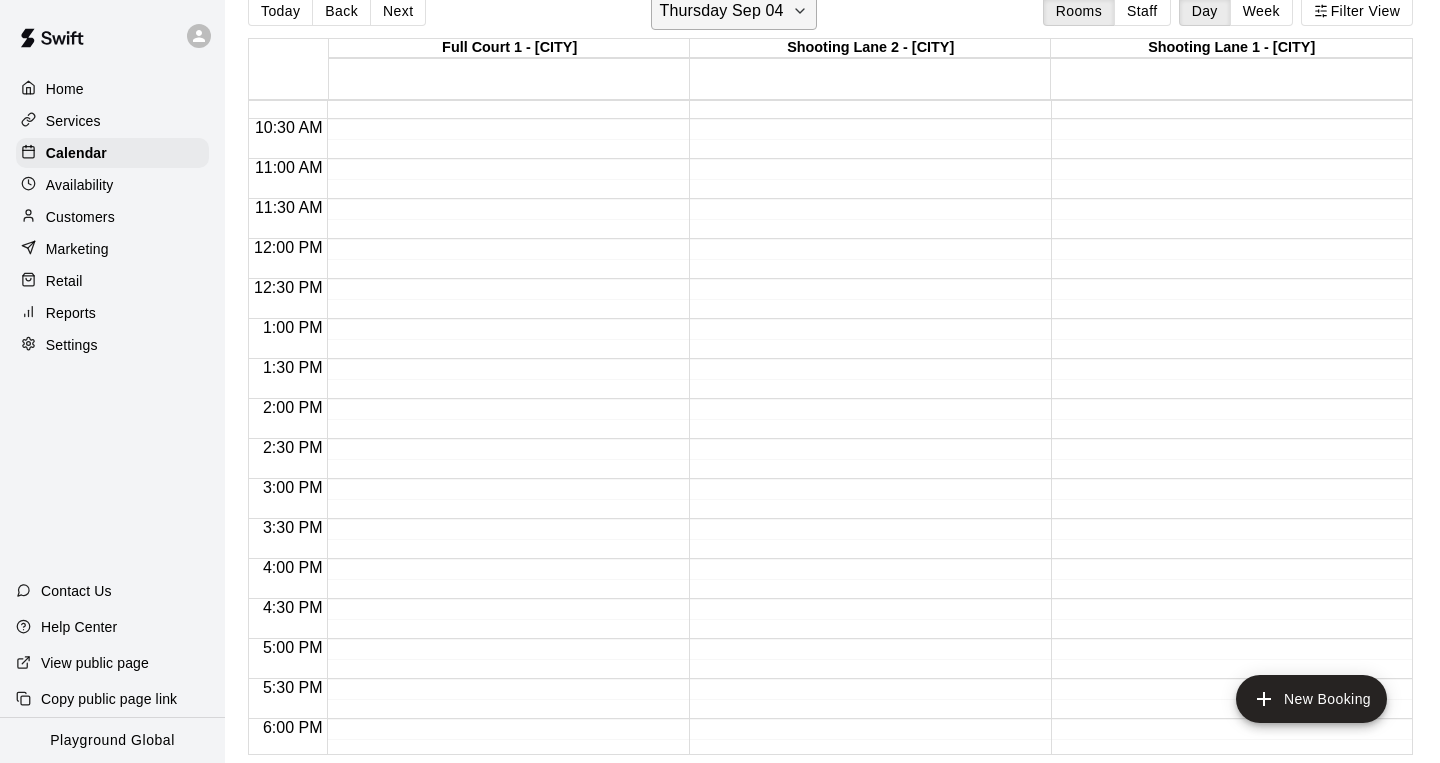 click on "Thursday Sep 04" at bounding box center [722, 11] 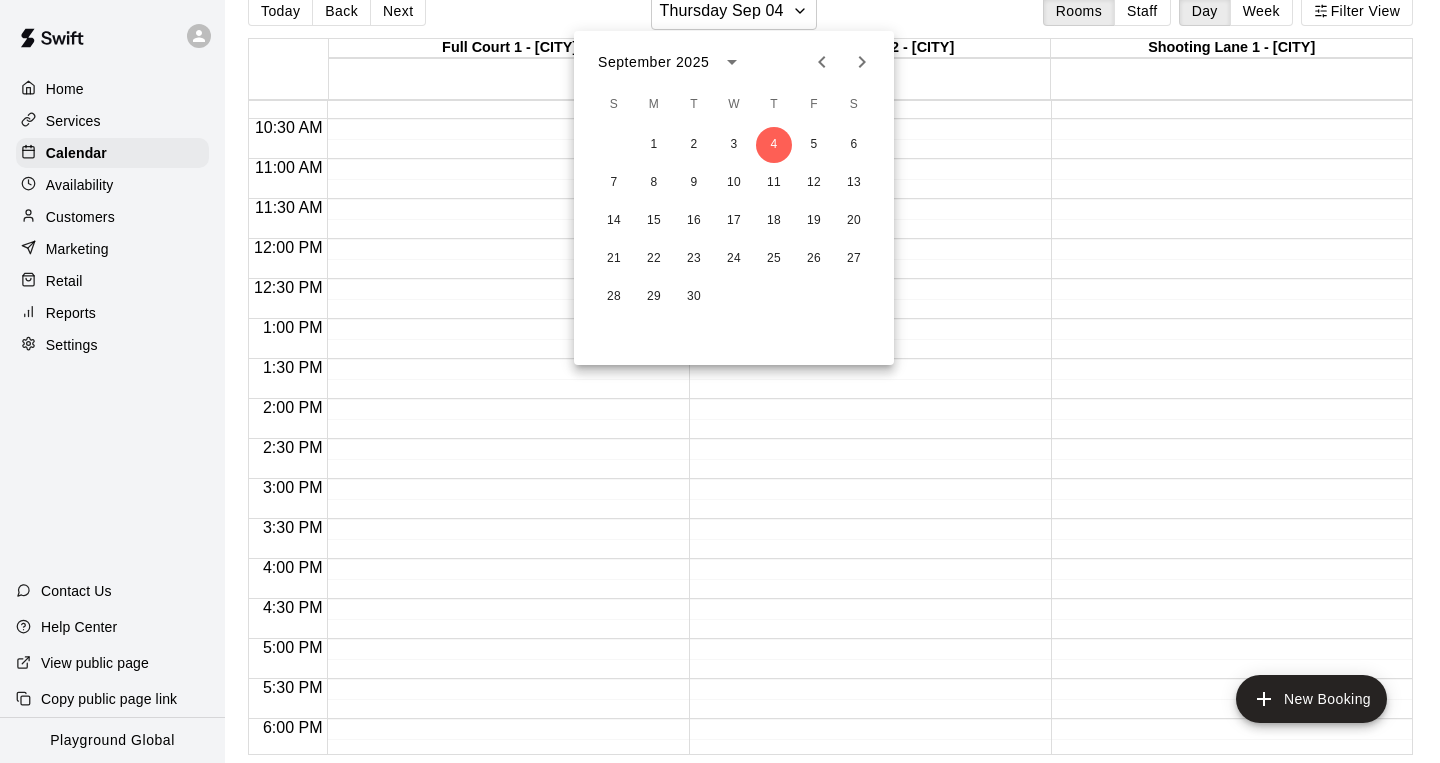 click 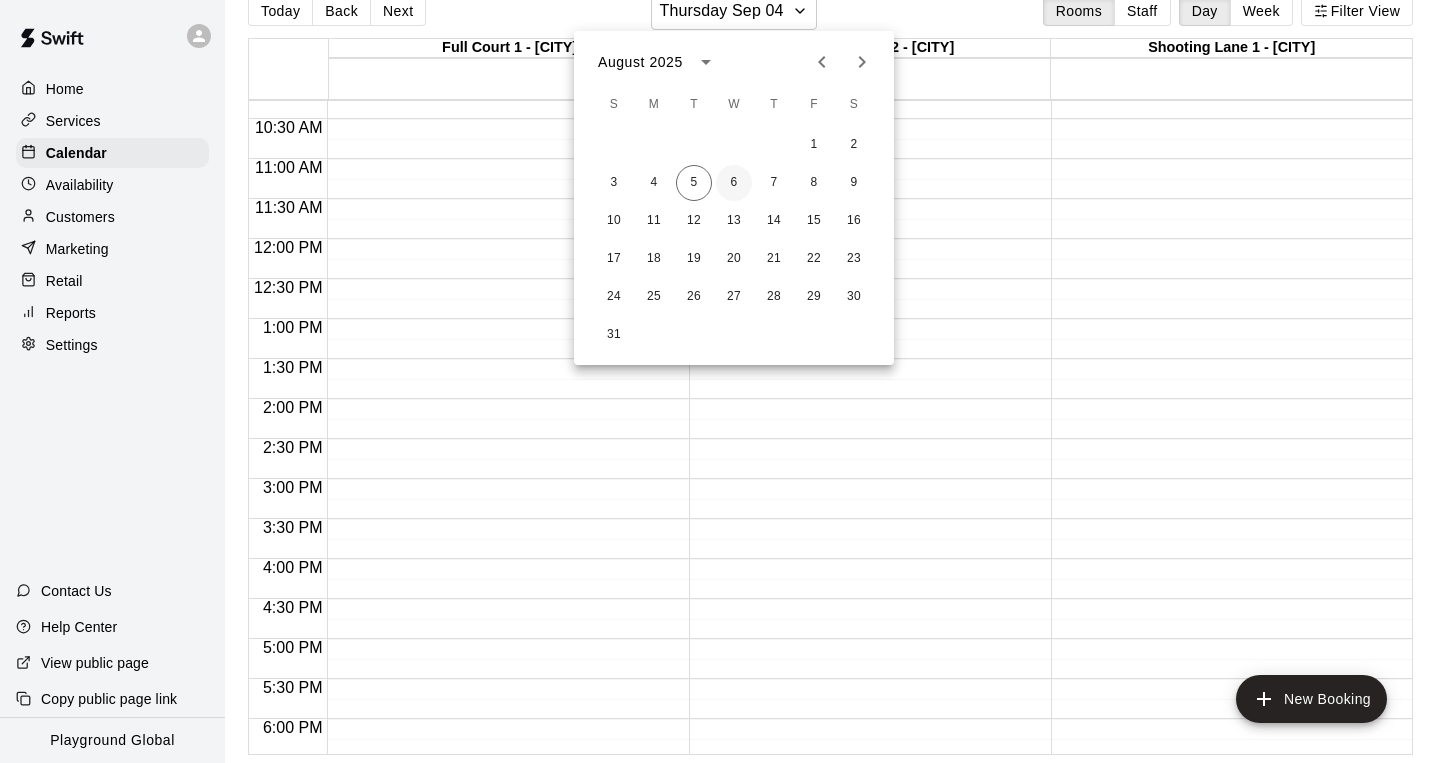 click on "6" at bounding box center [734, 183] 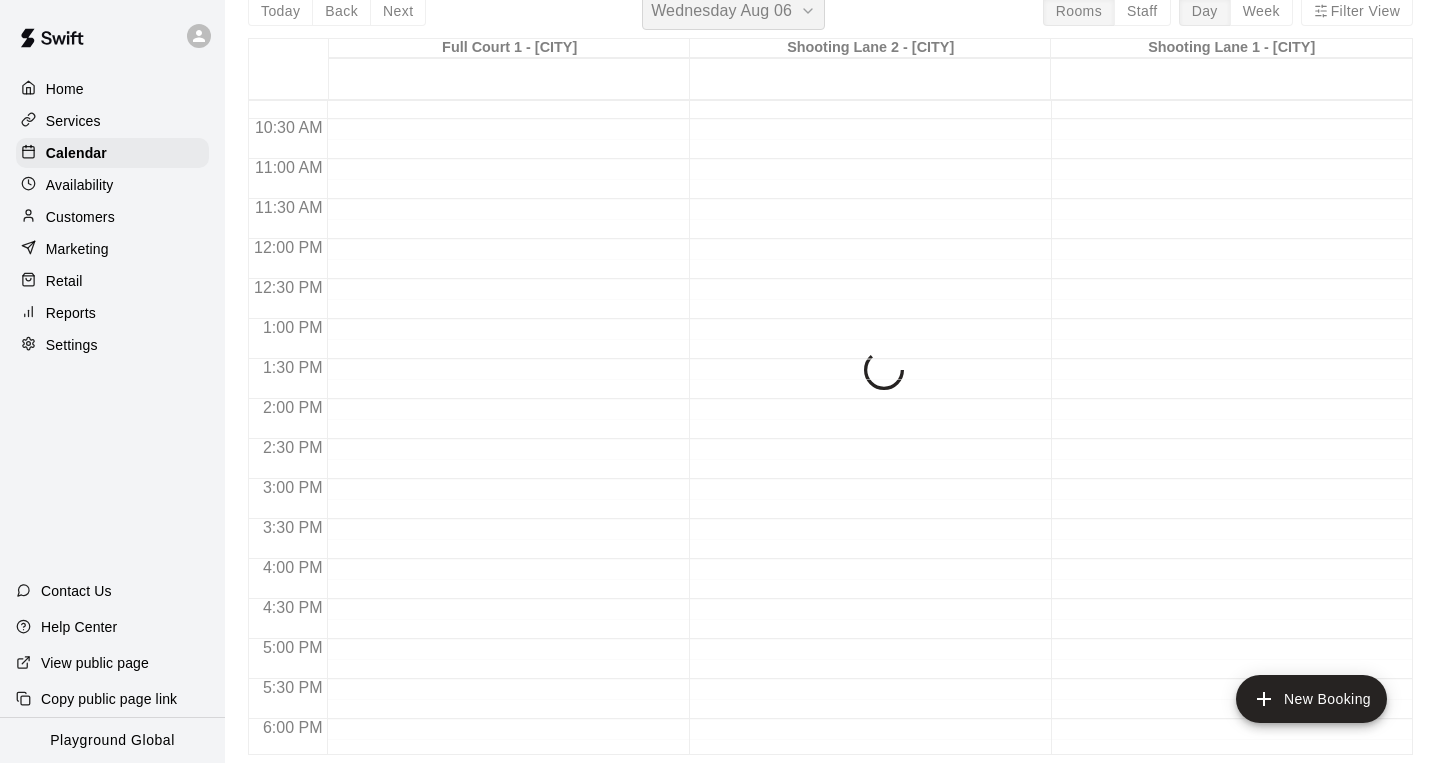scroll, scrollTop: 24, scrollLeft: 0, axis: vertical 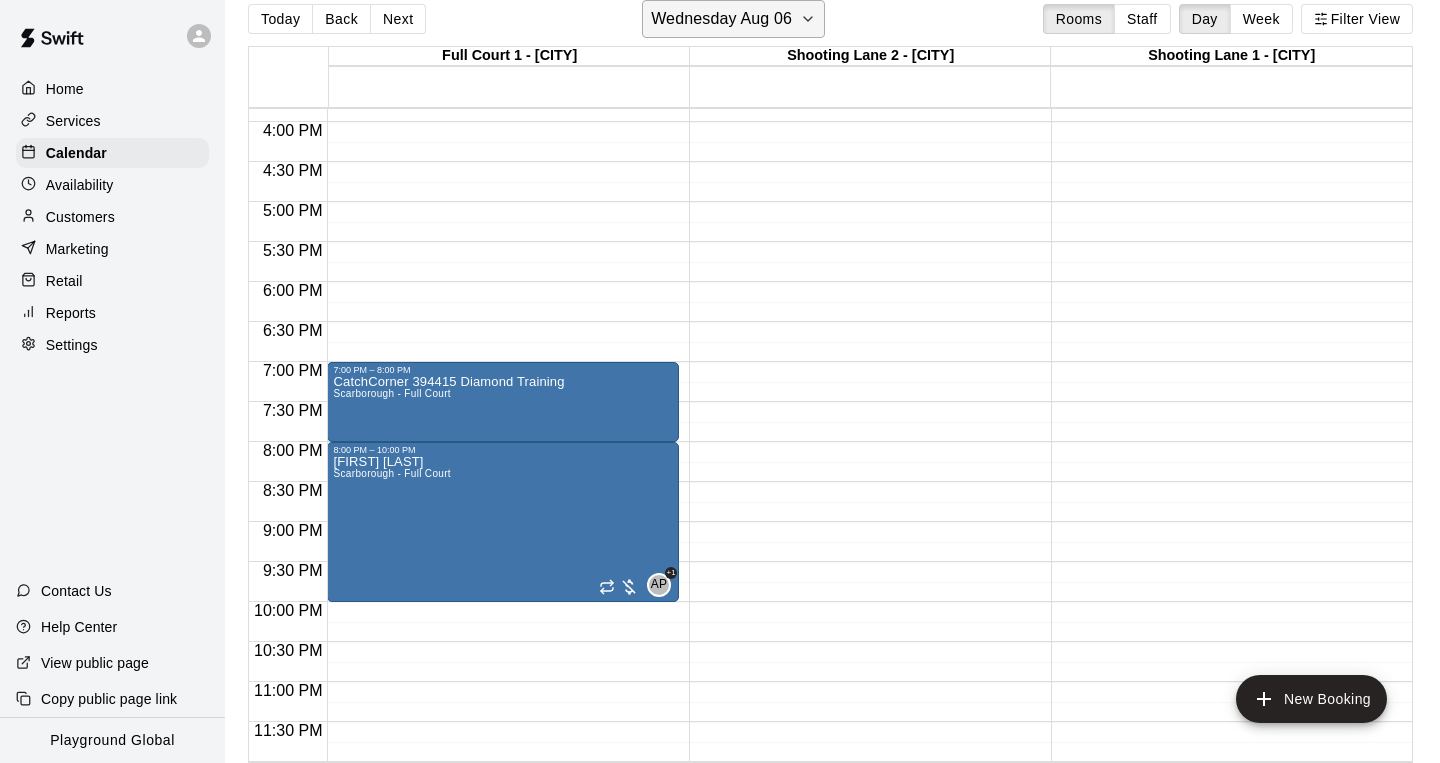 click on "Wednesday Aug 06" at bounding box center [721, 19] 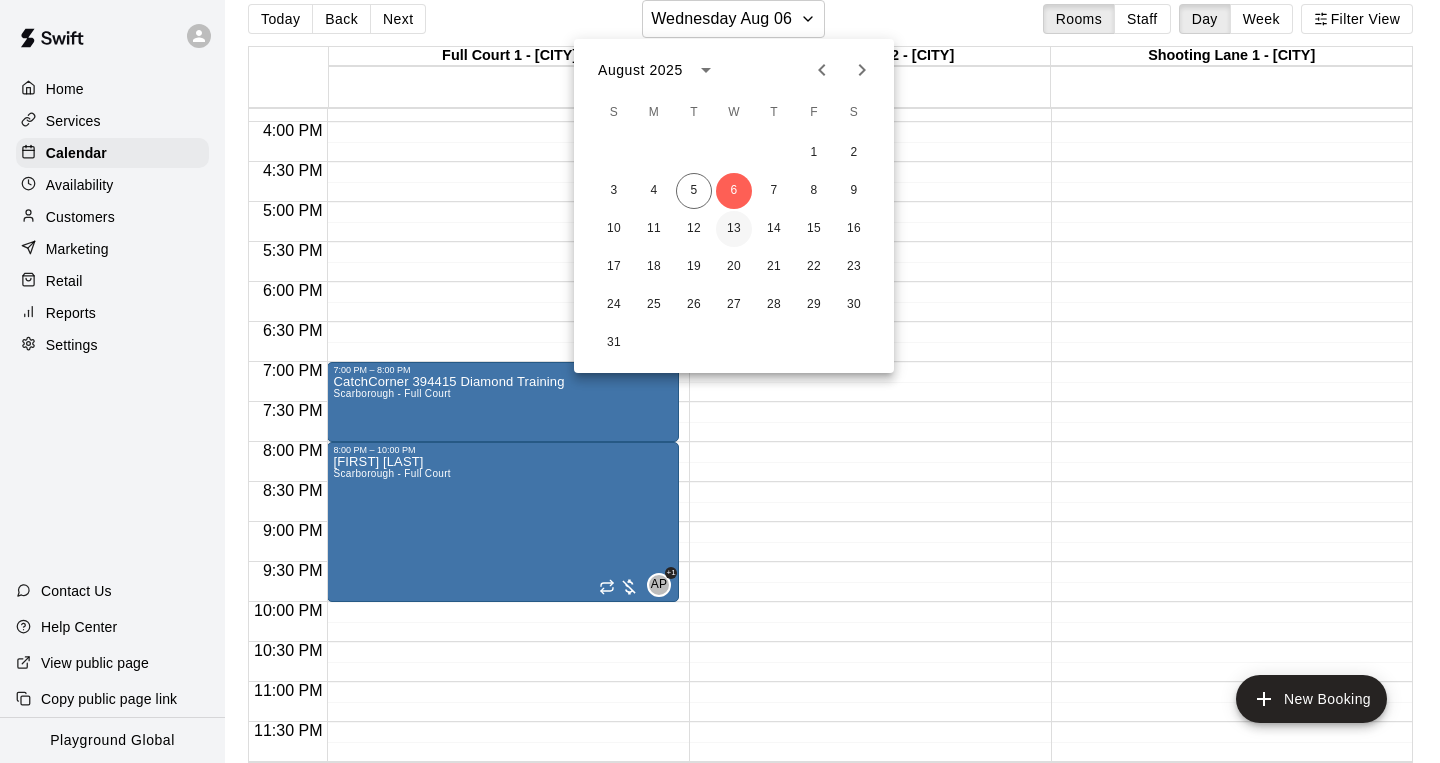 click on "13" at bounding box center [734, 229] 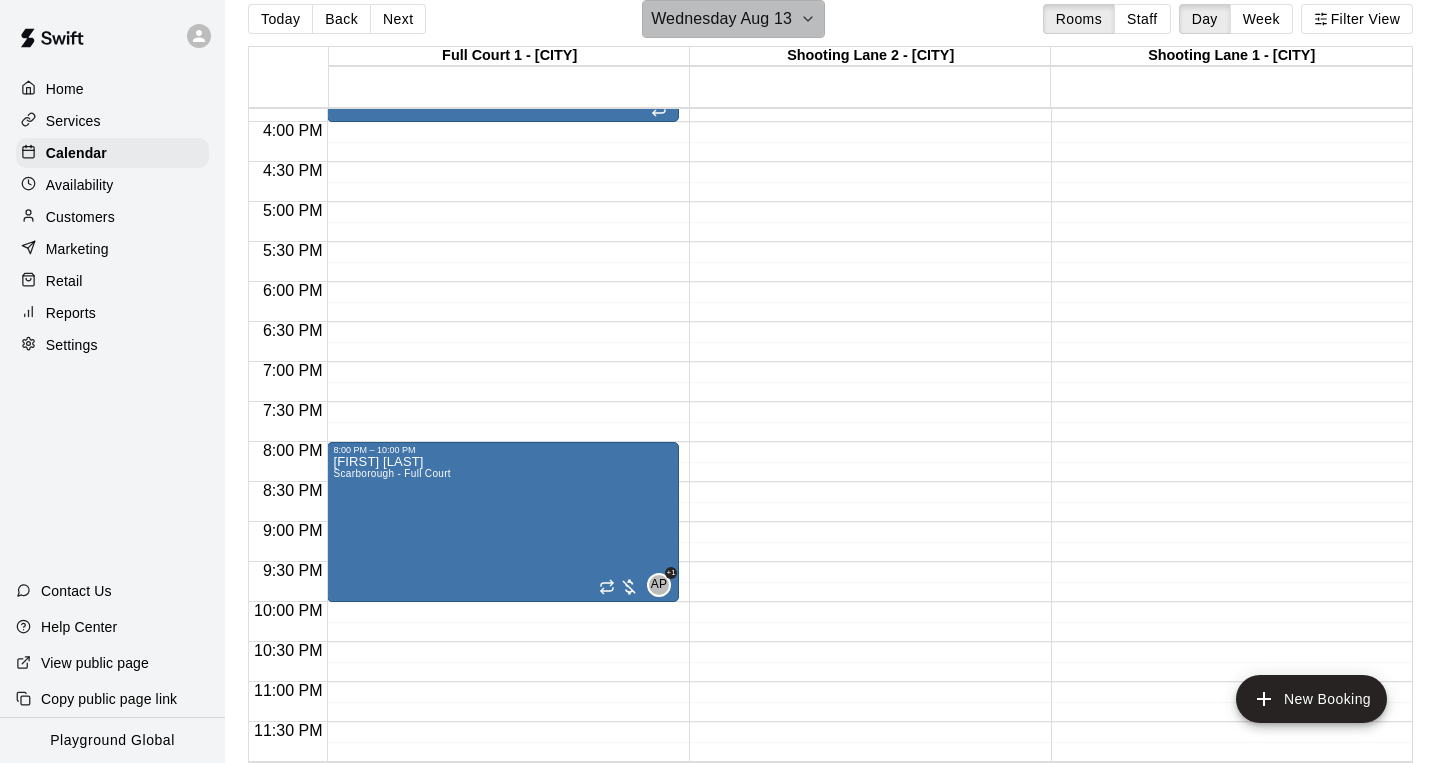 click 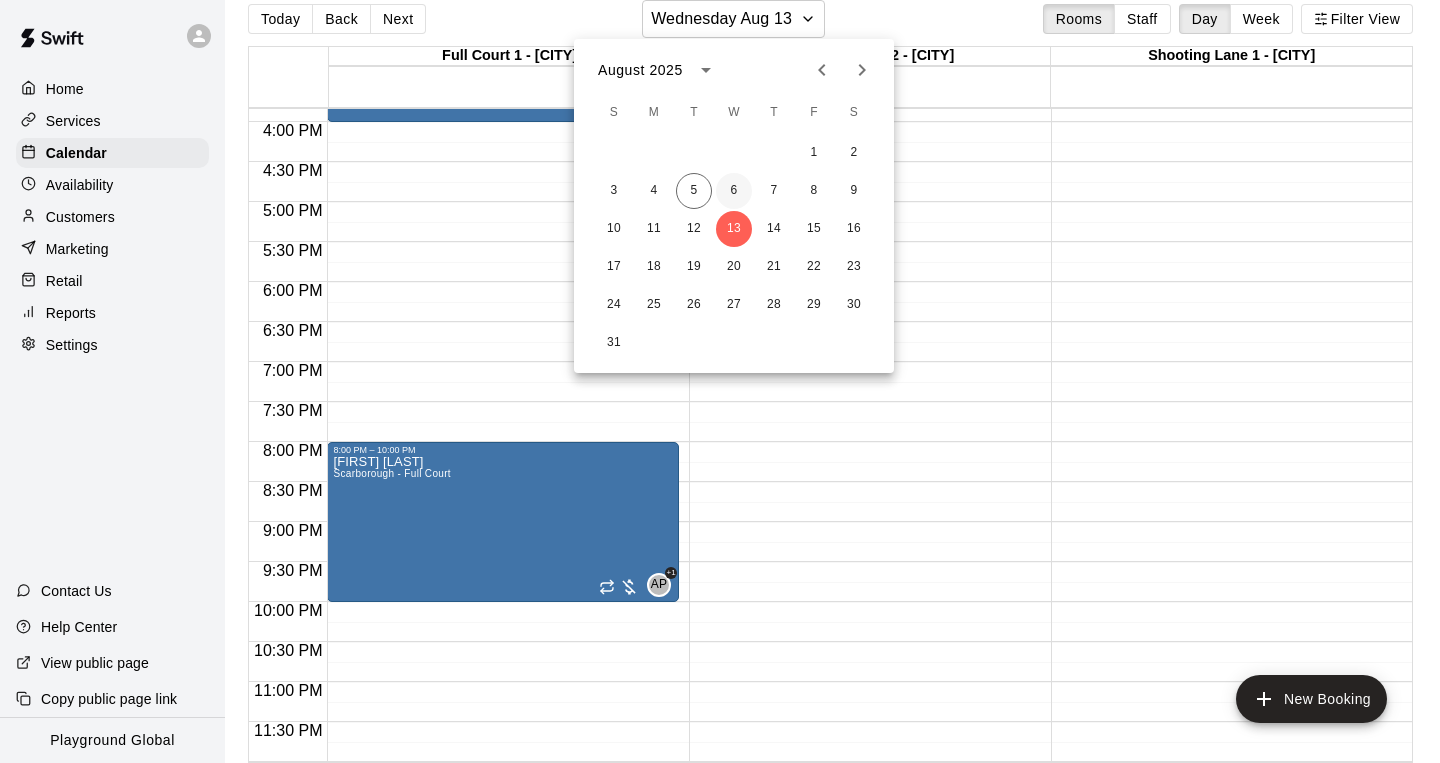 click on "6" at bounding box center (734, 191) 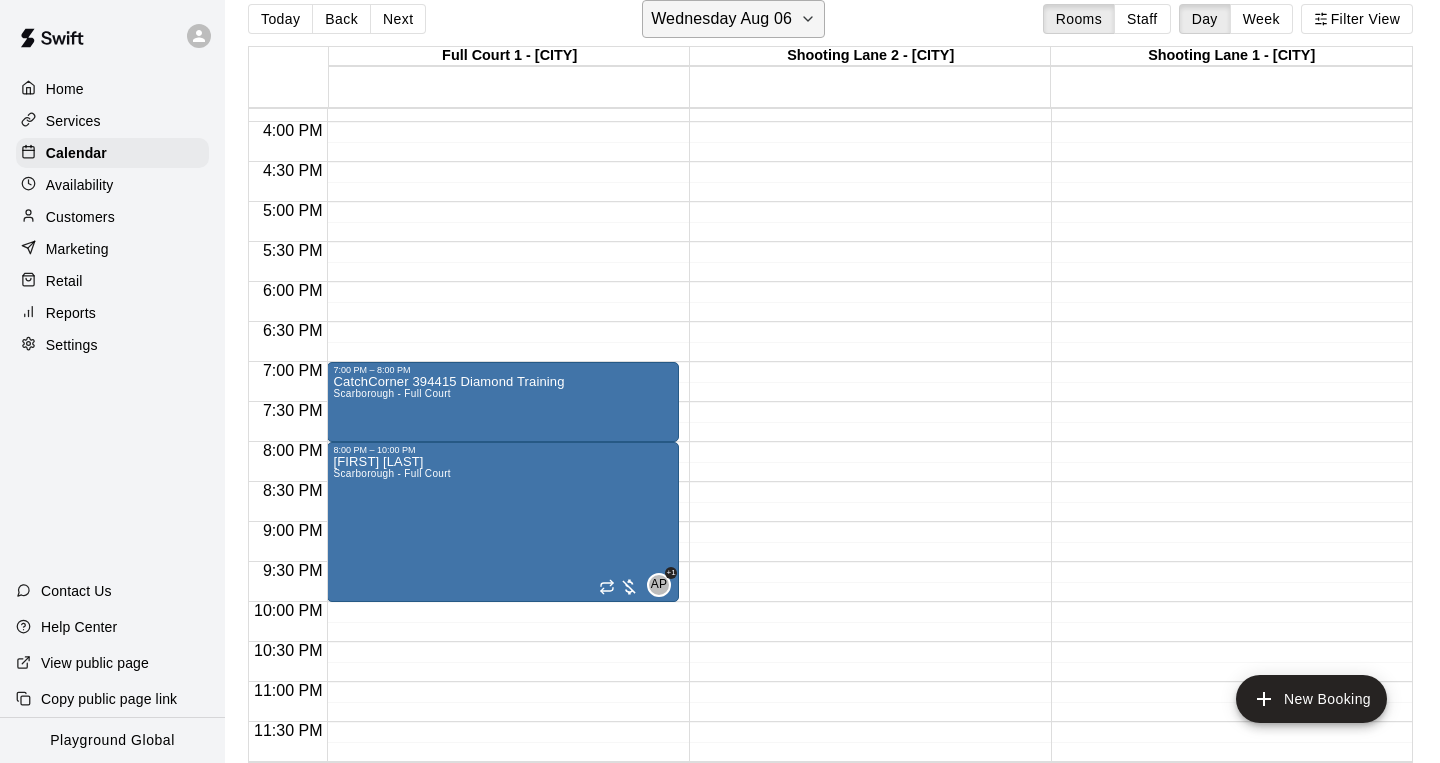 click on "Wednesday Aug 06" at bounding box center (721, 19) 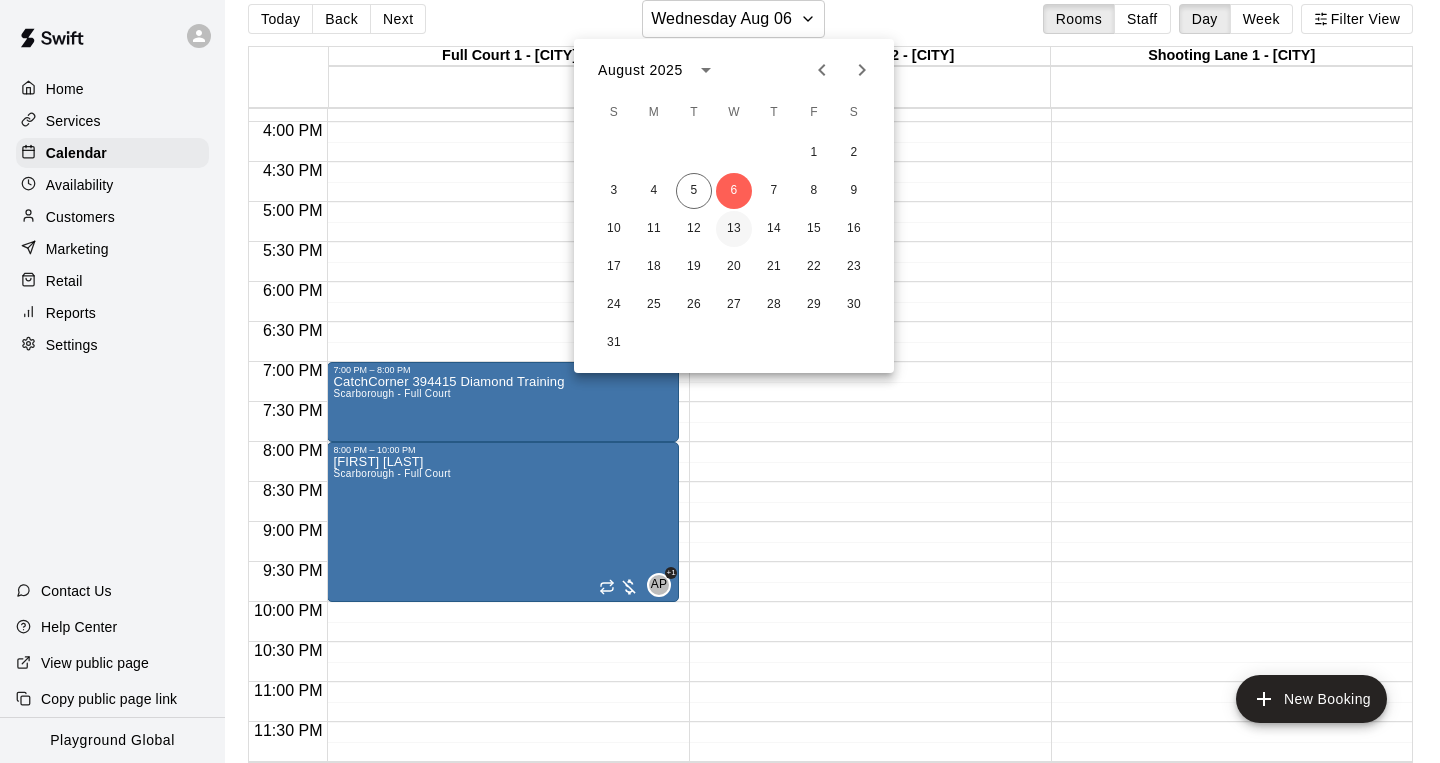click on "13" at bounding box center [734, 229] 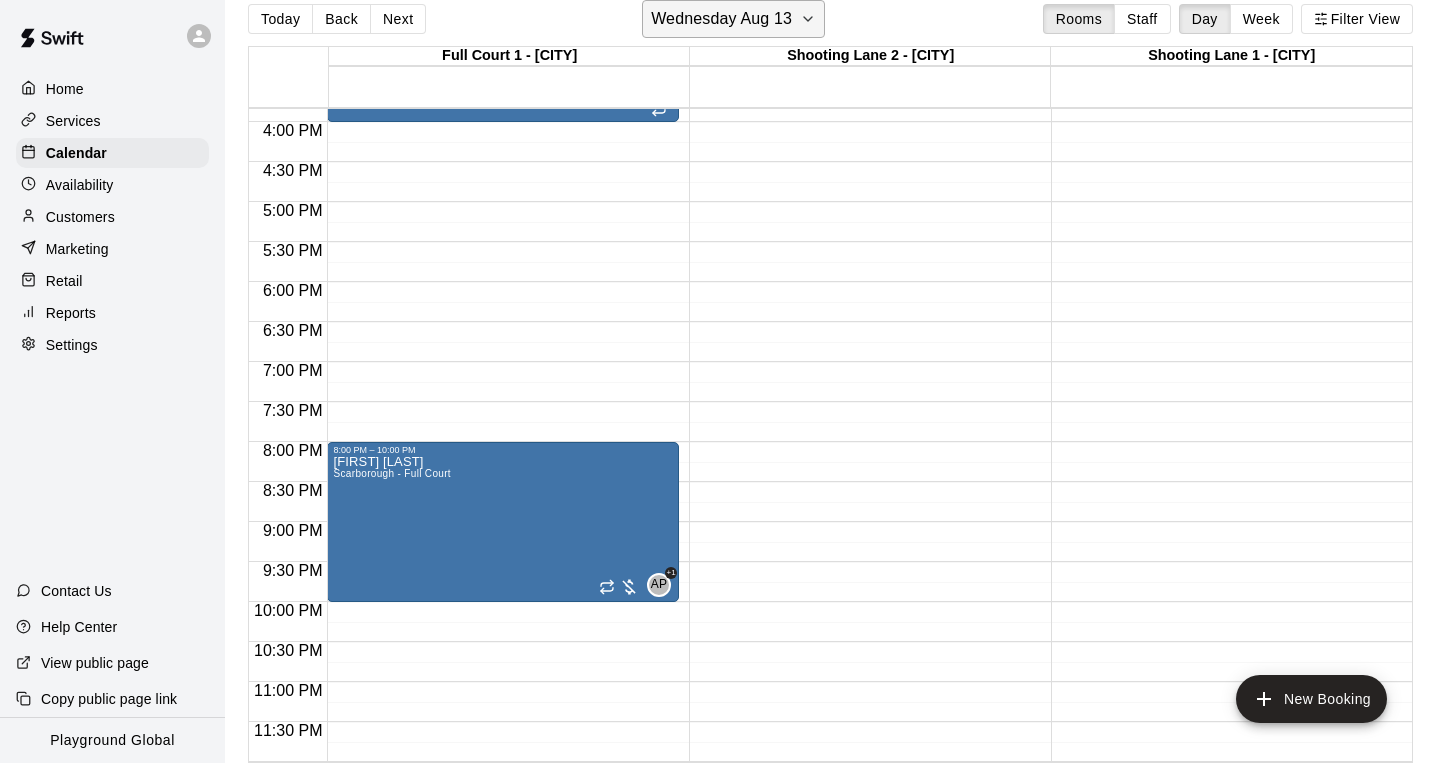 click on "Wednesday Aug 13" at bounding box center (721, 19) 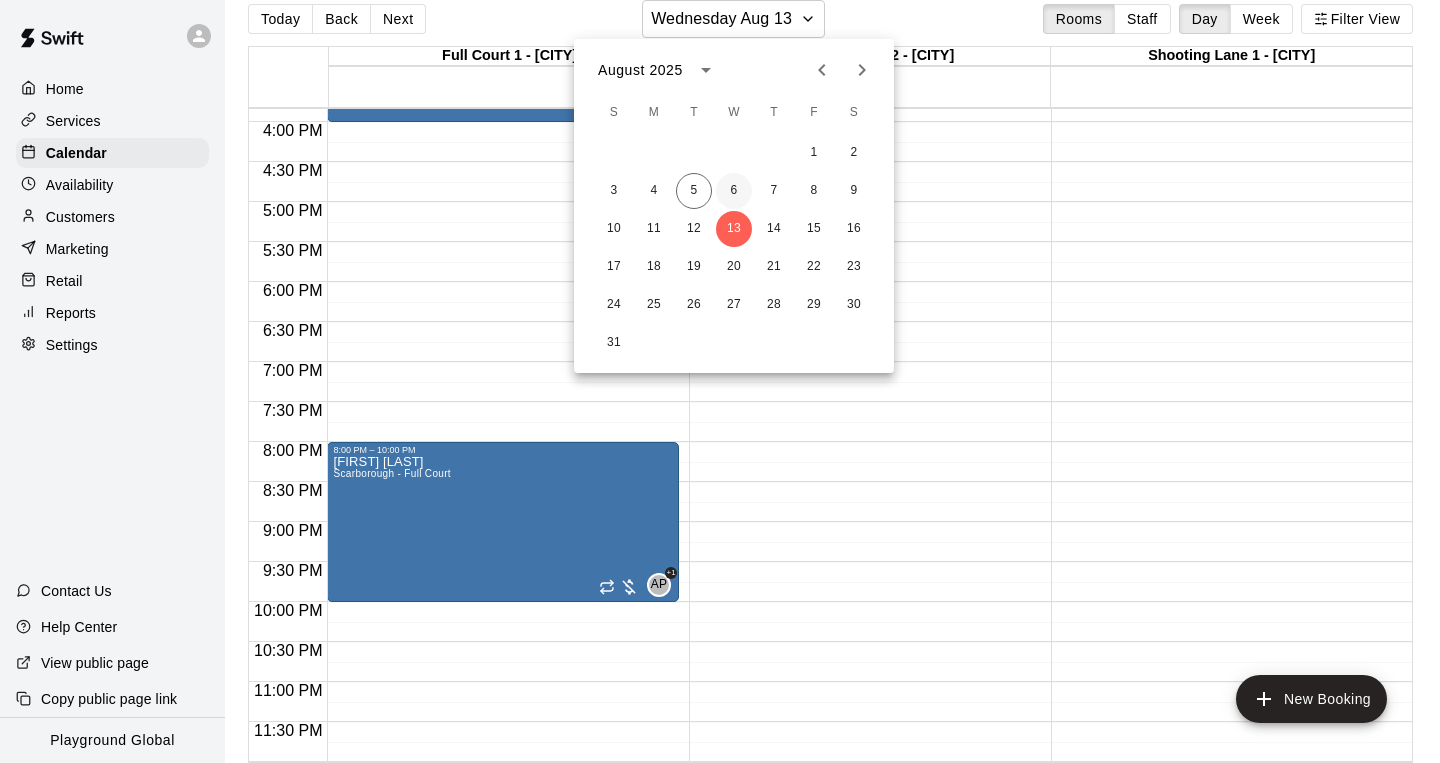 click on "6" at bounding box center (734, 191) 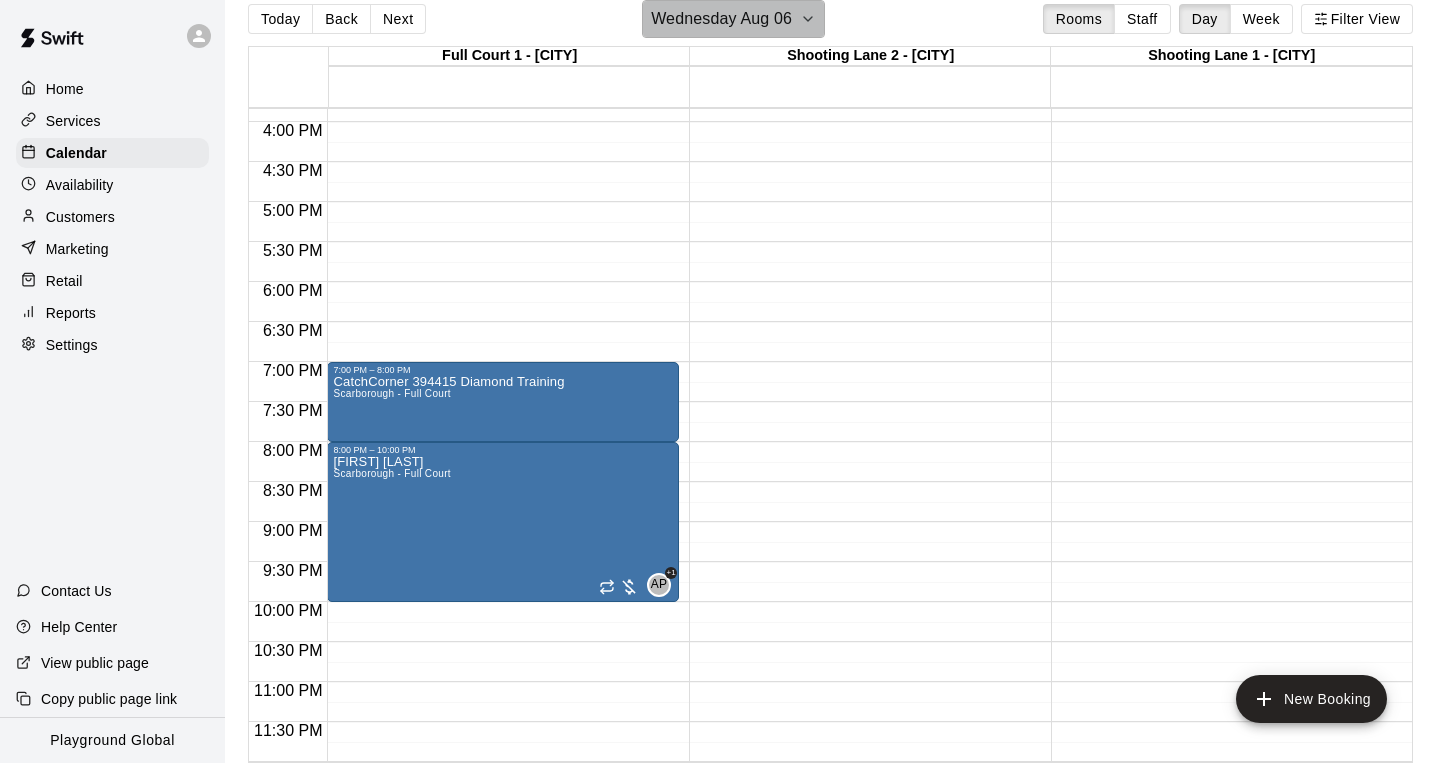 click on "Wednesday Aug 06" at bounding box center (721, 19) 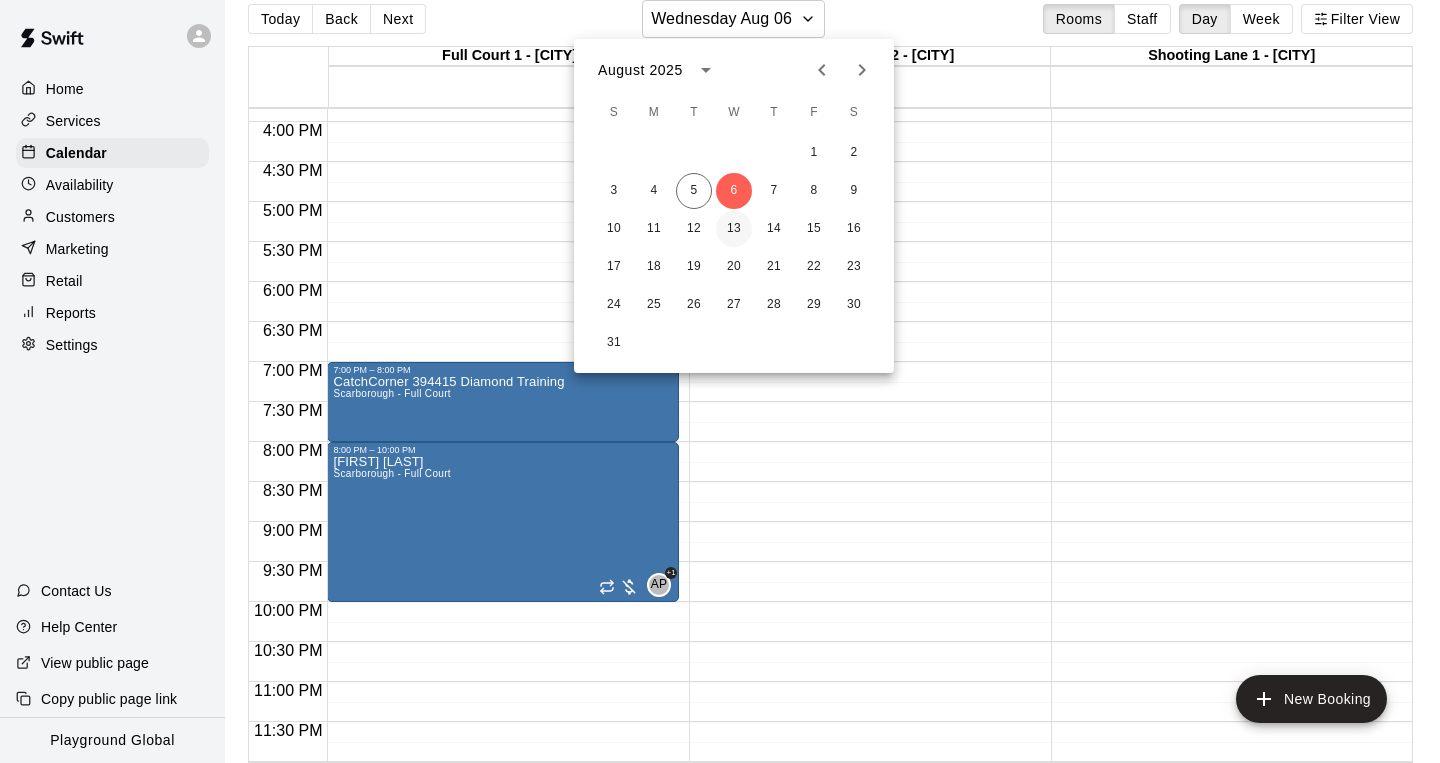 click on "13" at bounding box center (734, 229) 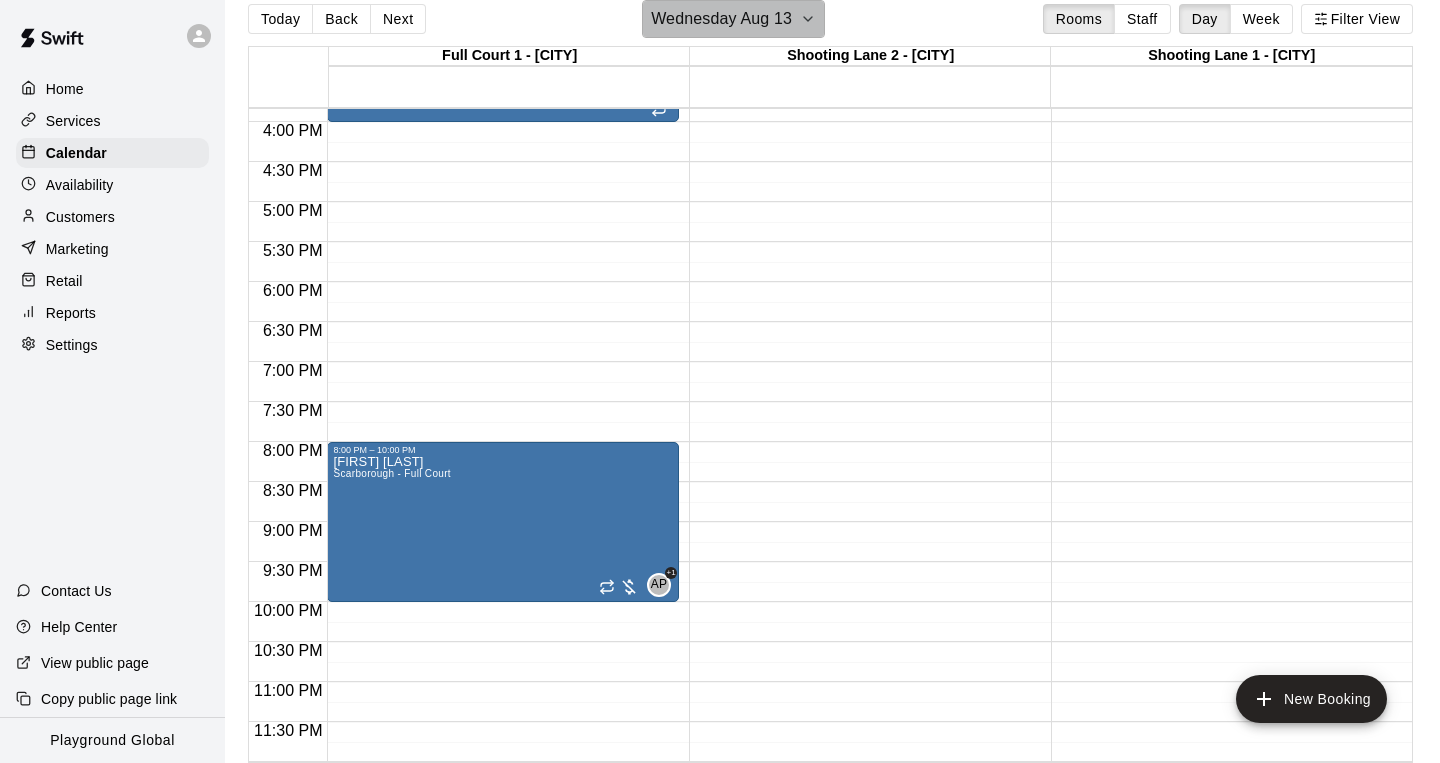 click 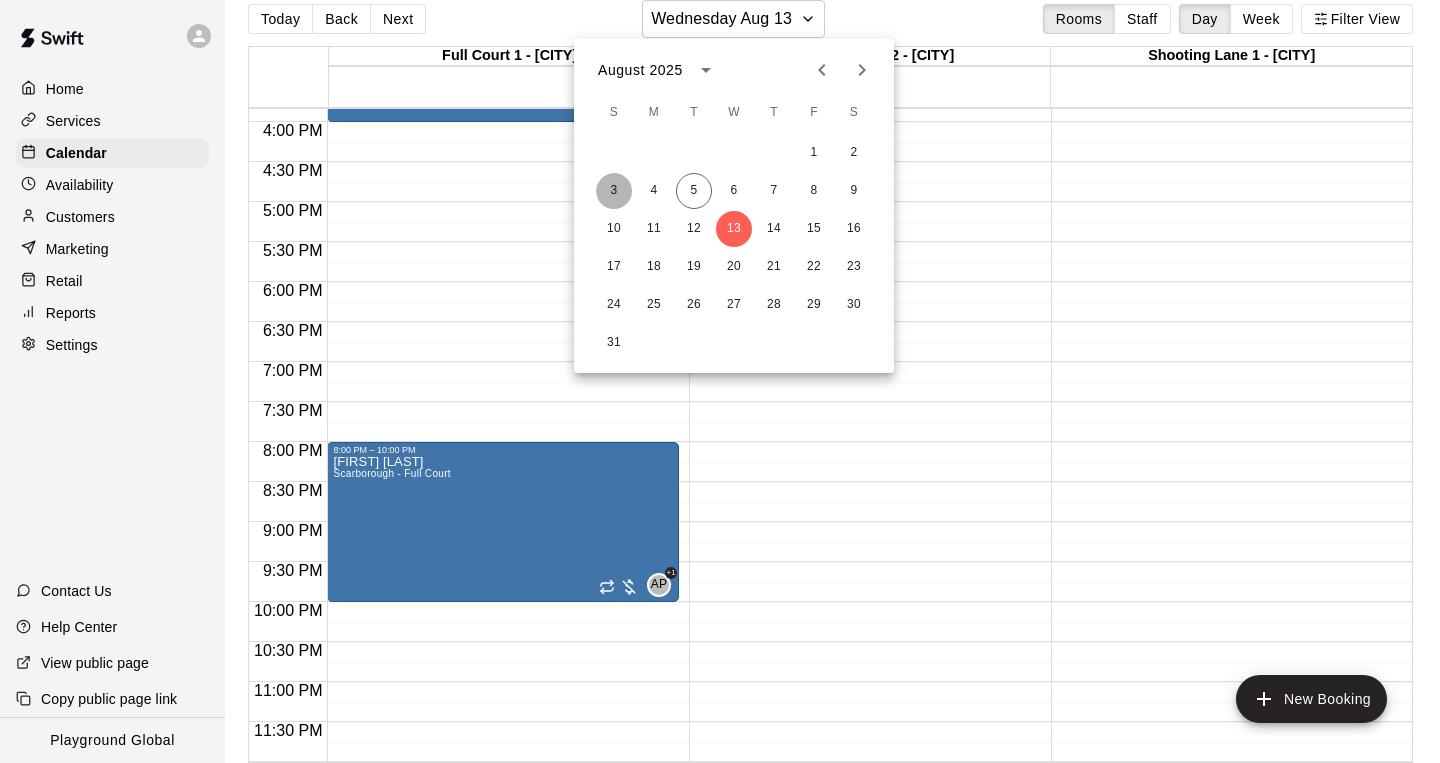 click on "3" at bounding box center (614, 191) 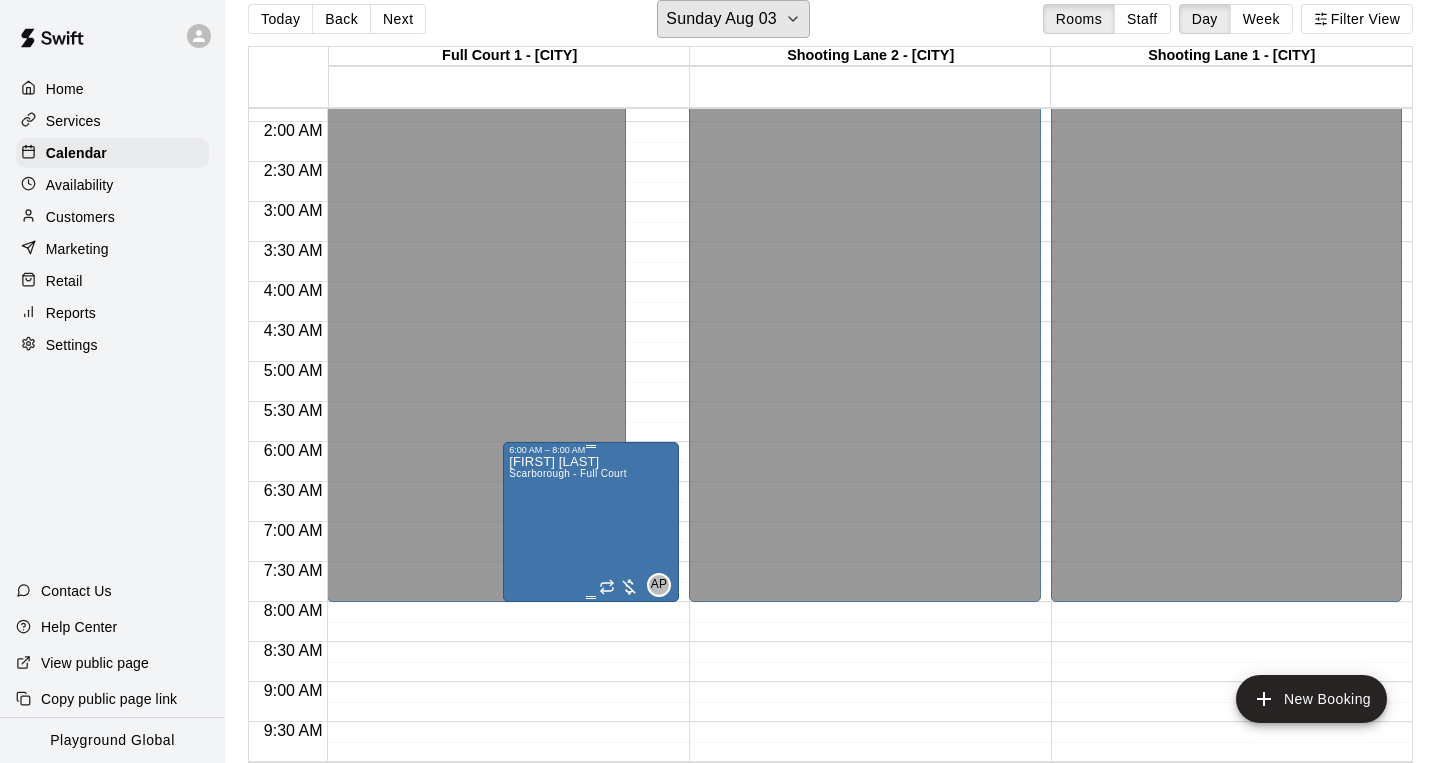 scroll, scrollTop: 150, scrollLeft: 0, axis: vertical 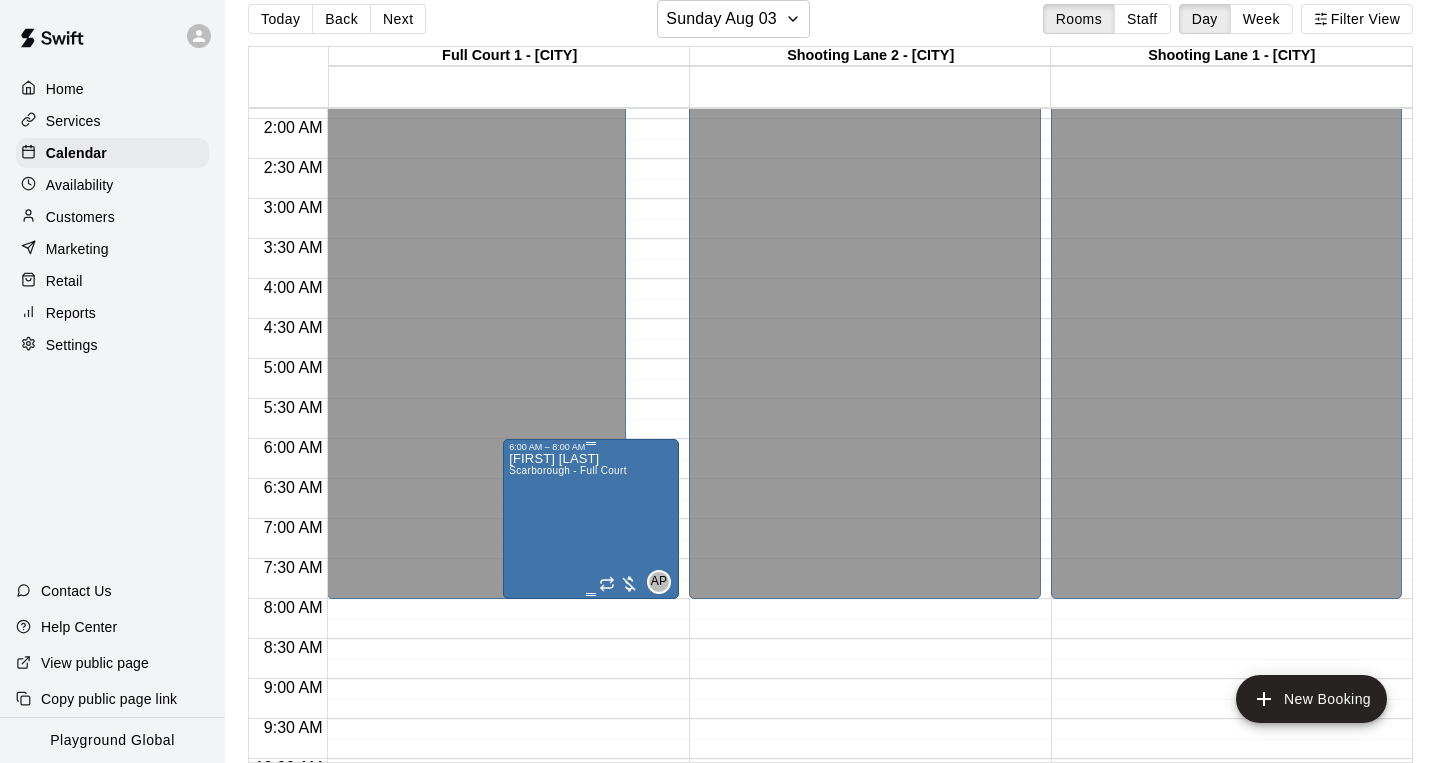 click on "[FIRST] [LAST] [CITY] - Full Court" at bounding box center [568, 833] 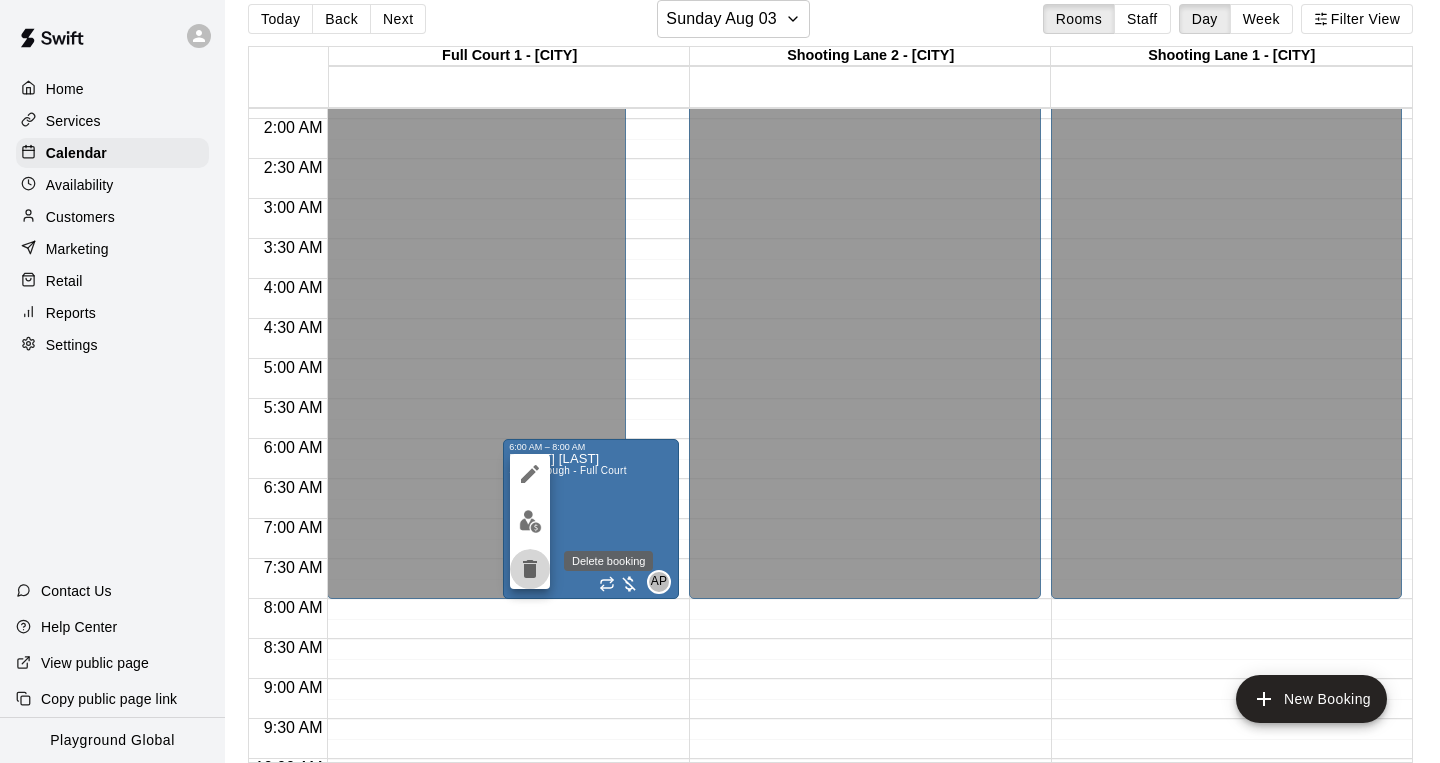 click 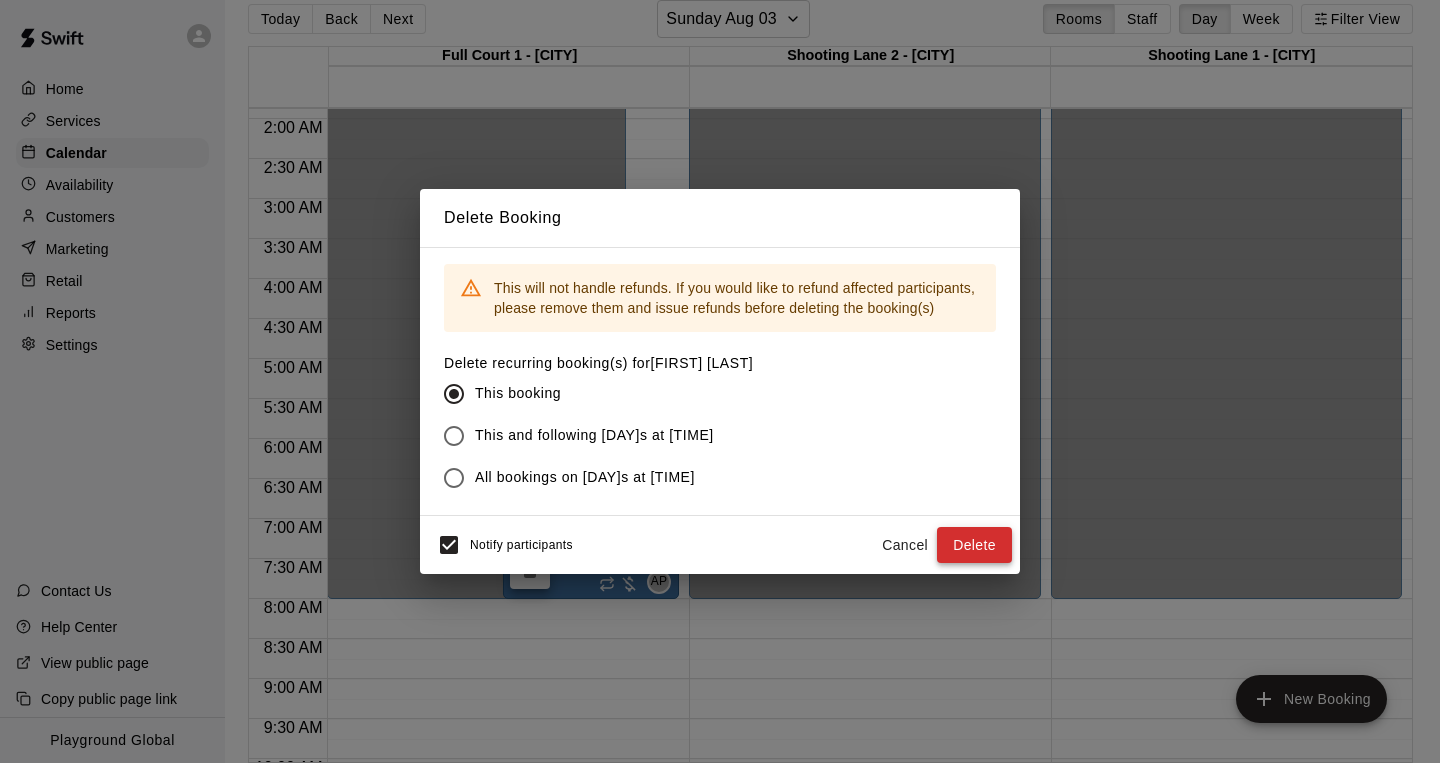 click on "Delete" at bounding box center [974, 545] 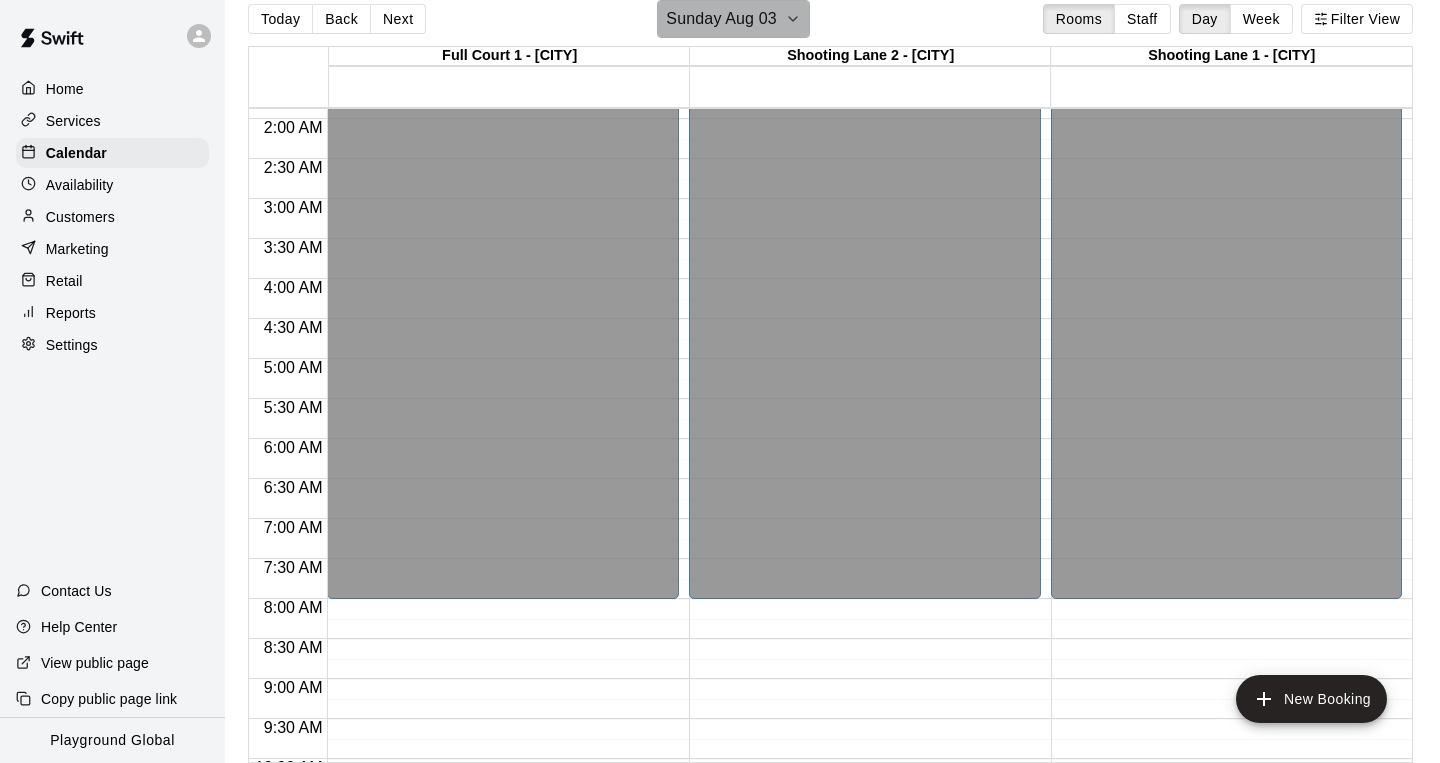 click 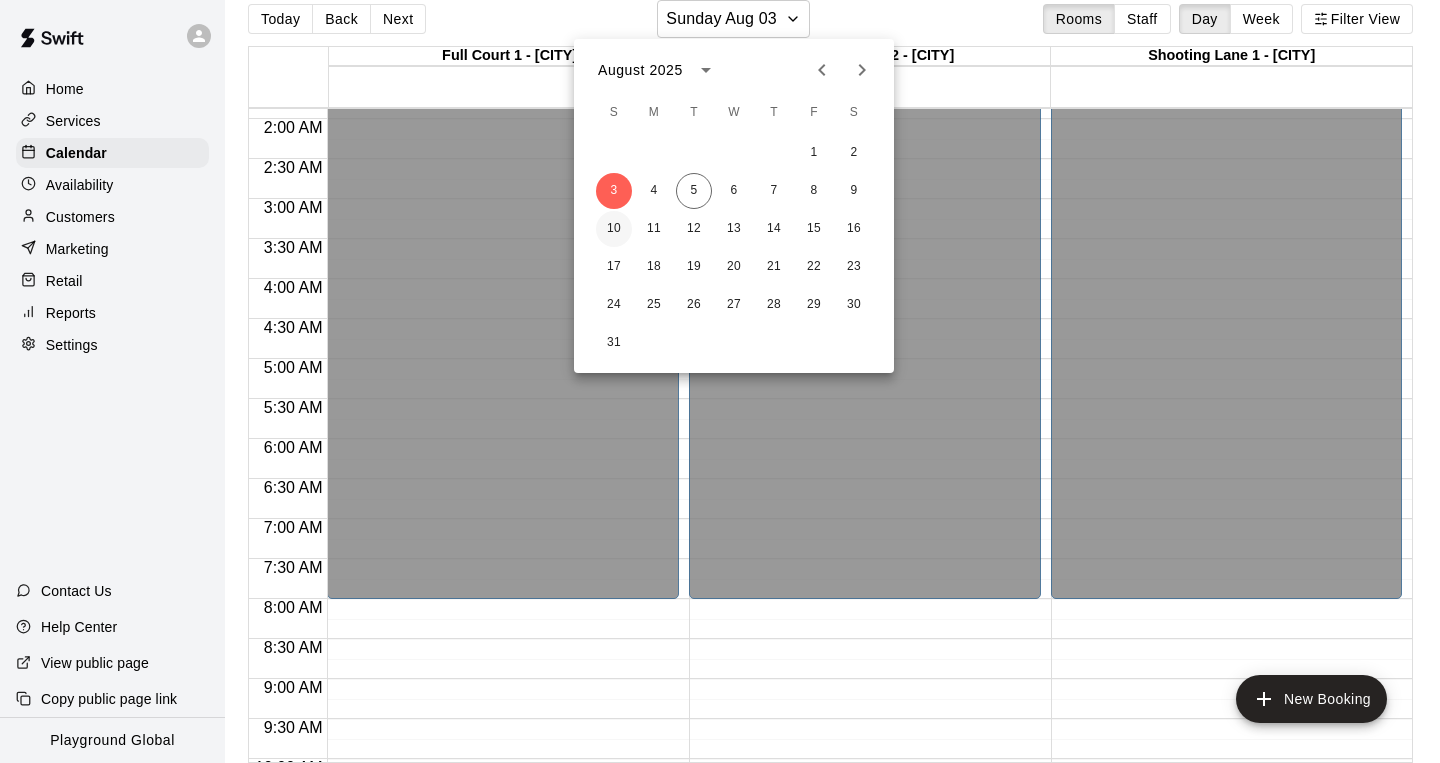 click on "10" at bounding box center (614, 229) 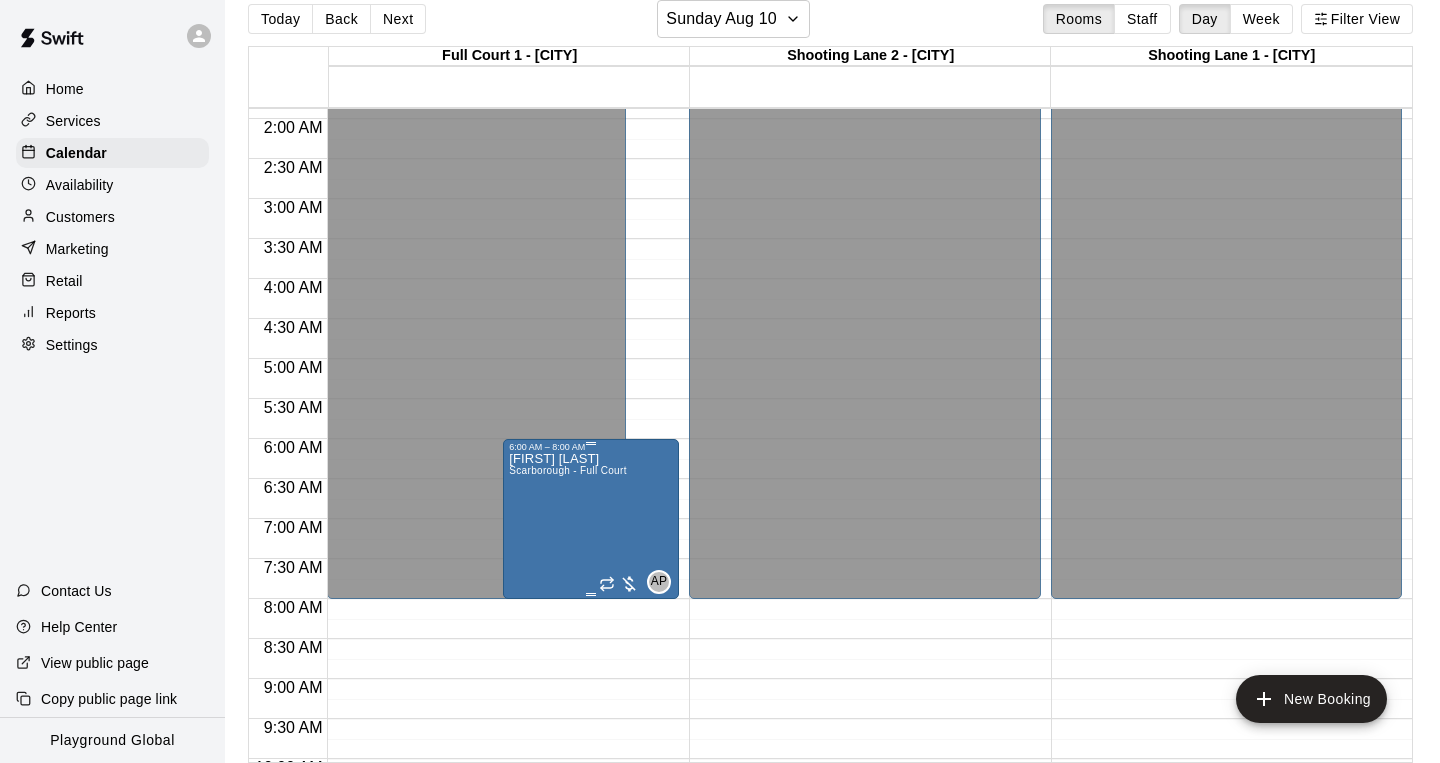 click on "[FIRST] [LAST] [CITY] - Full Court" at bounding box center [568, 833] 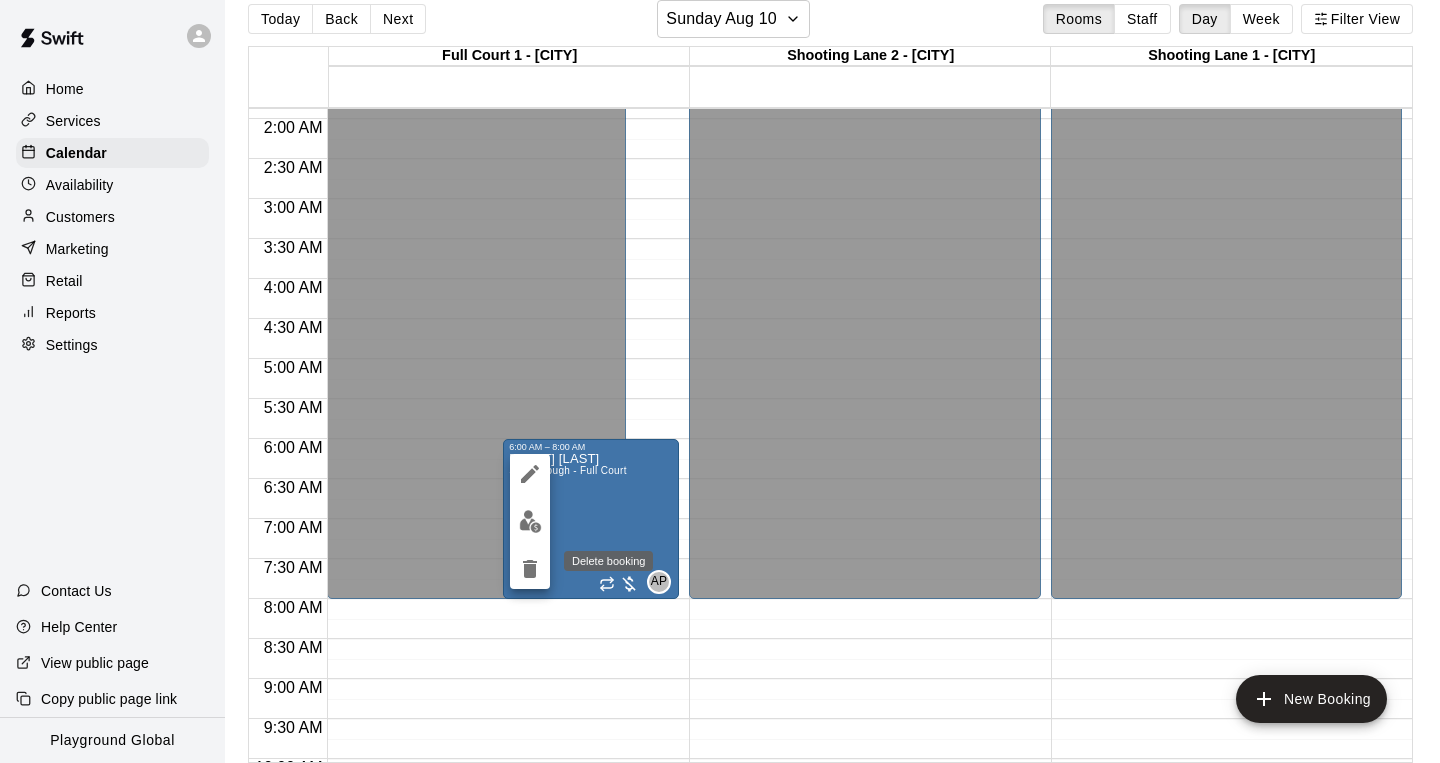 click 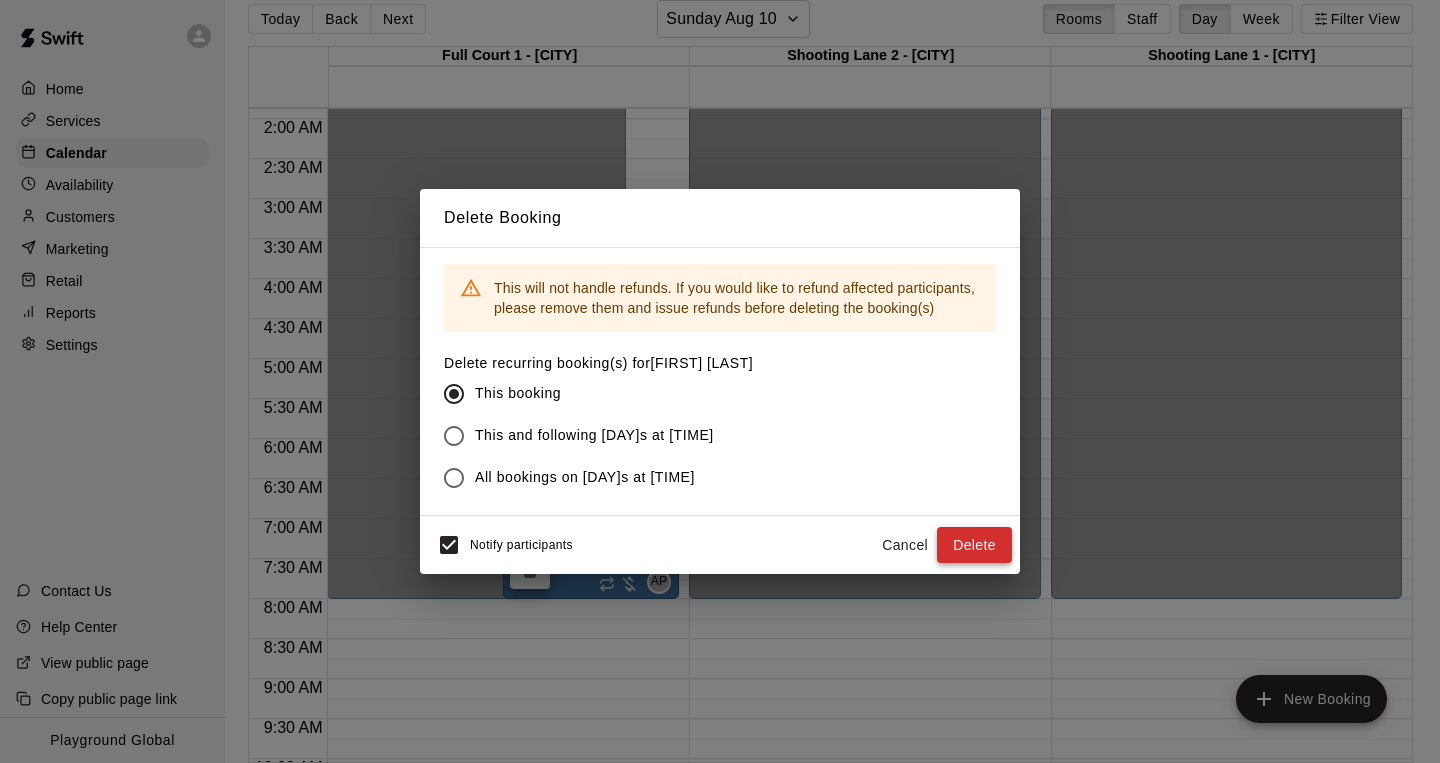 click on "Delete" at bounding box center (974, 545) 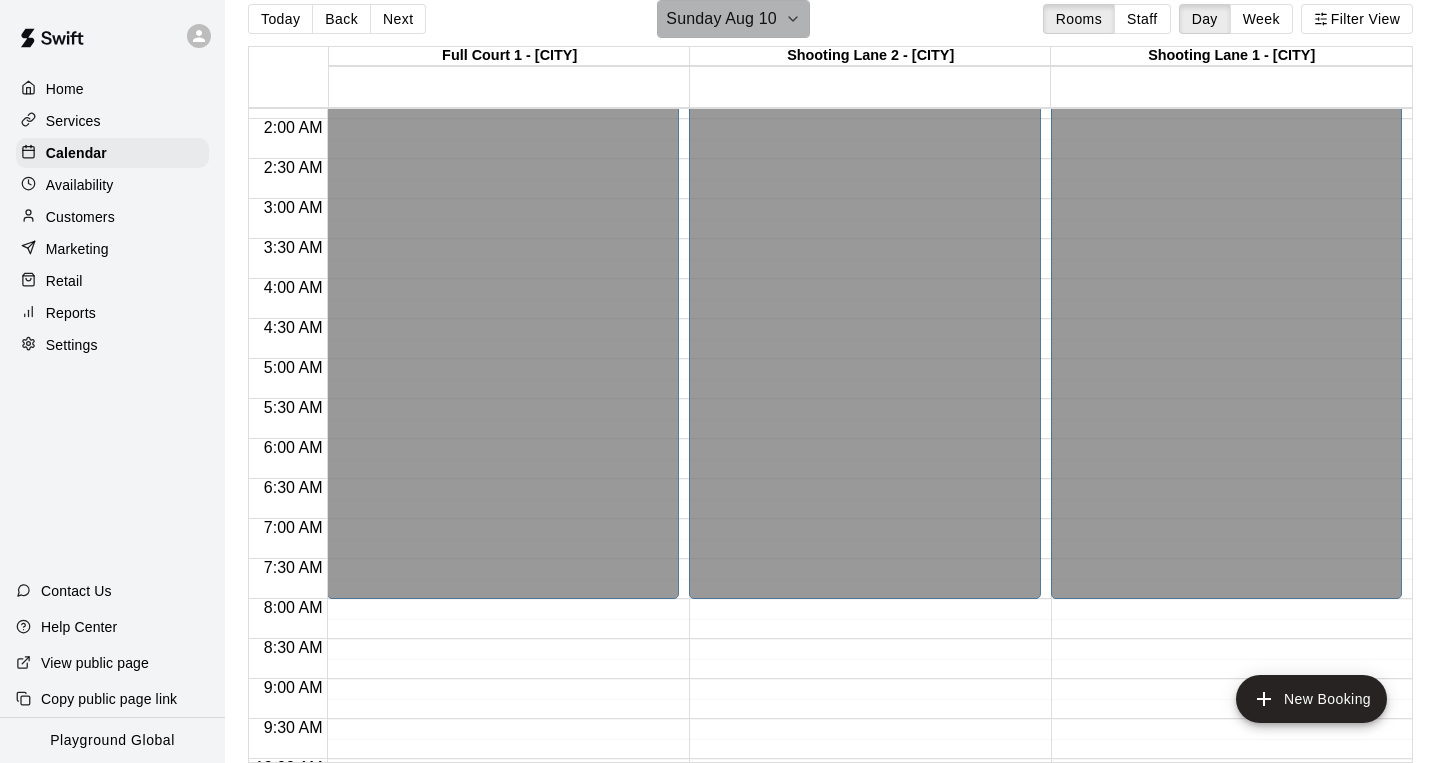 click on "Sunday Aug 10" at bounding box center [721, 19] 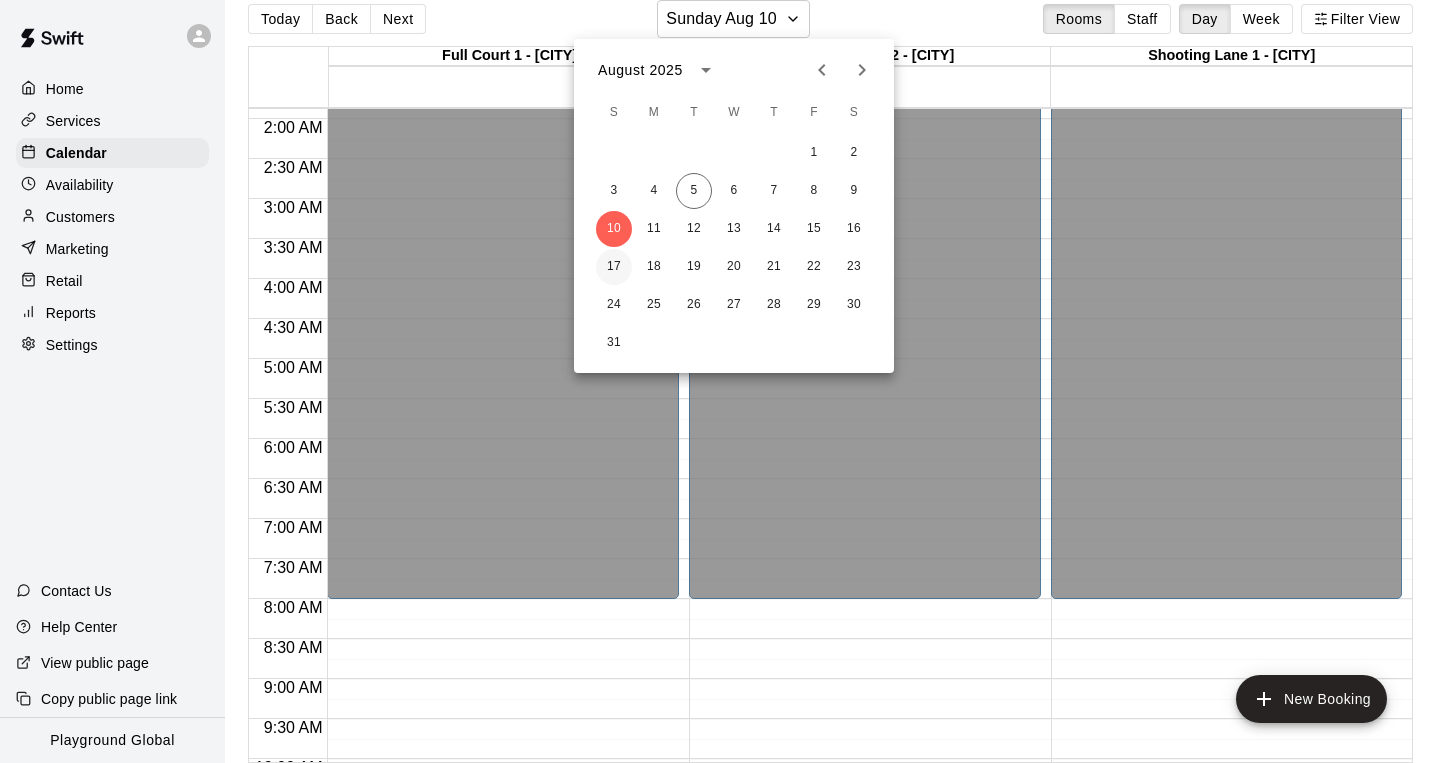 click on "17" at bounding box center [614, 267] 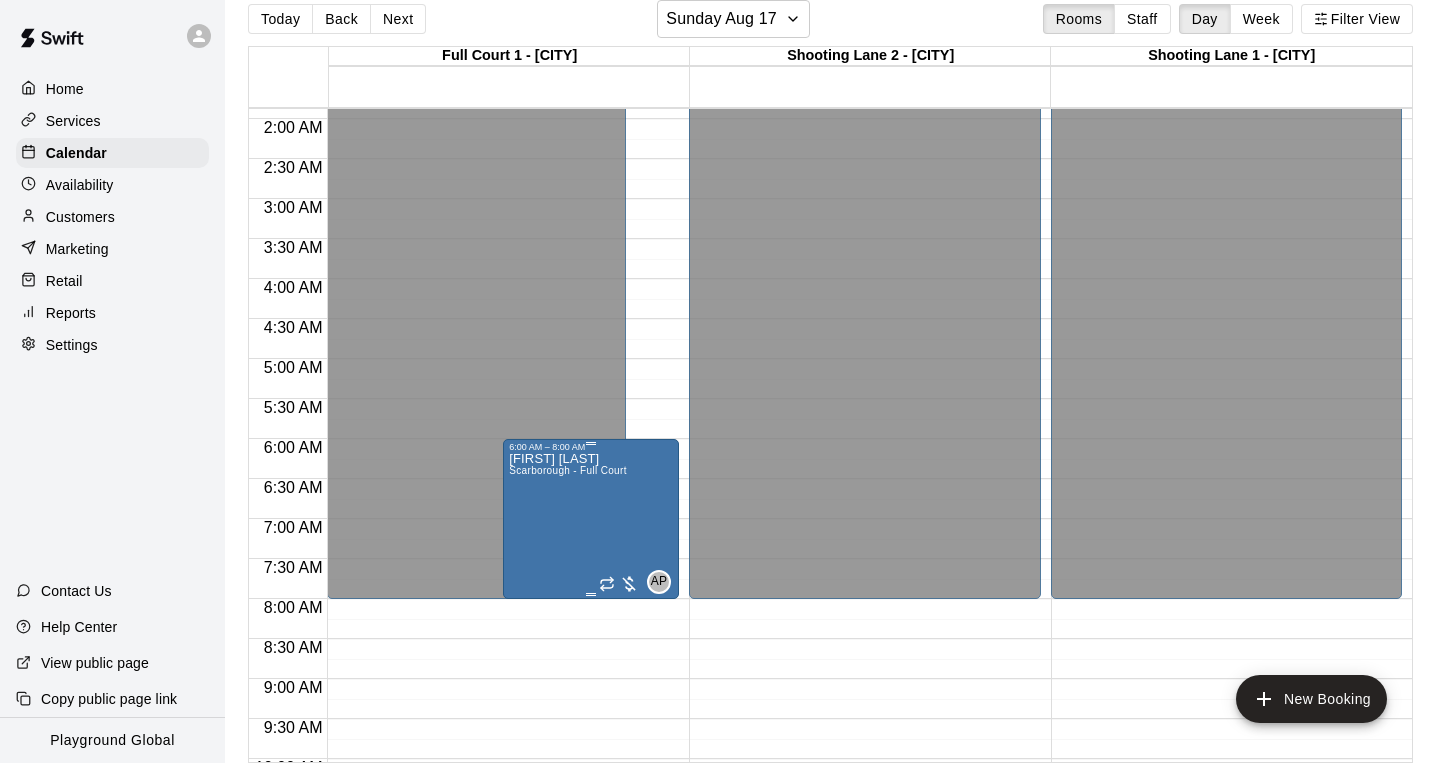 click on "[FIRST] [LAST] [CITY] - Full Court AP 0" at bounding box center (591, 833) 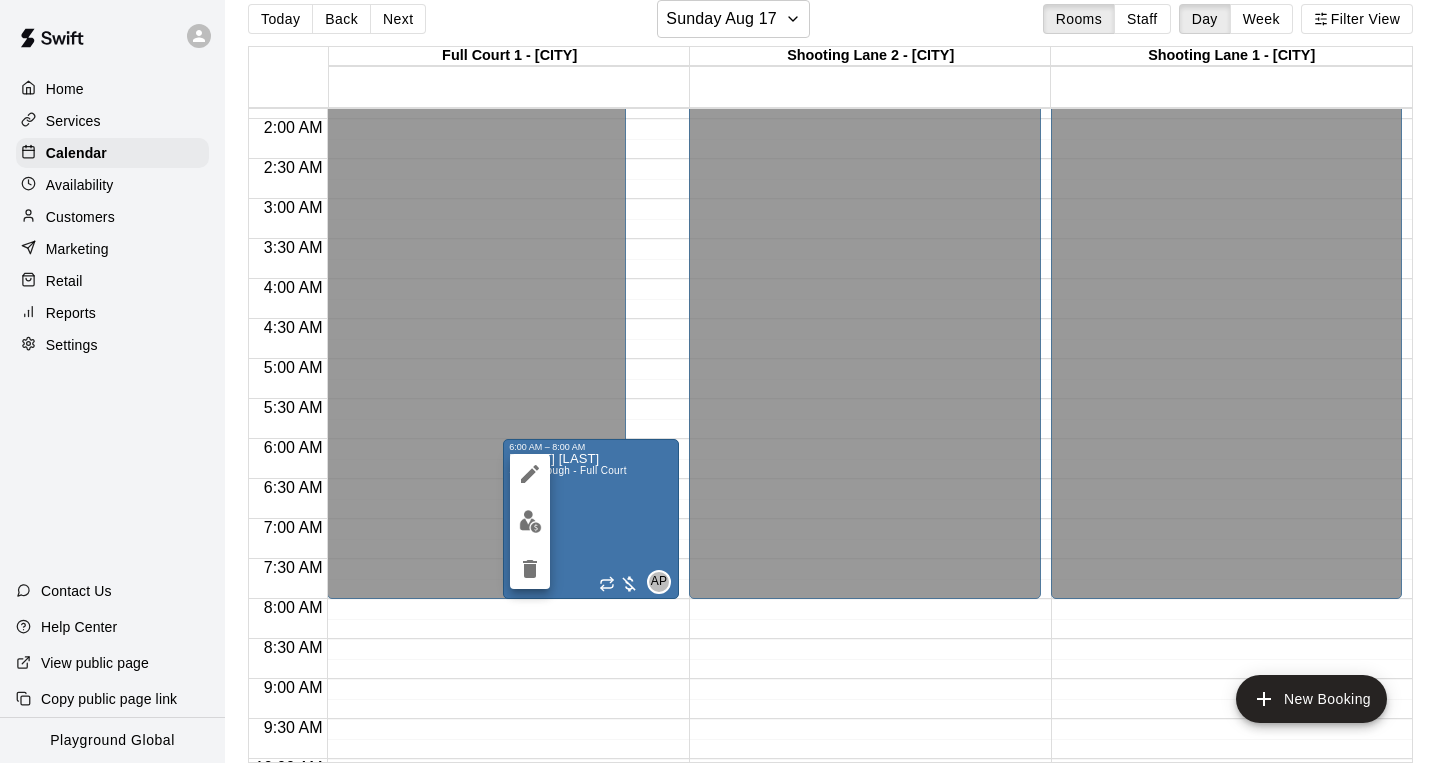click 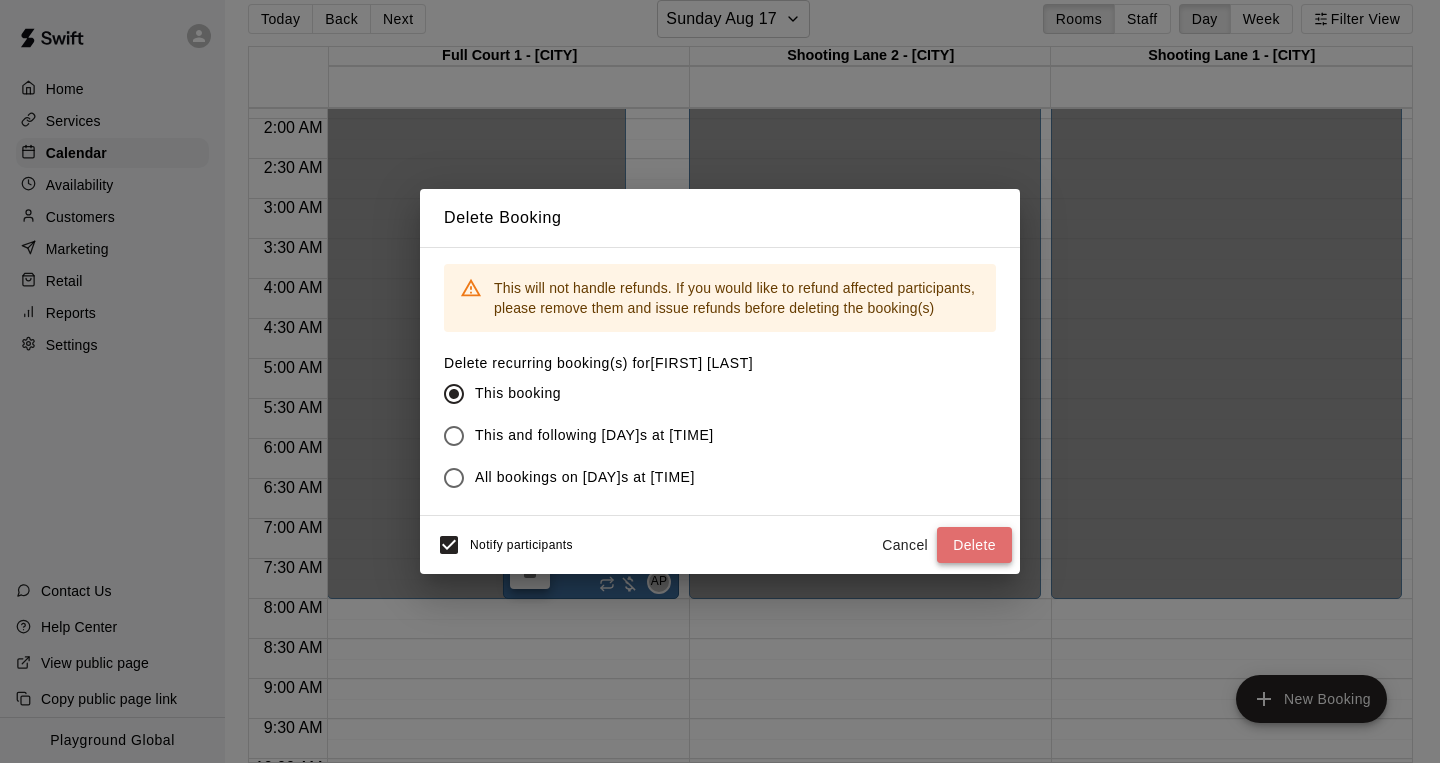click on "Delete" at bounding box center [974, 545] 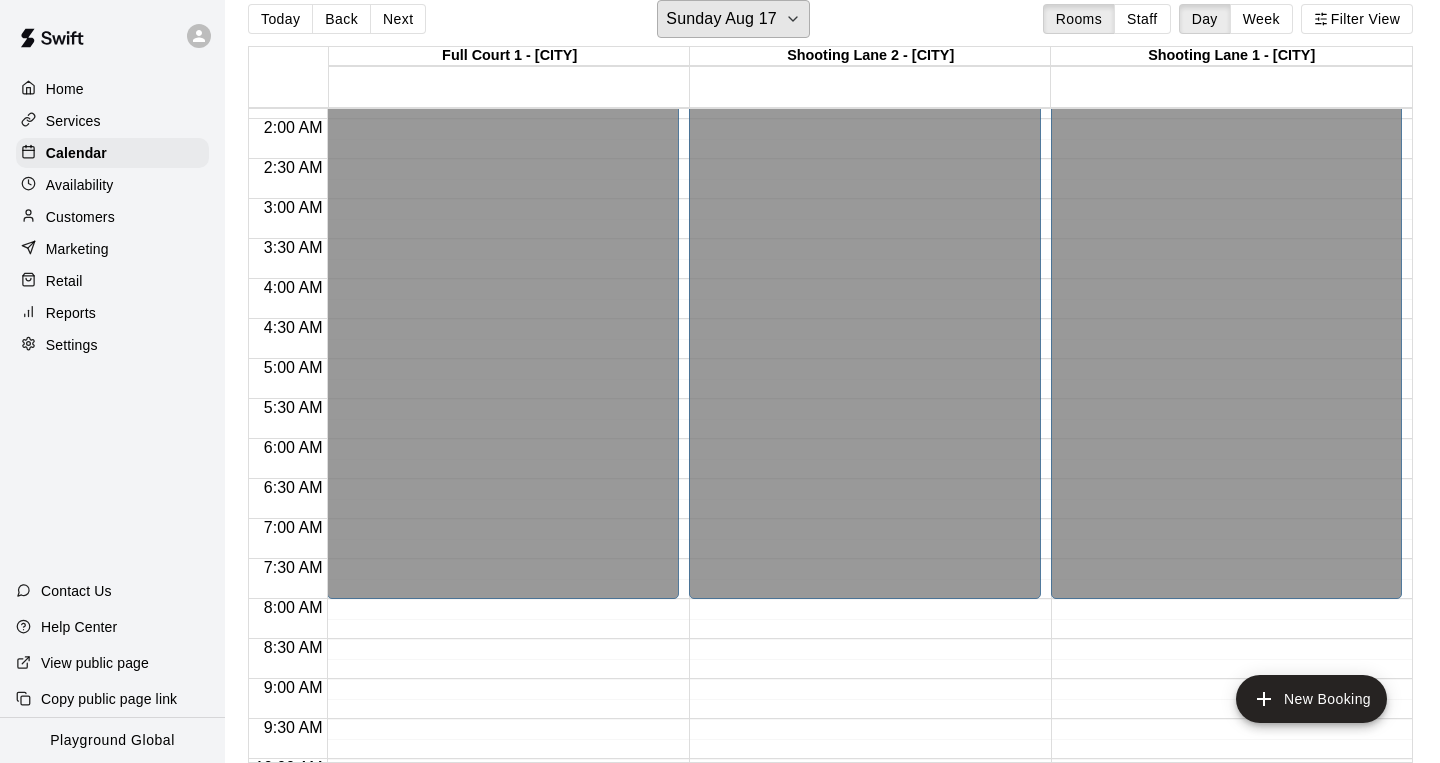 click 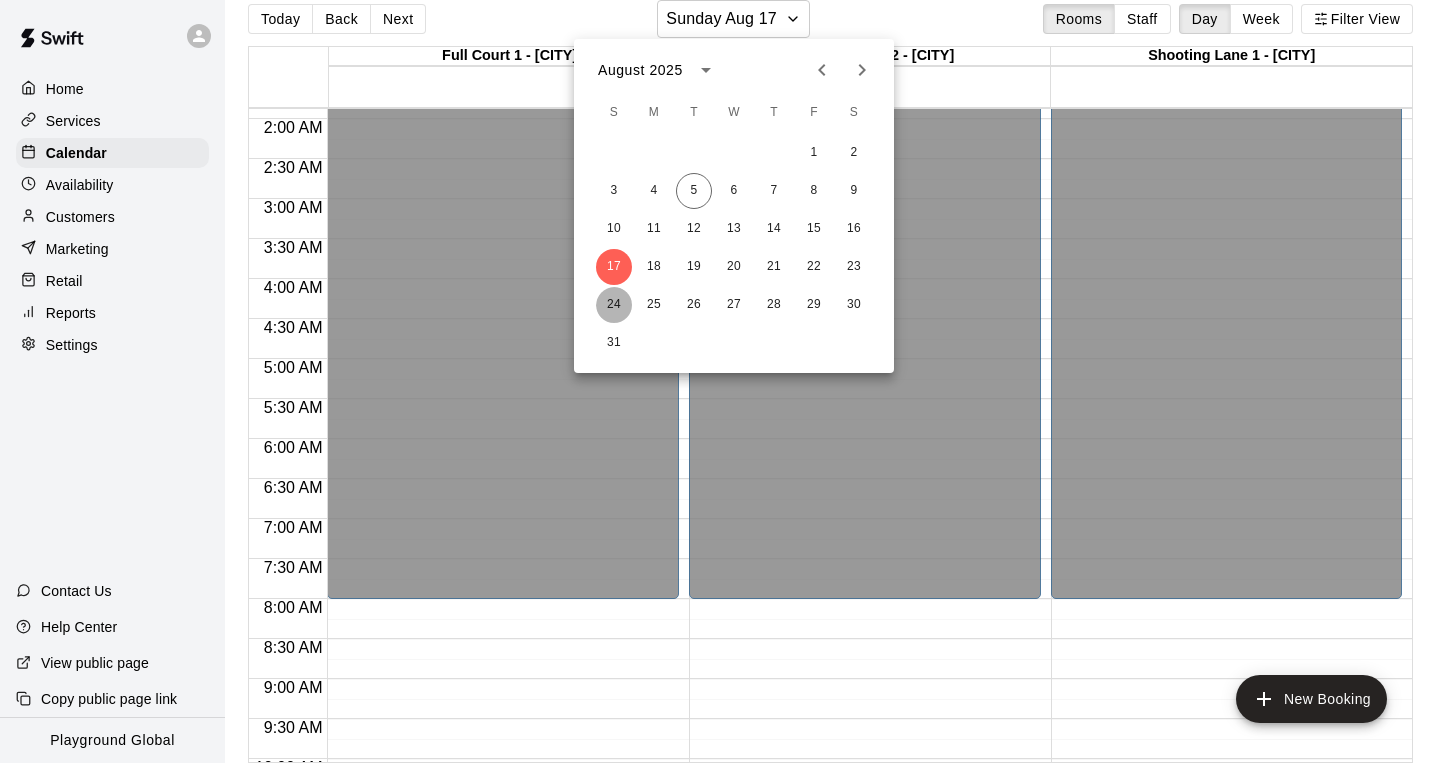 click on "24" at bounding box center [614, 305] 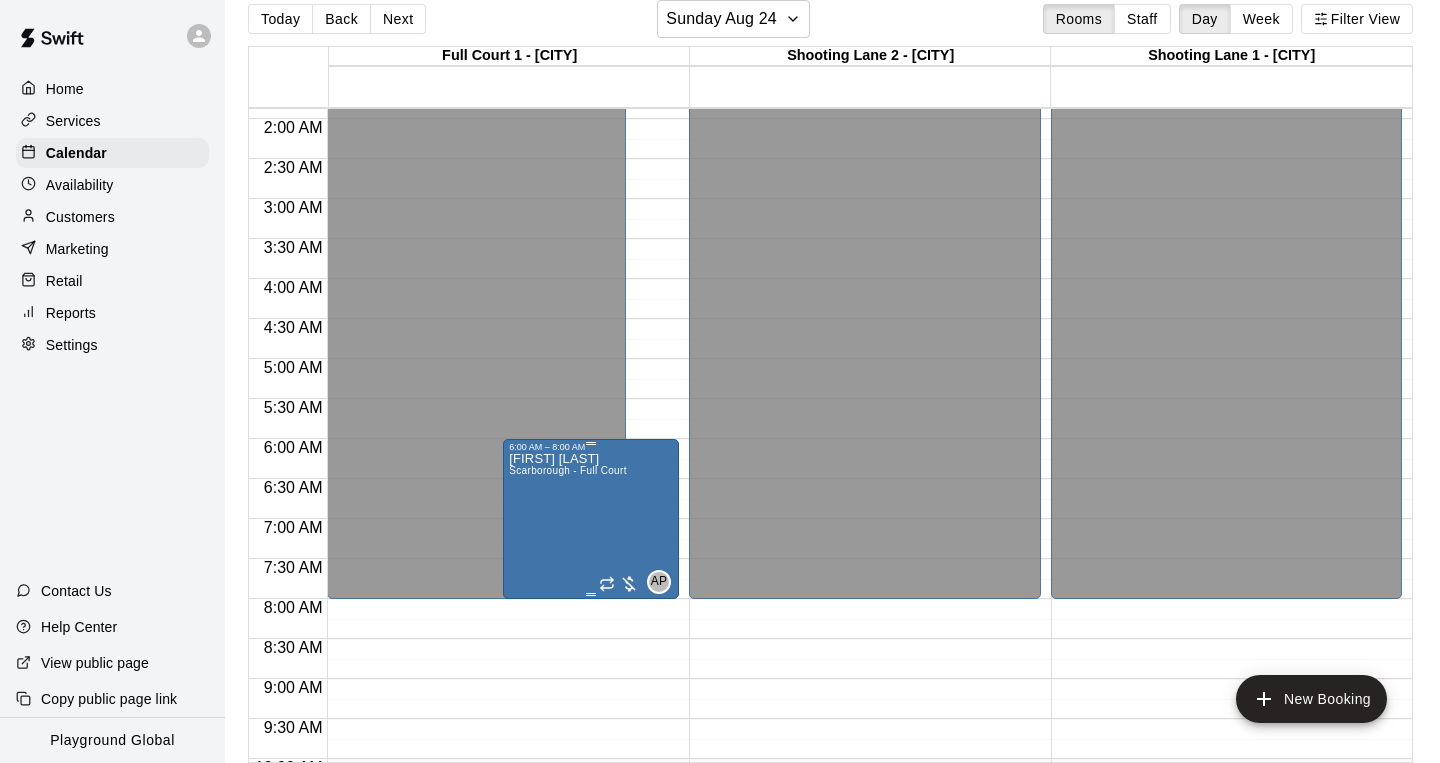 click on "[FIRST] [LAST] [CITY] - Full Court" at bounding box center (568, 833) 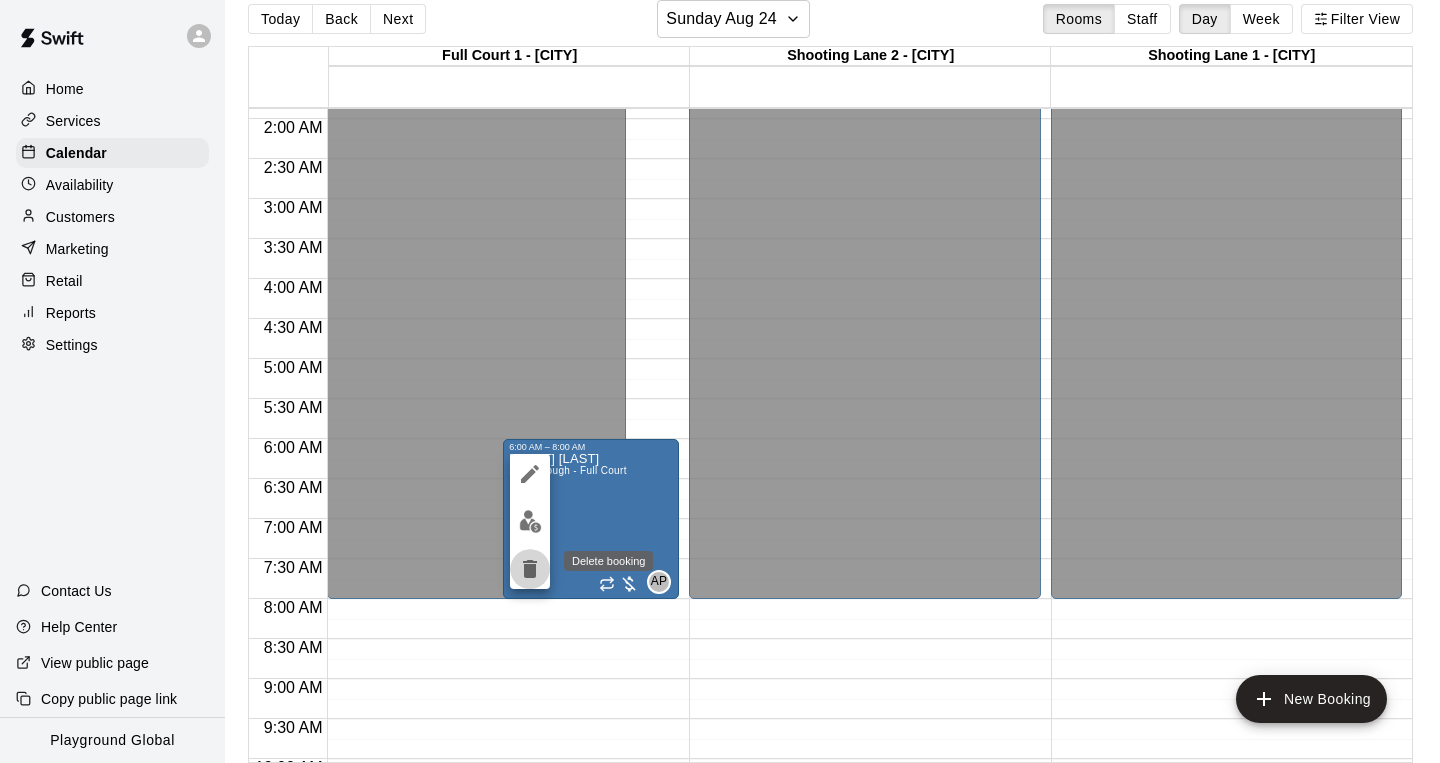 click 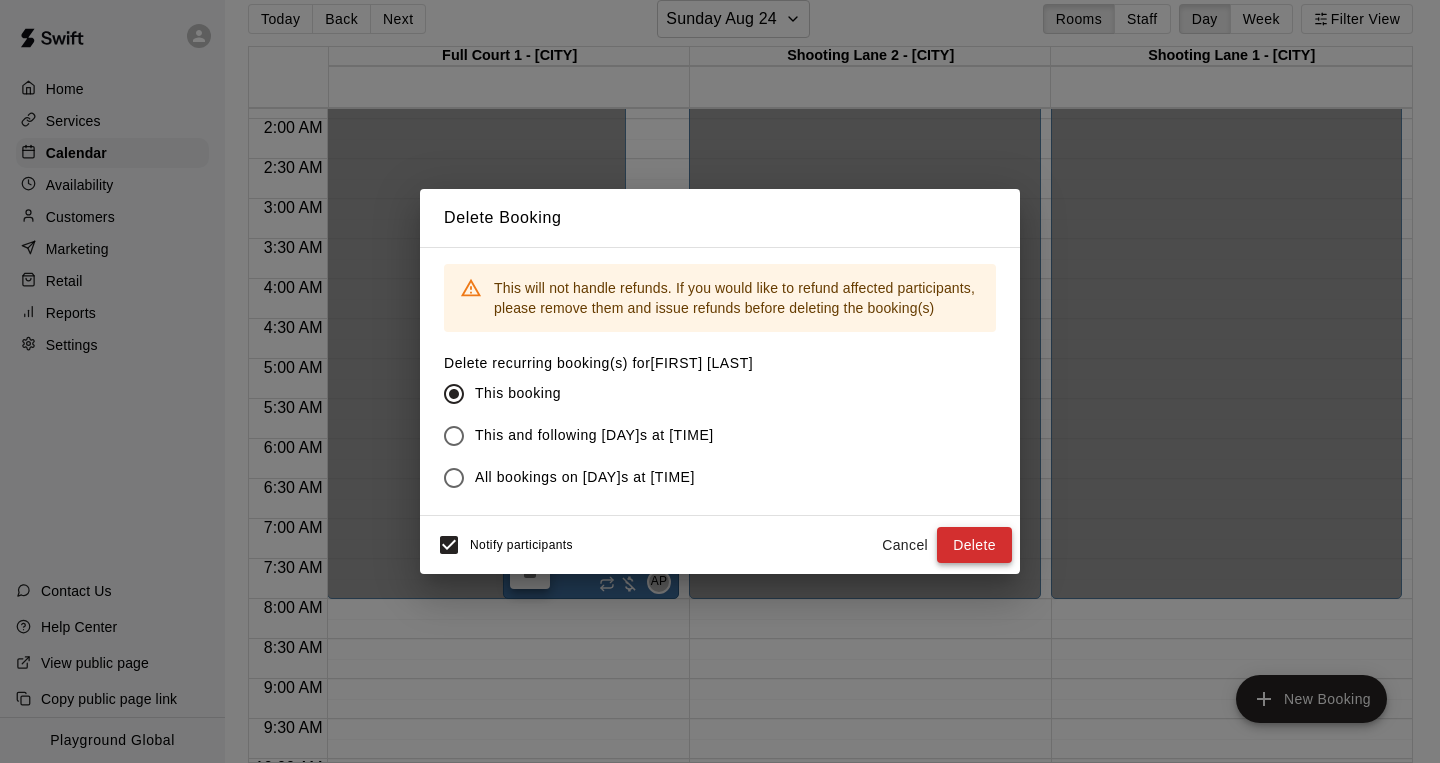 click on "Delete" at bounding box center [974, 545] 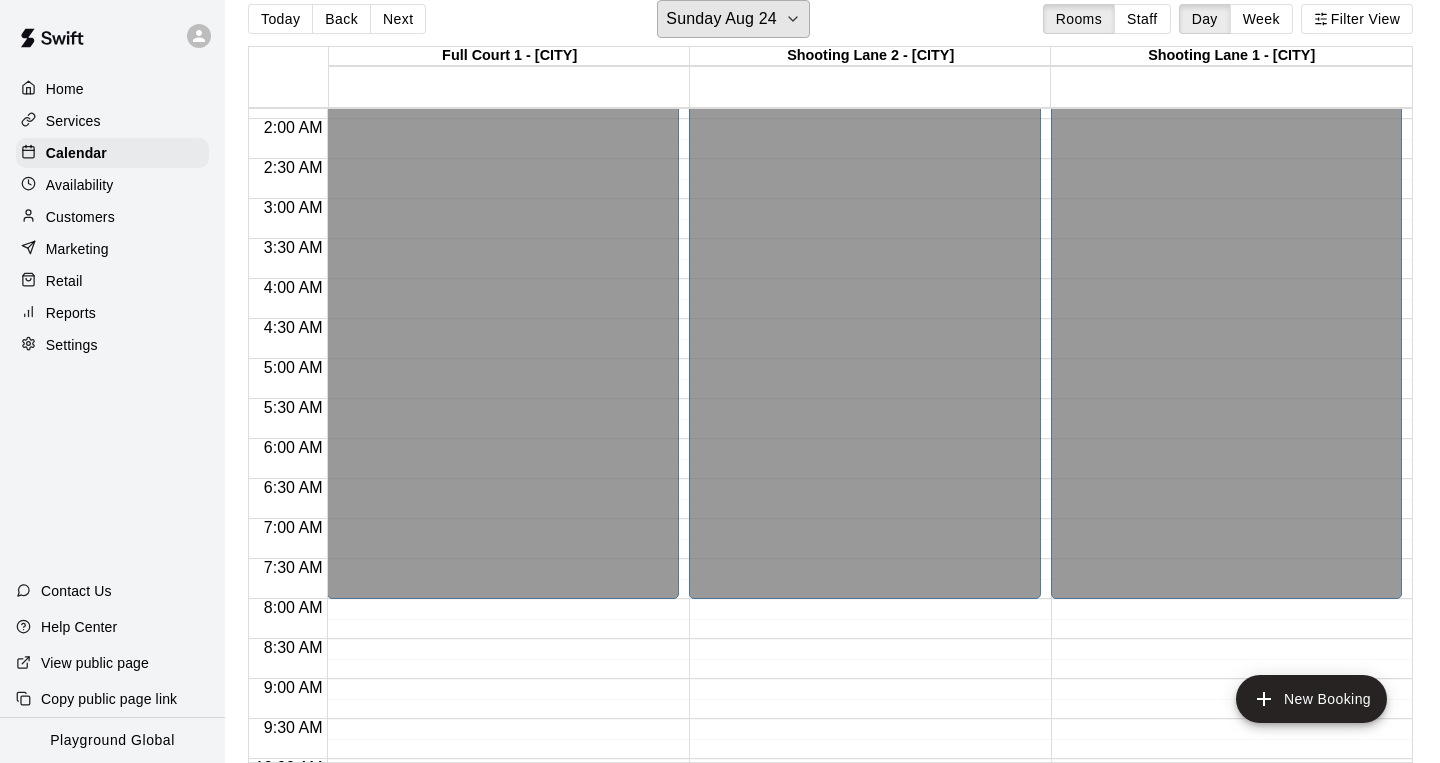 click 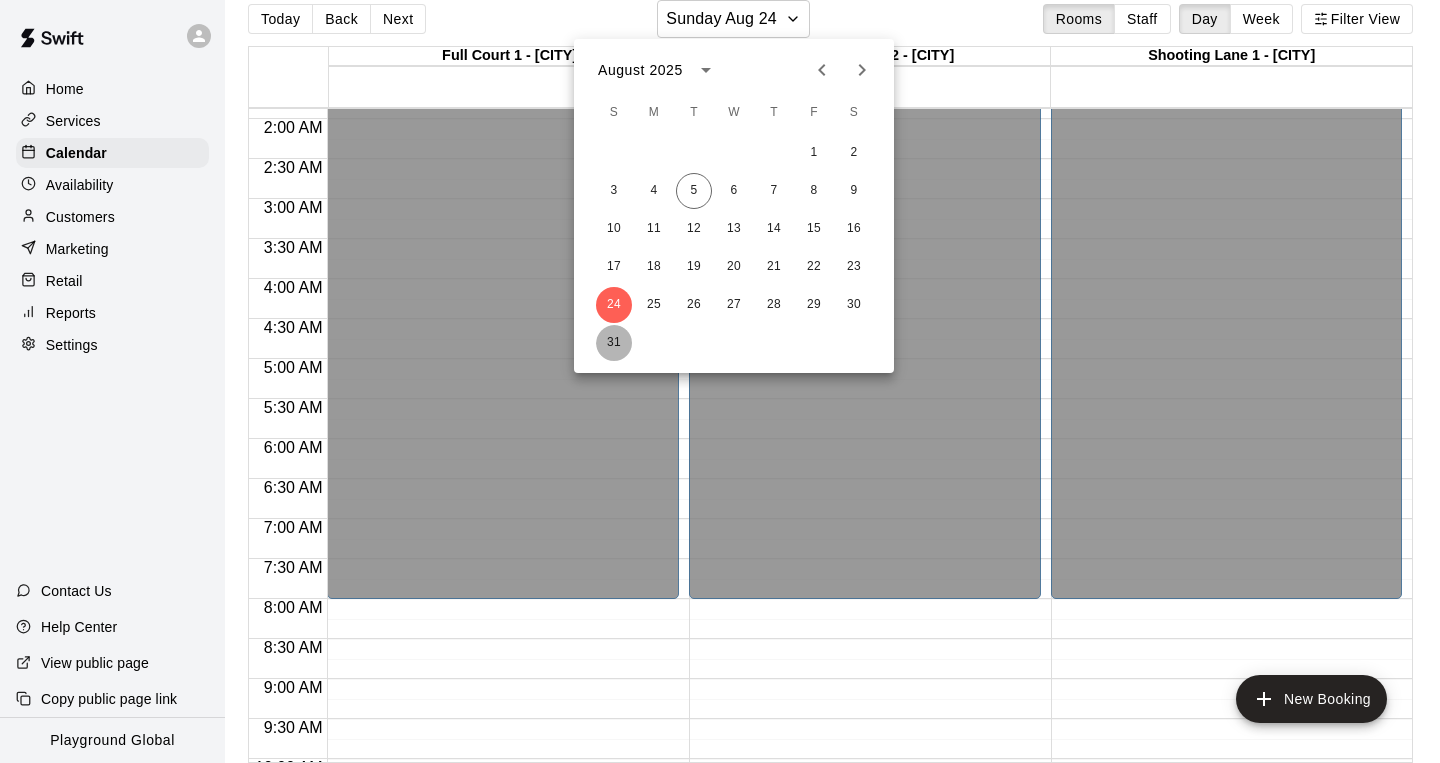 click on "31" at bounding box center [614, 343] 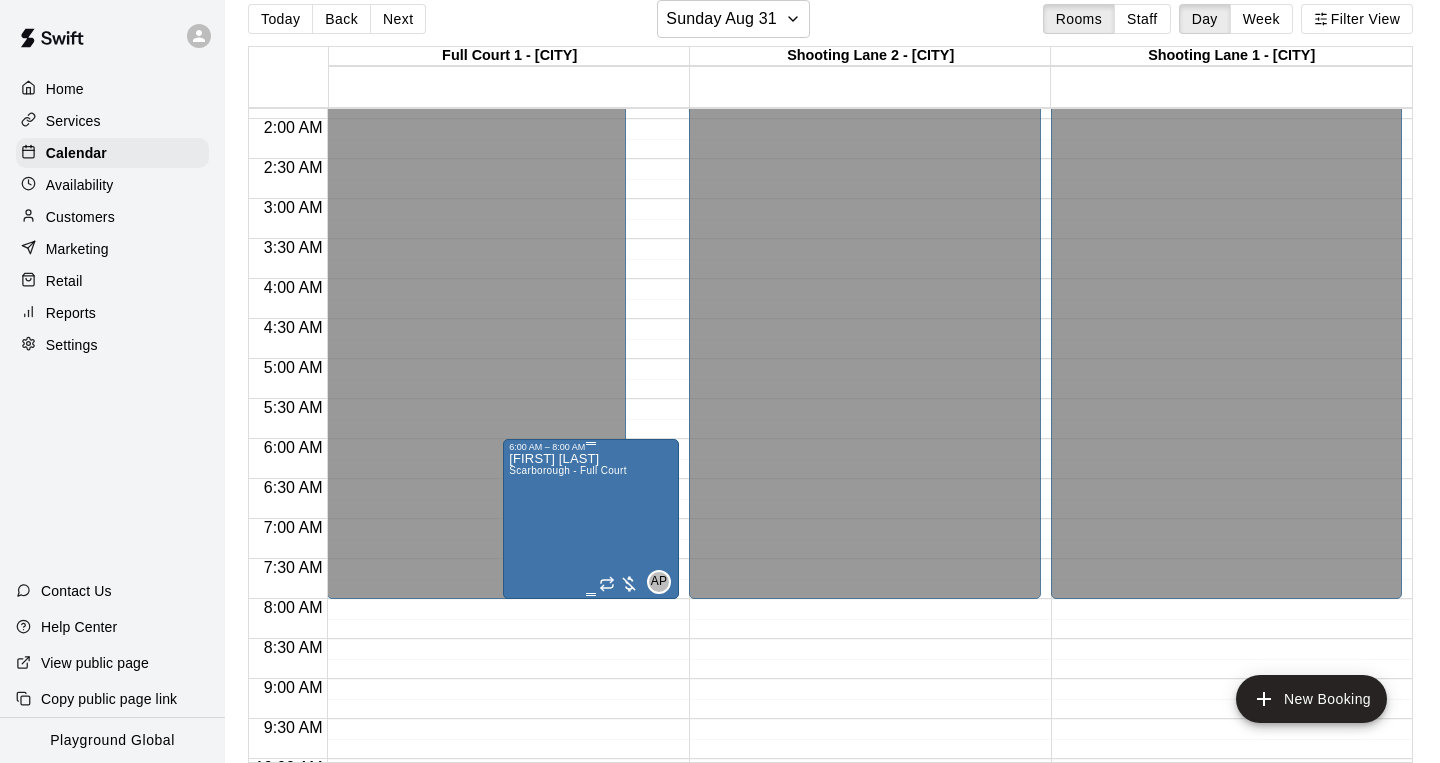 click on "[FIRST] [LAST] [CITY] - Full Court" at bounding box center [568, 833] 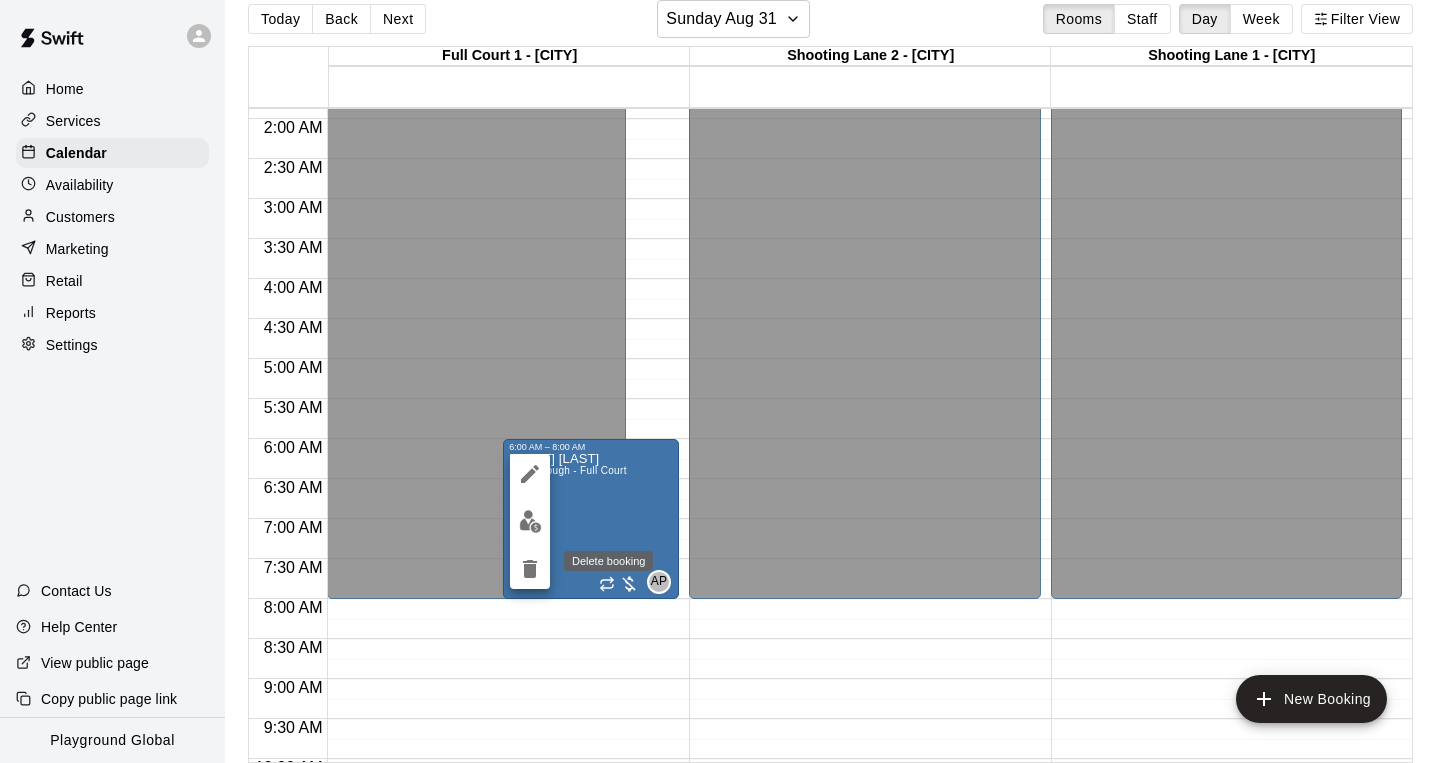 click 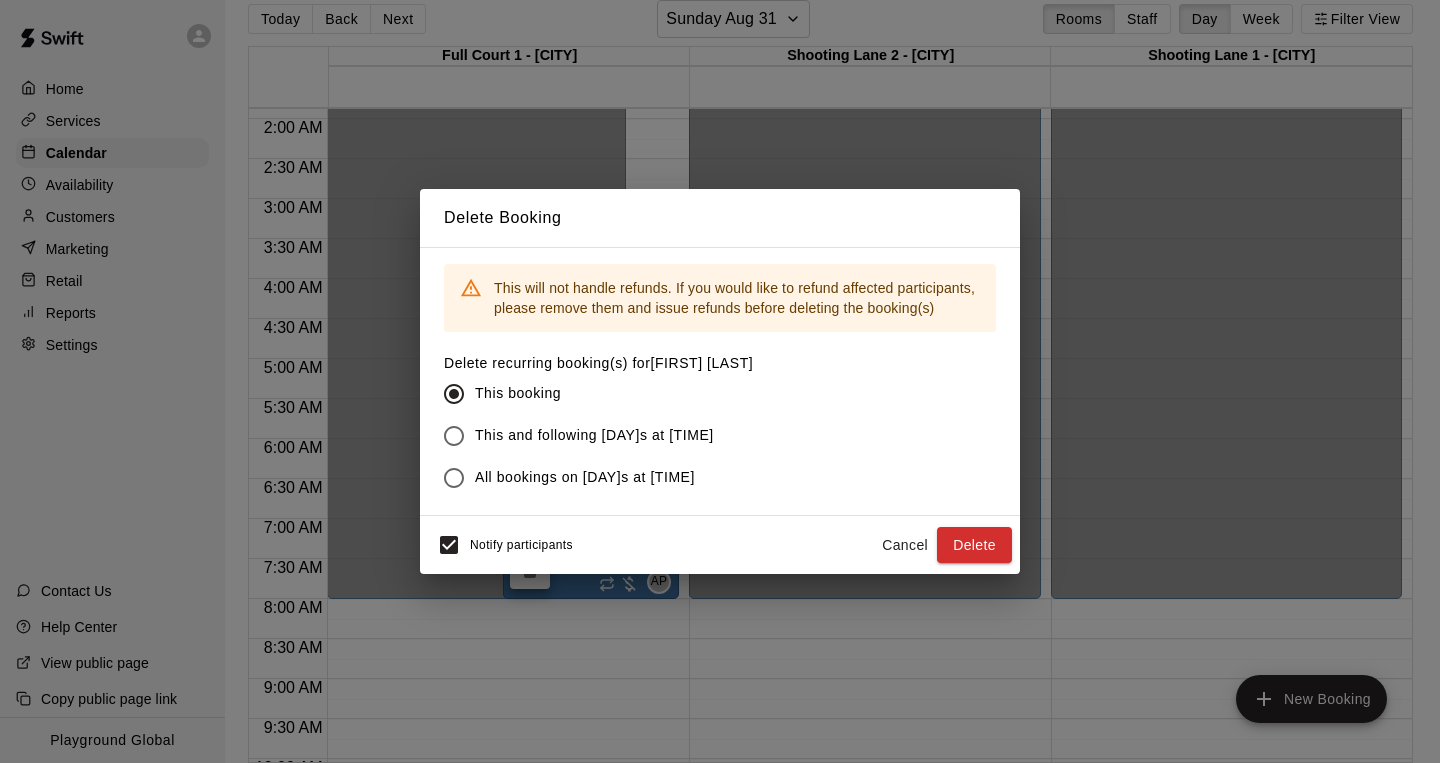 click on "Notify participants Cancel Delete" at bounding box center (720, 545) 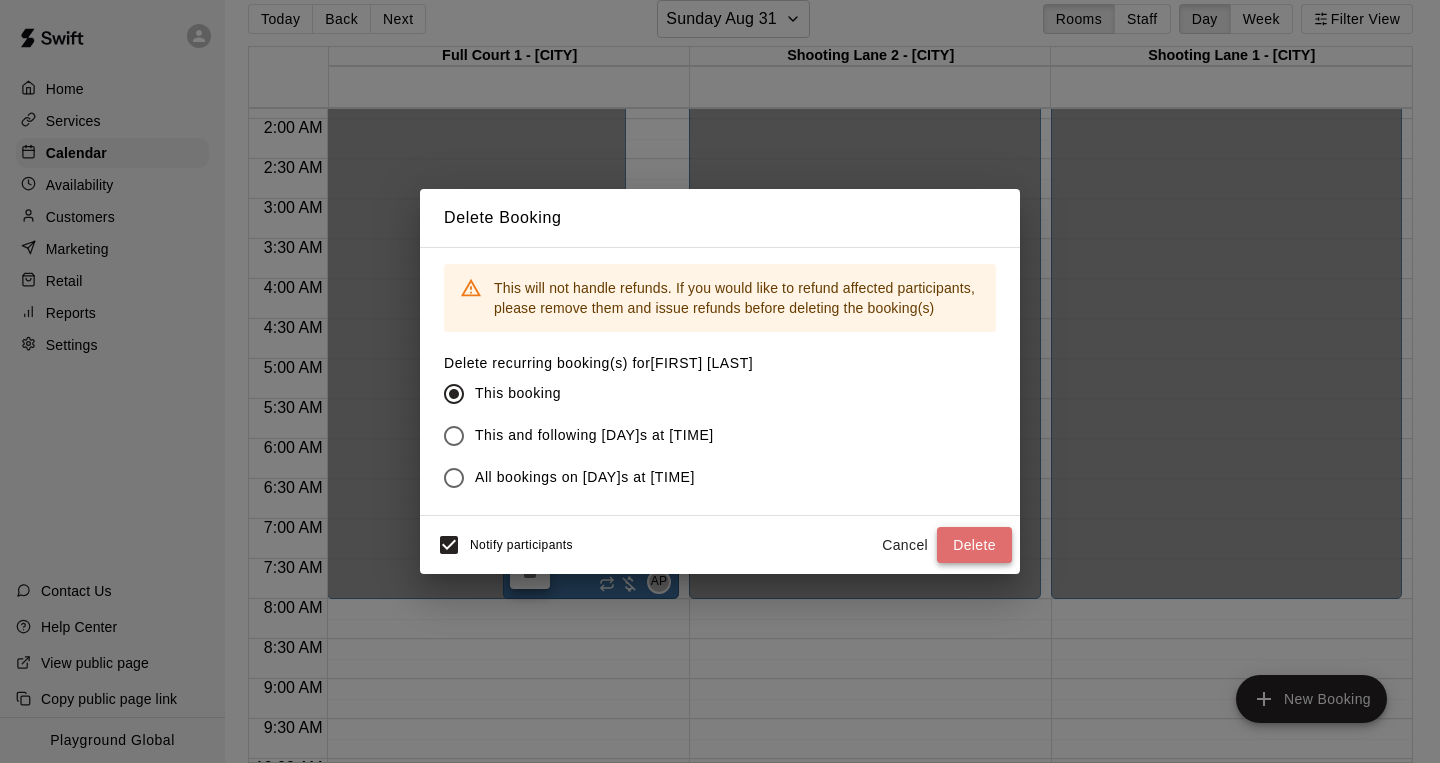 click on "Delete" at bounding box center [974, 545] 